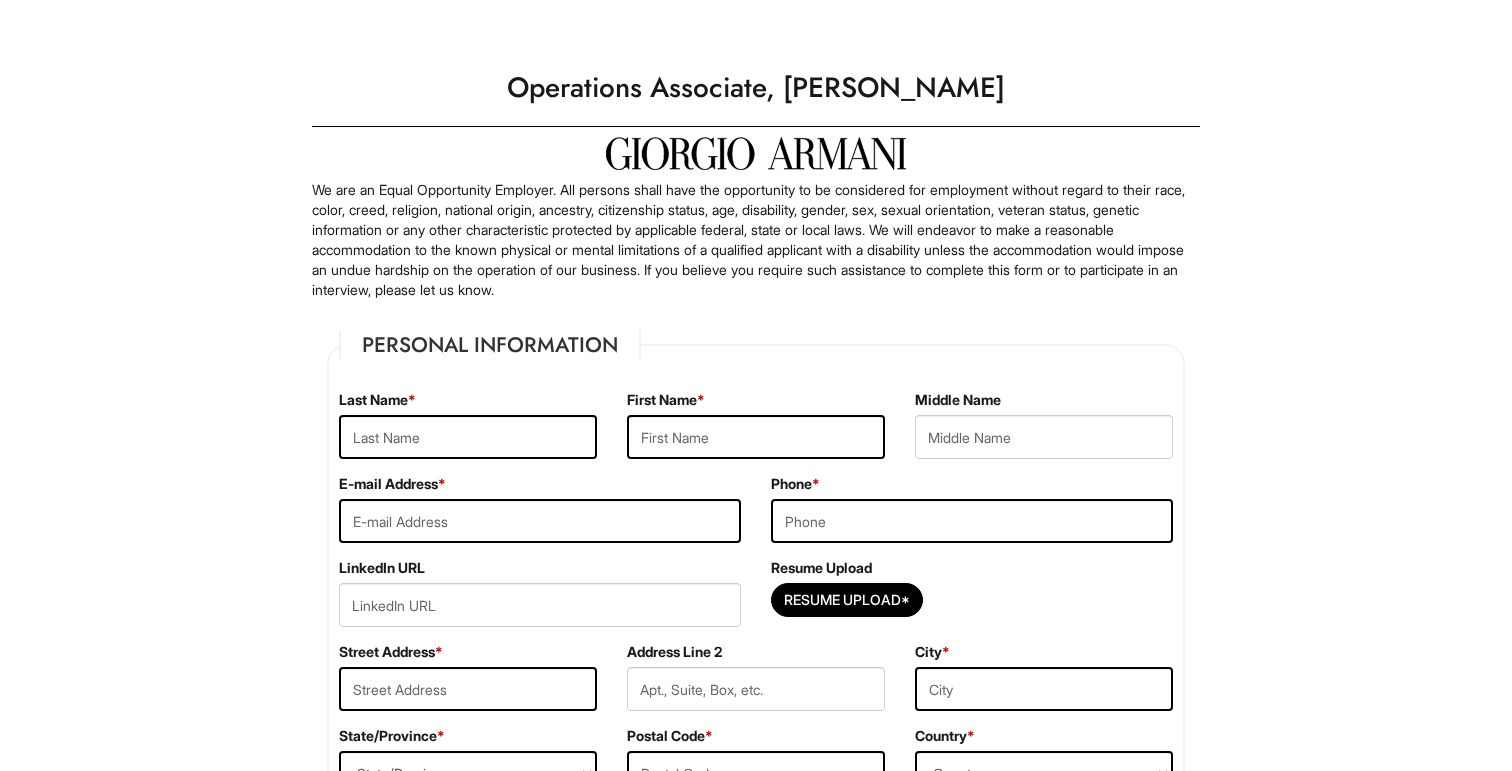 scroll, scrollTop: 0, scrollLeft: 0, axis: both 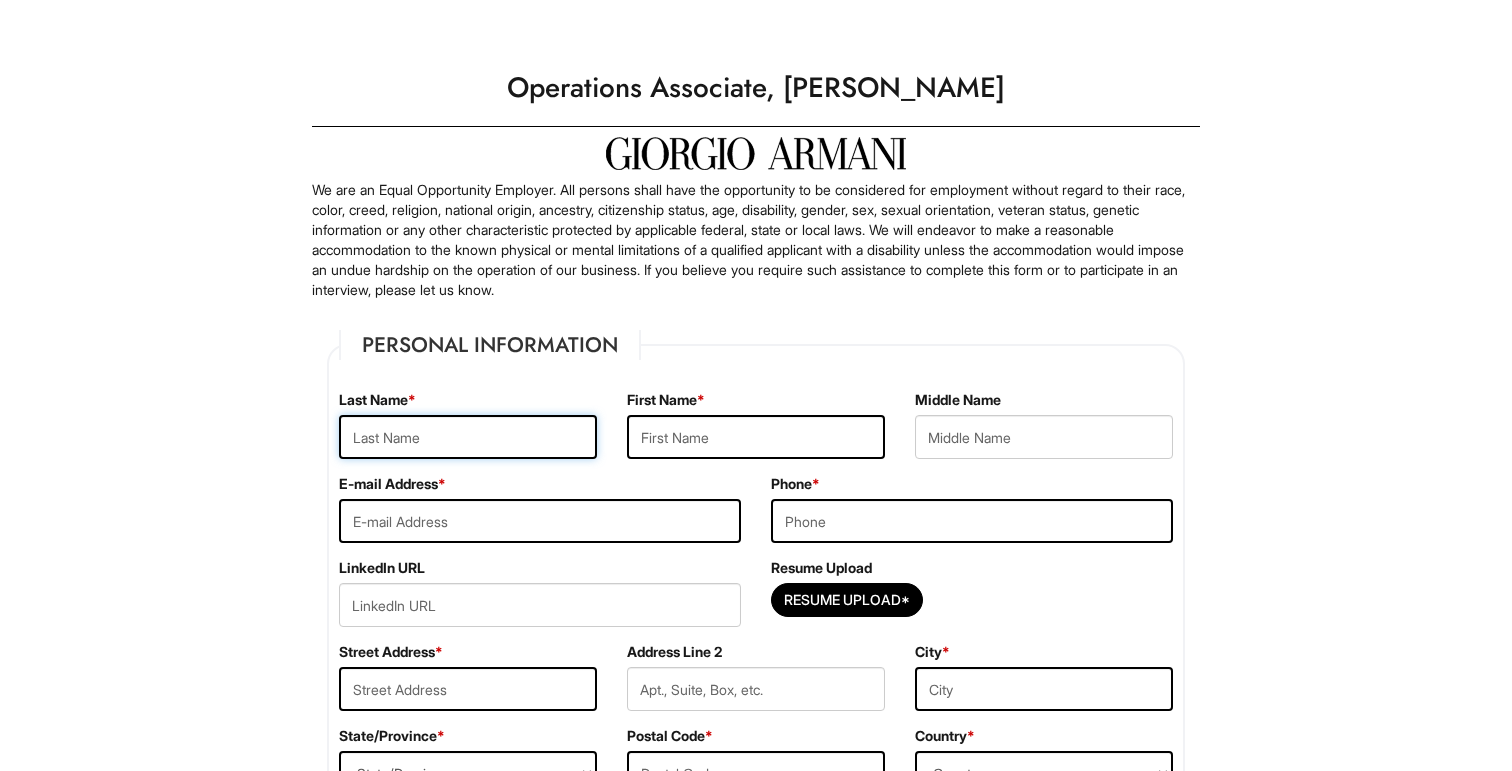 click at bounding box center (468, 437) 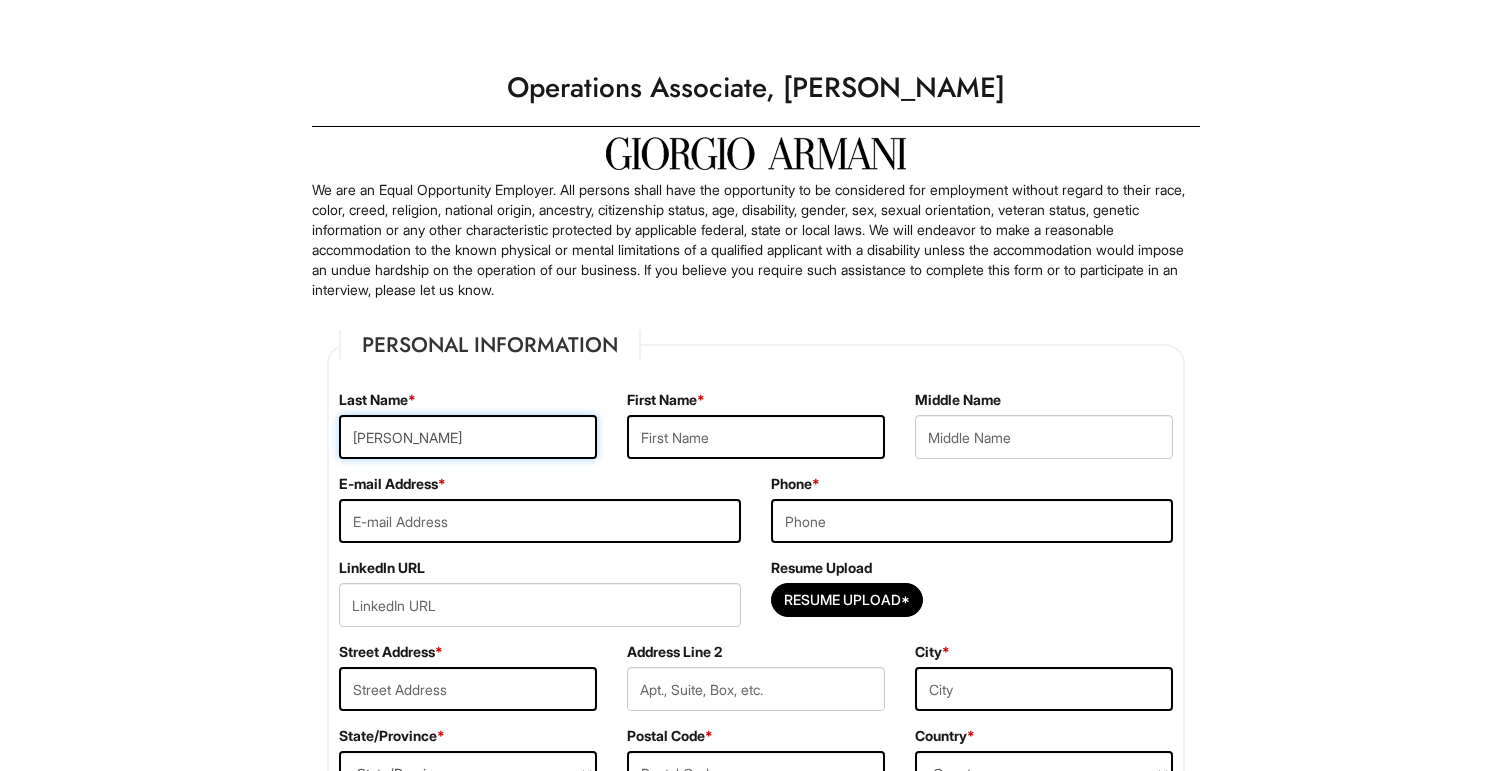 type on "[PERSON_NAME]" 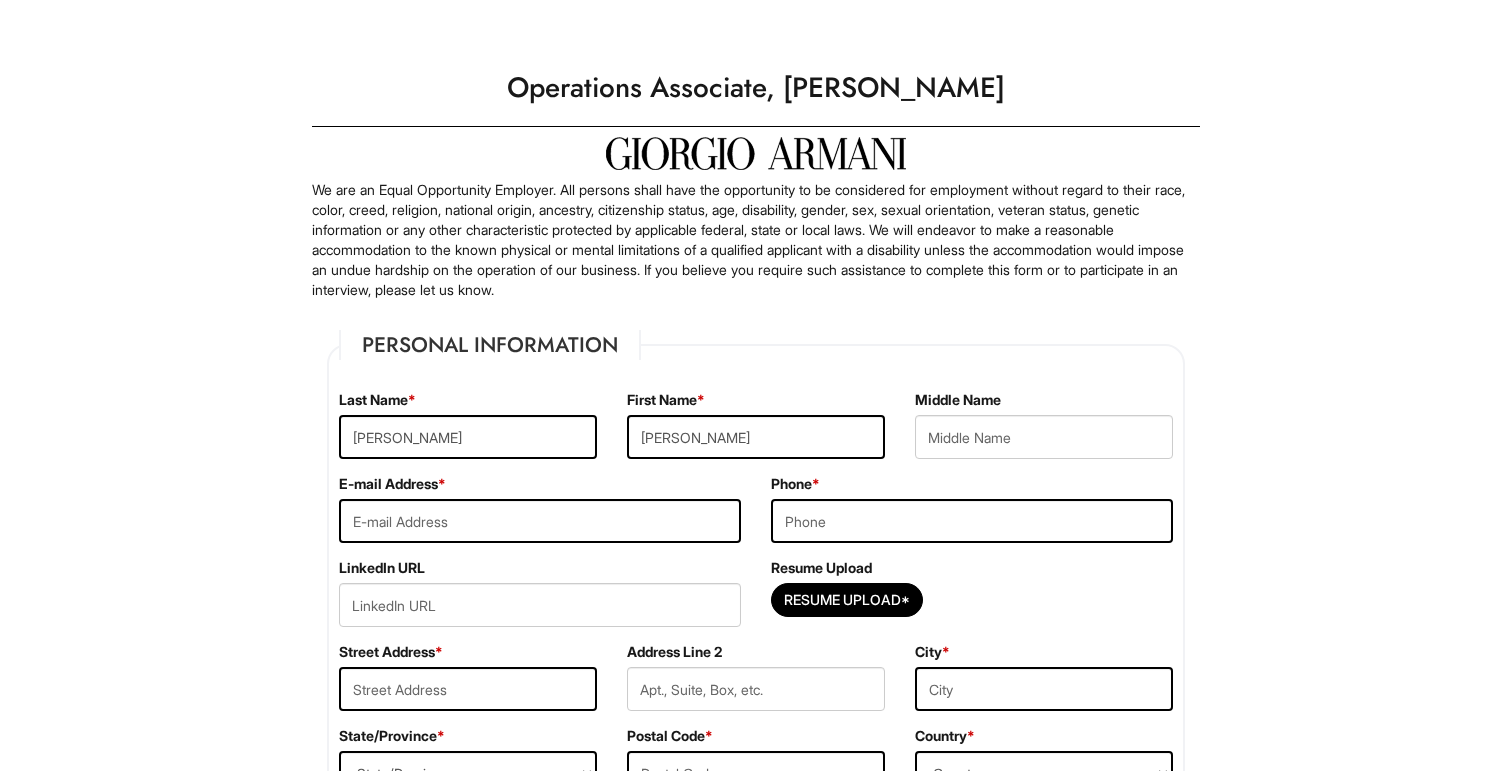 type on "[PERSON_NAME]" 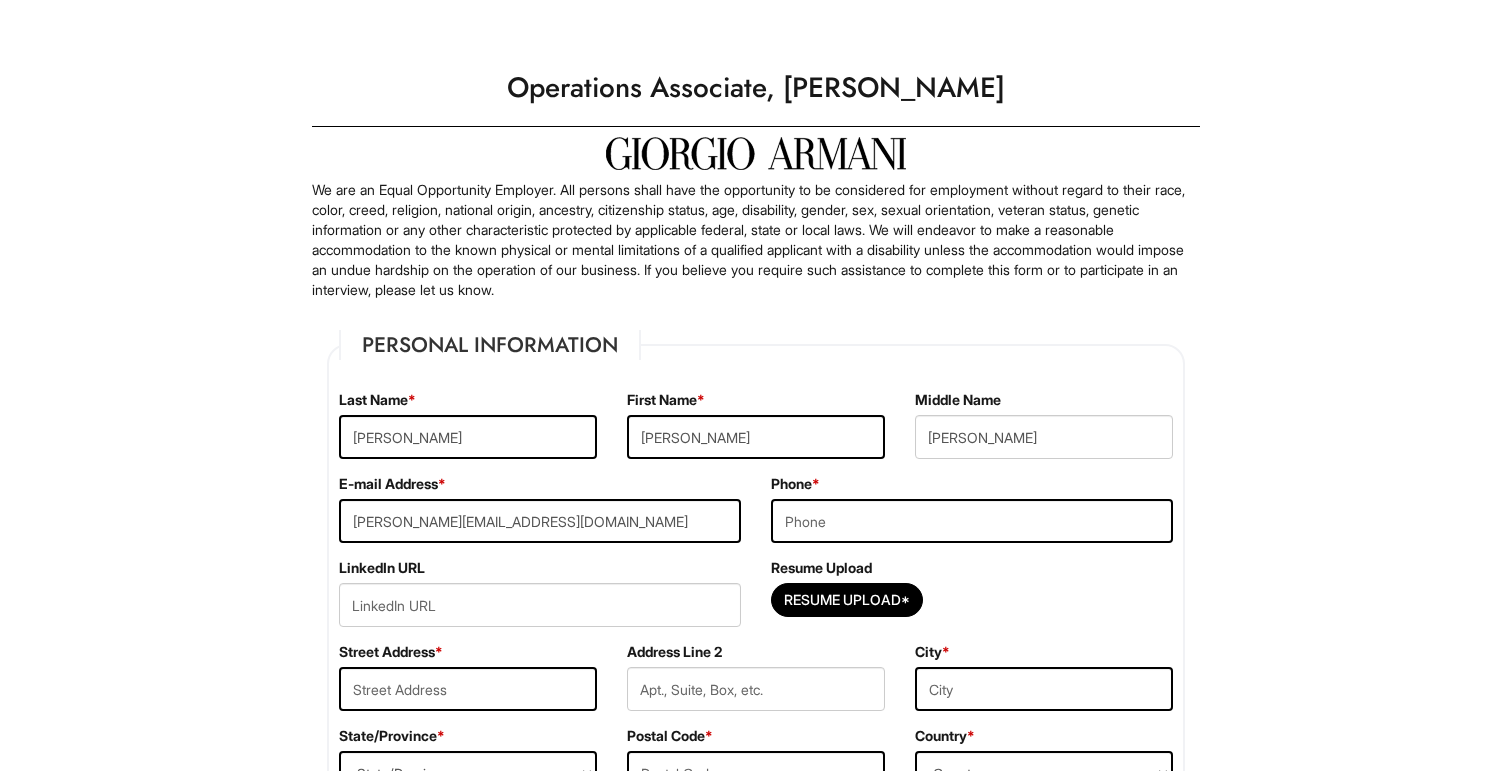 type on "3475821930" 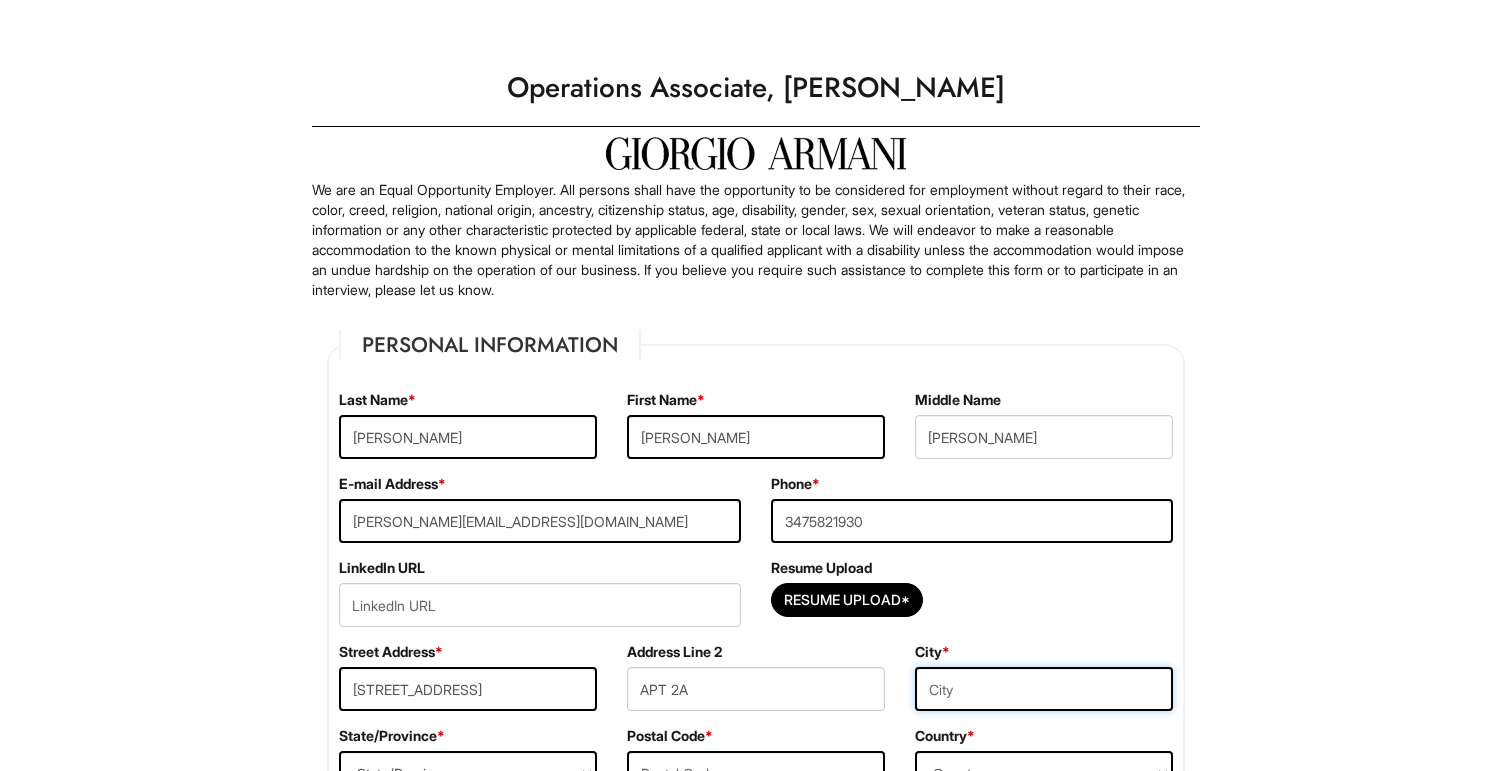 type on "[GEOGRAPHIC_DATA]" 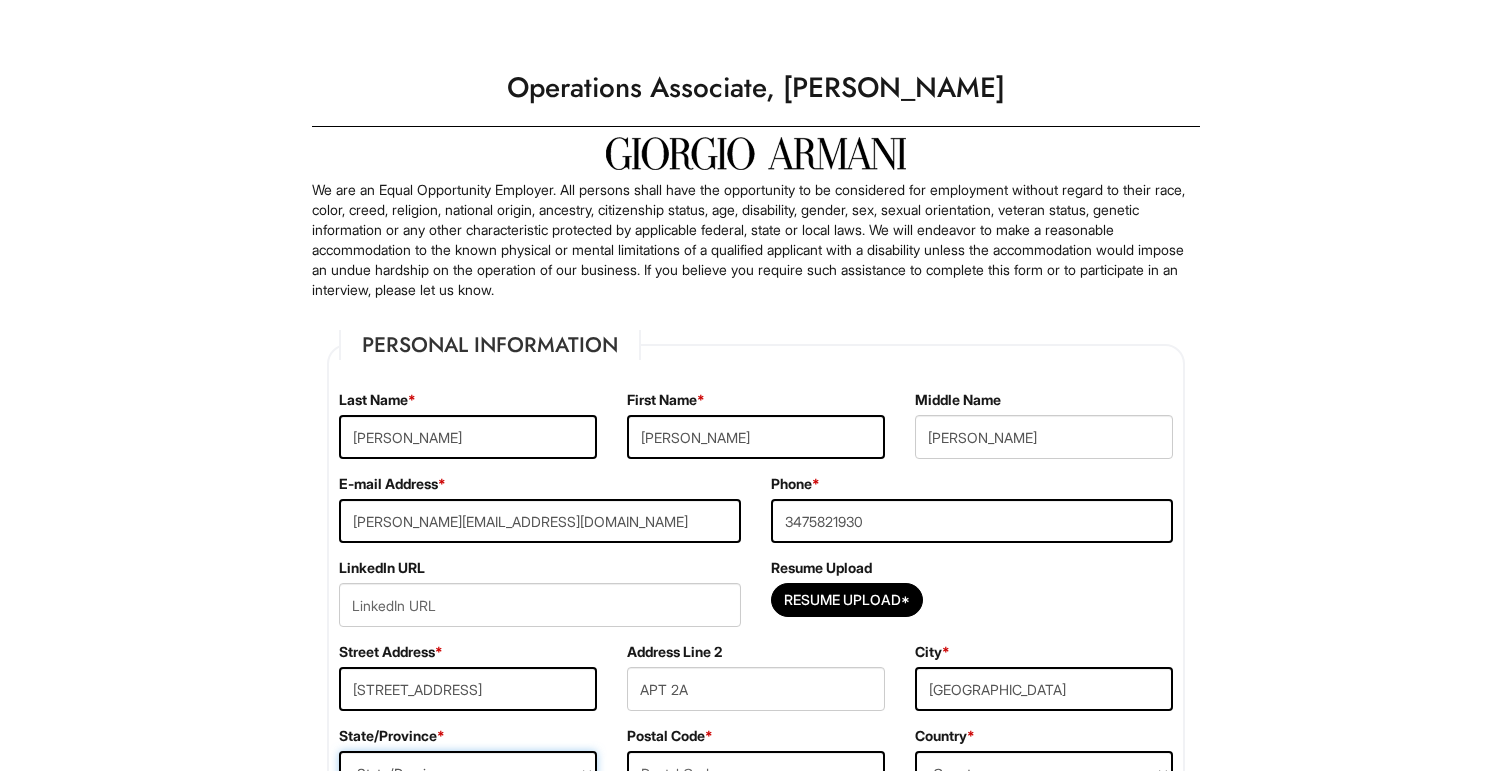 select on "NY" 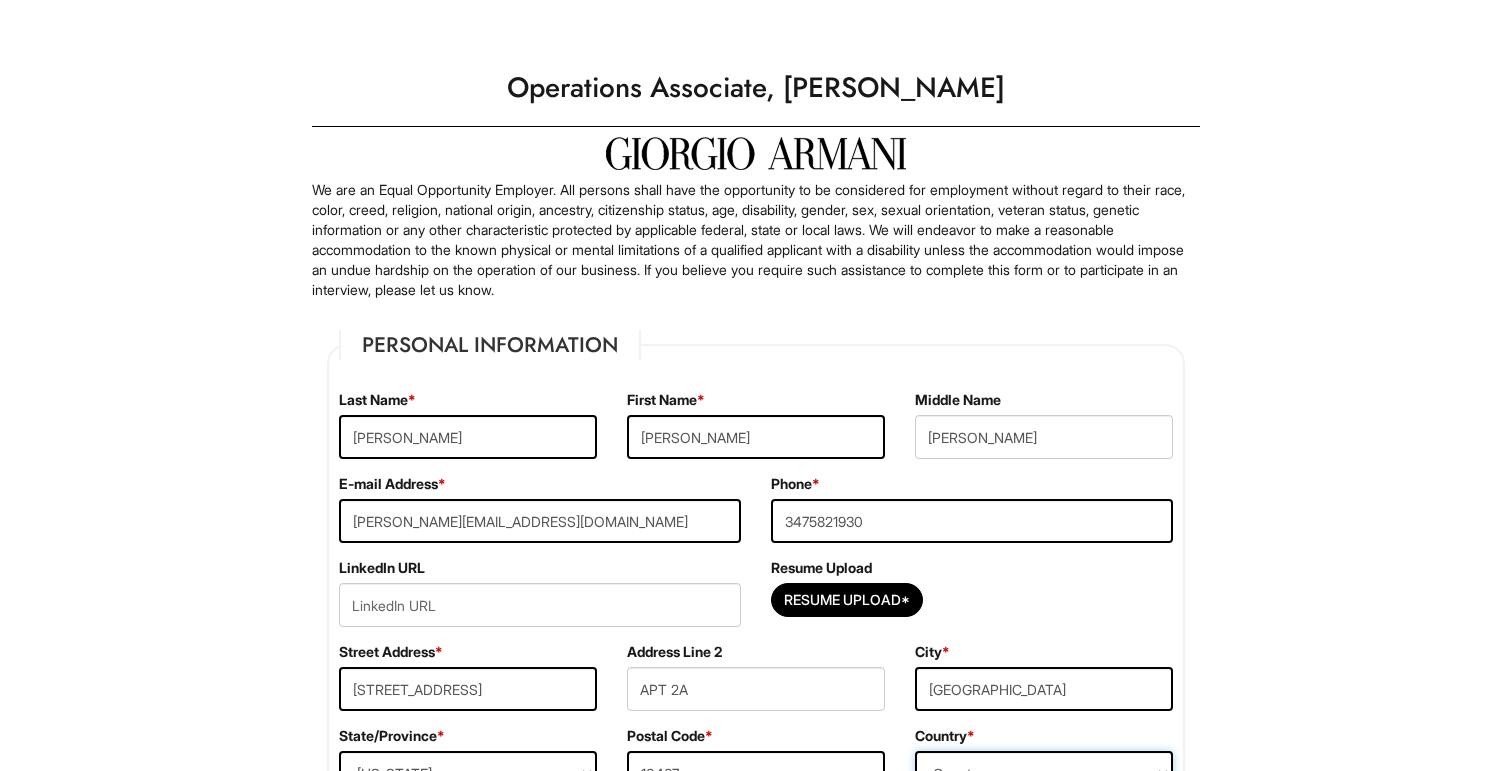 select on "[GEOGRAPHIC_DATA]" 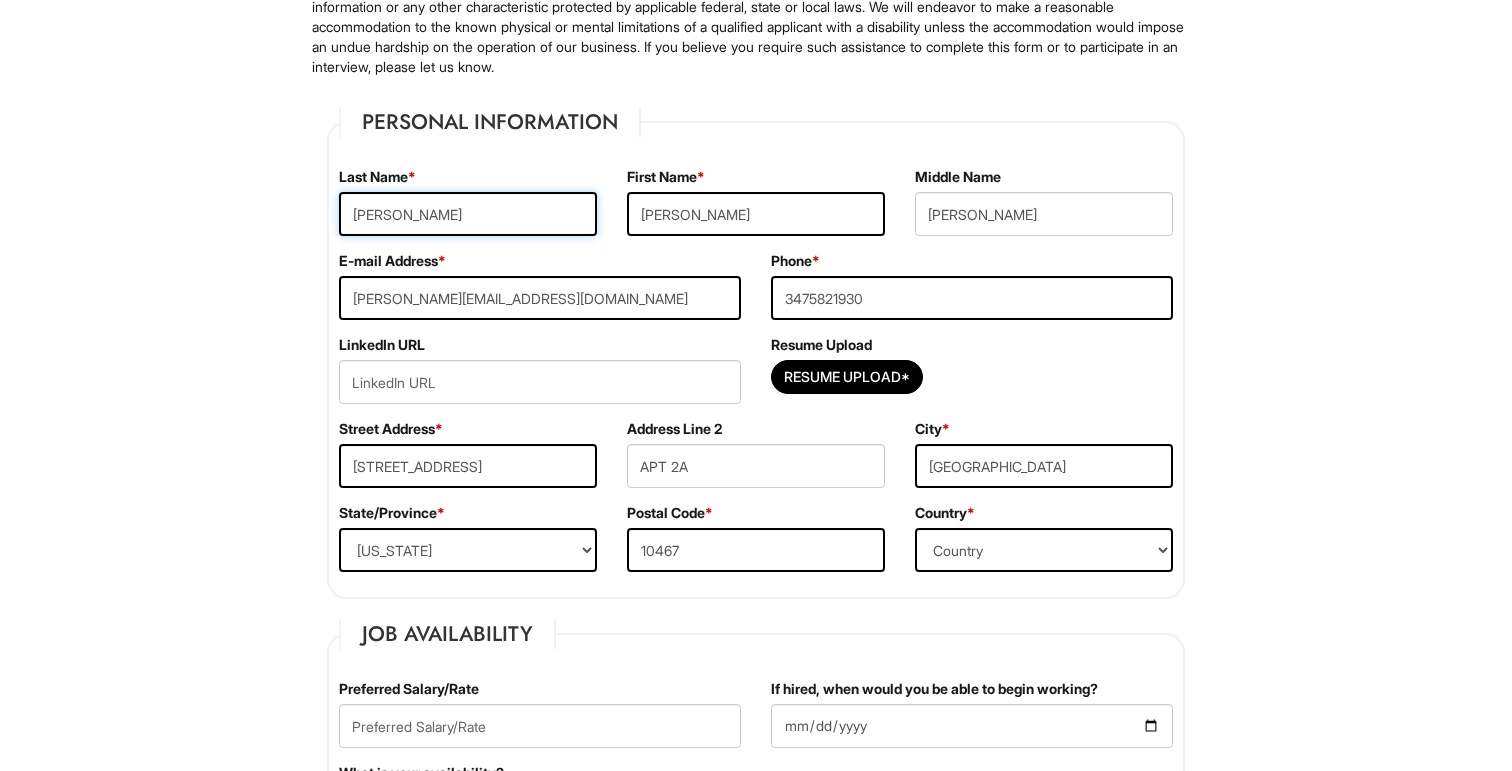 scroll, scrollTop: 232, scrollLeft: 0, axis: vertical 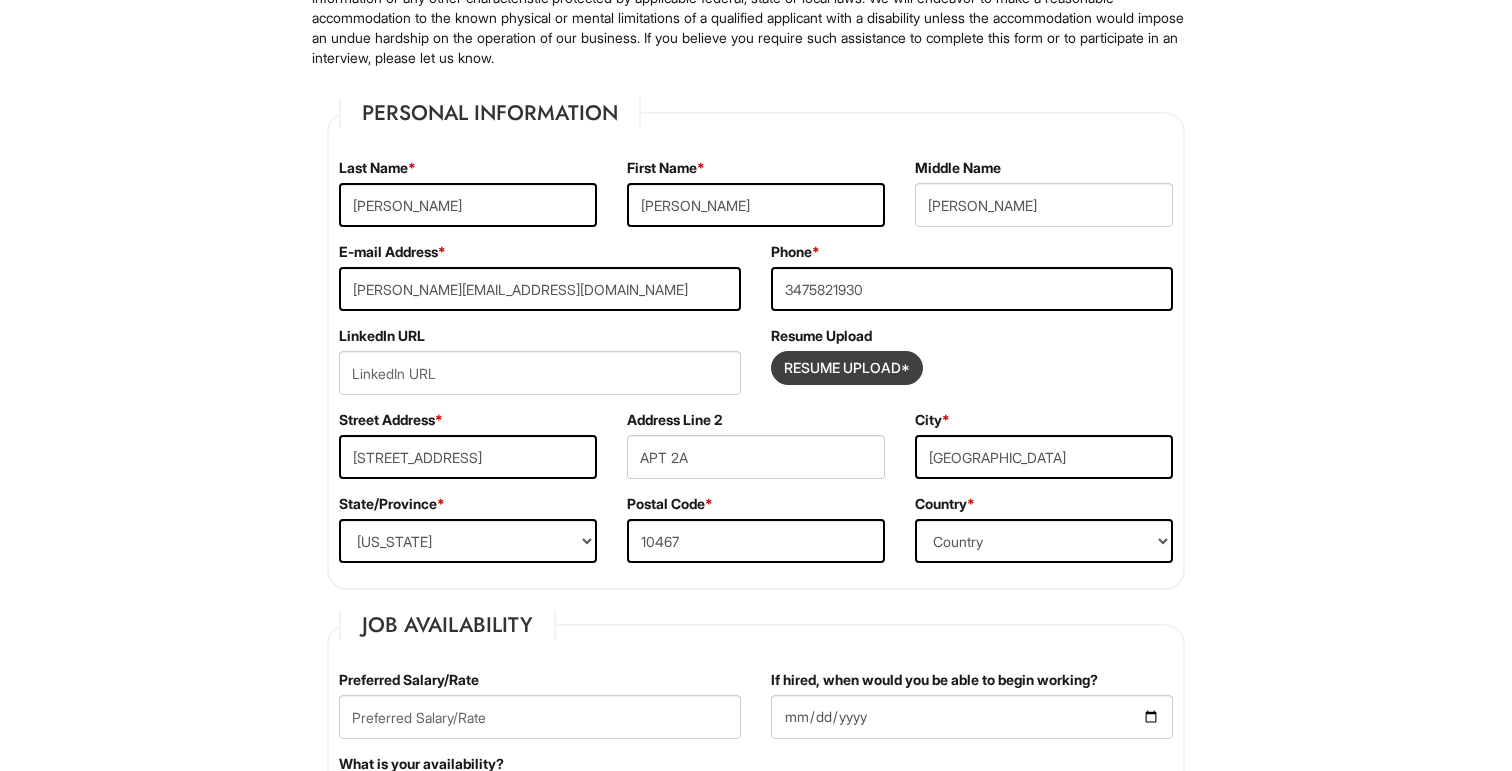 click at bounding box center [847, 368] 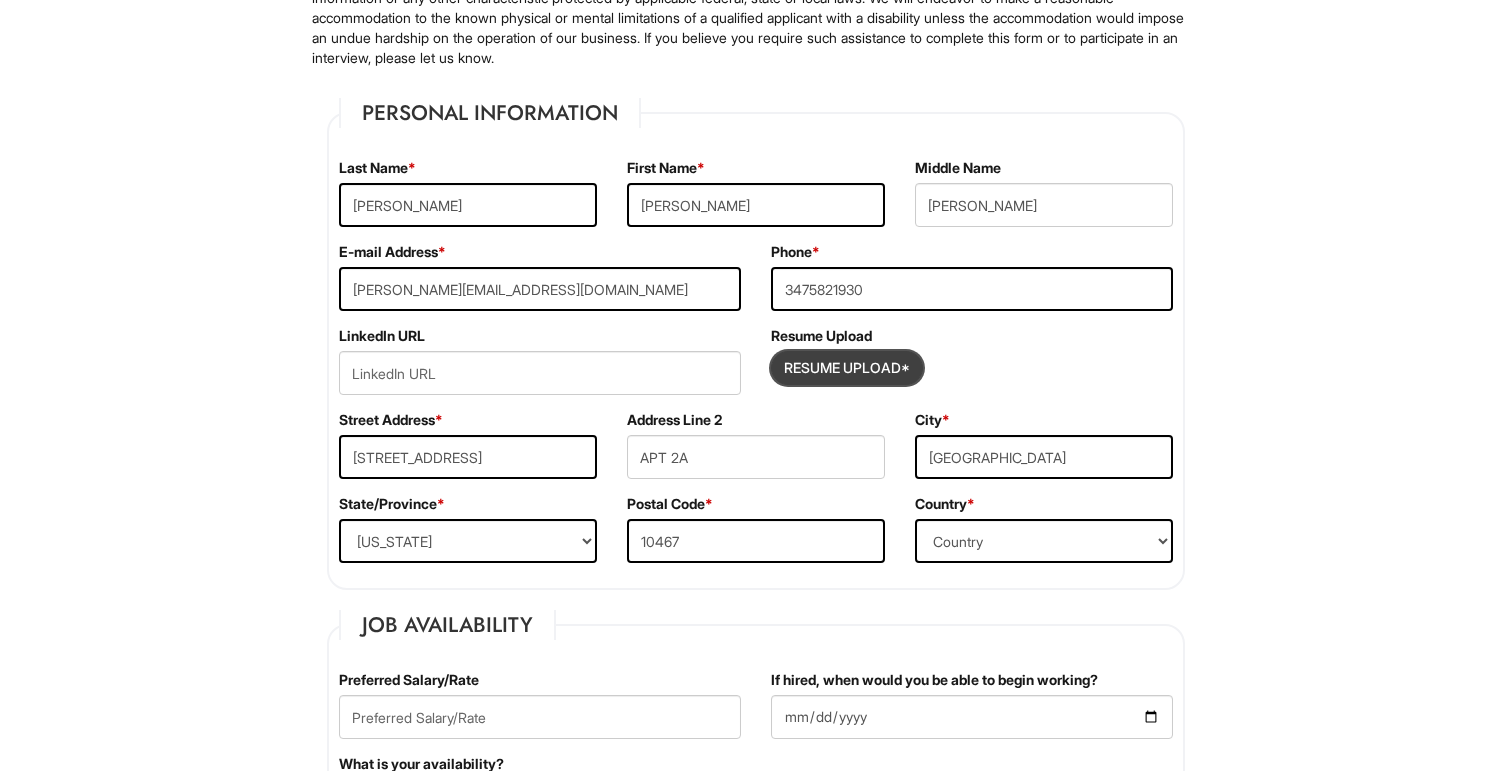 type on "C:\fakepath\[PERSON_NAME] 2025 Resume.pdf" 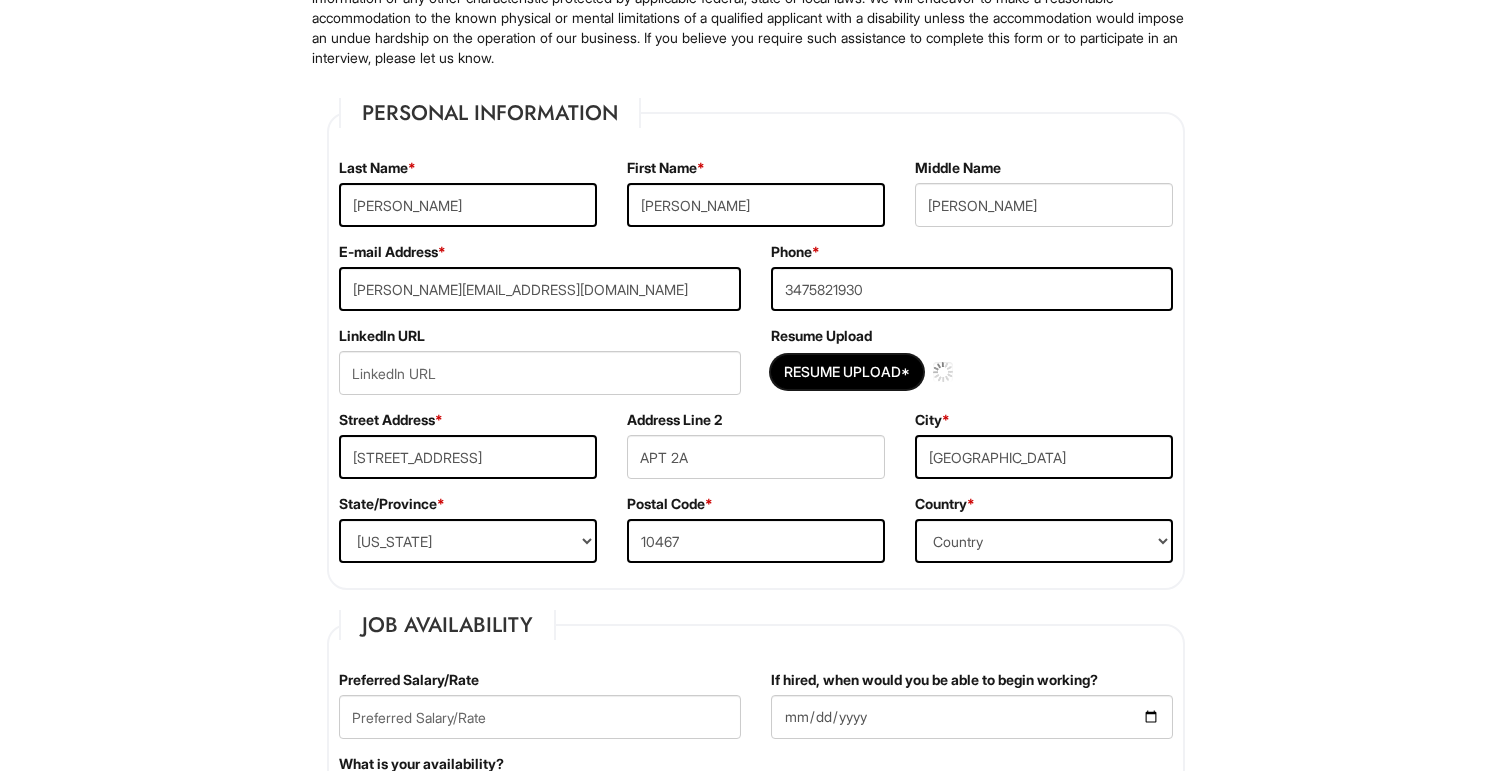 type 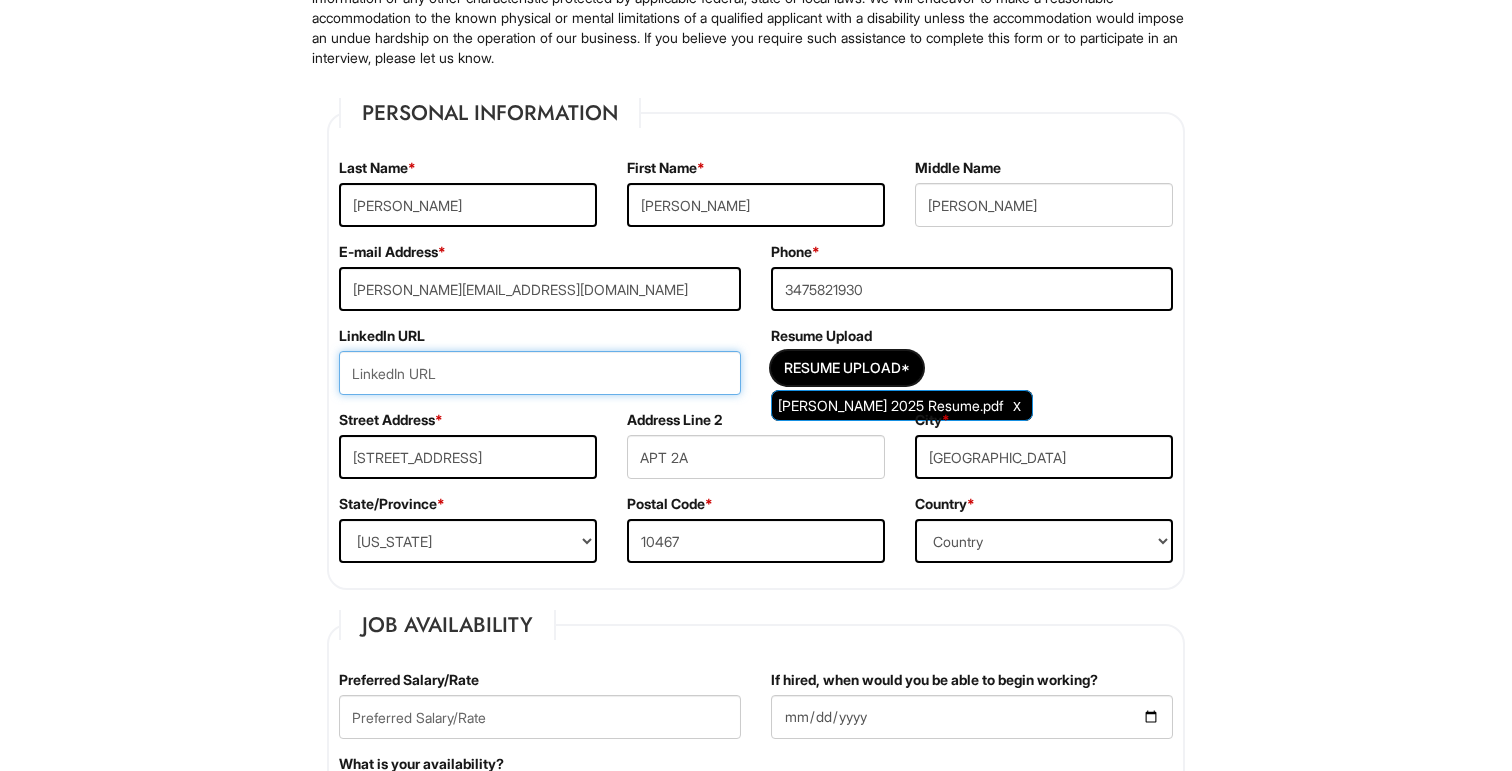 click at bounding box center [540, 373] 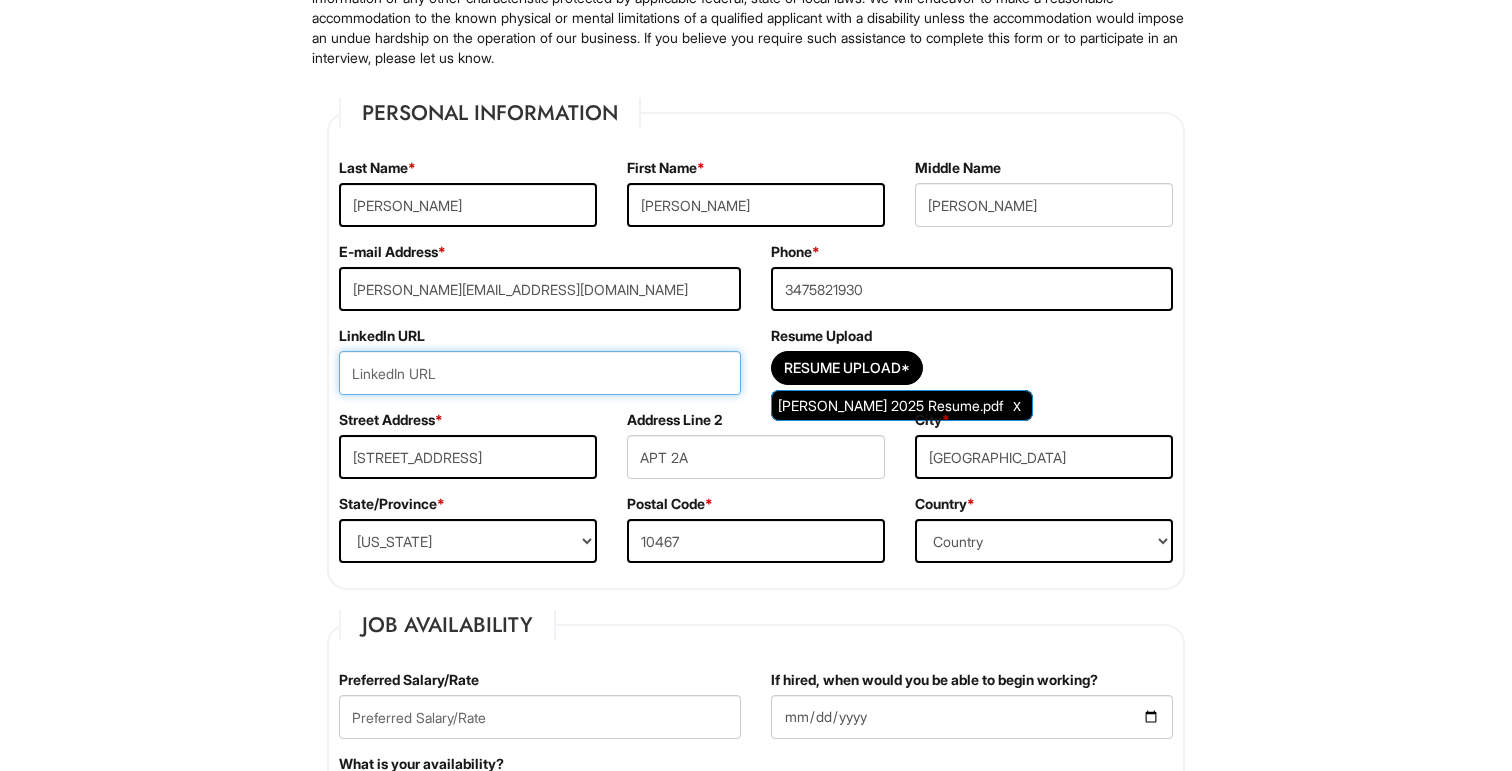 paste on "[URL][DOMAIN_NAME][PERSON_NAME]" 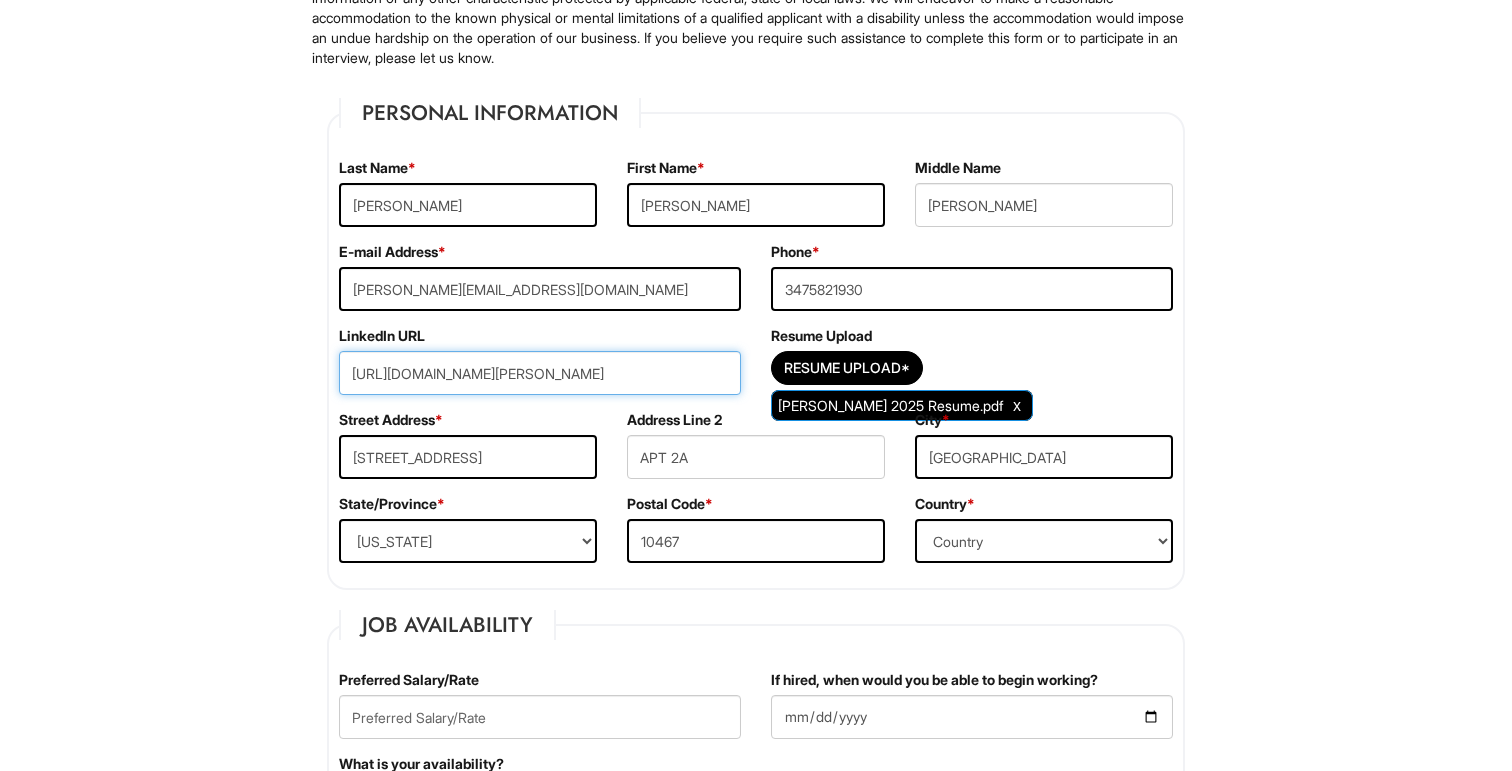 type on "[URL][DOMAIN_NAME][PERSON_NAME]" 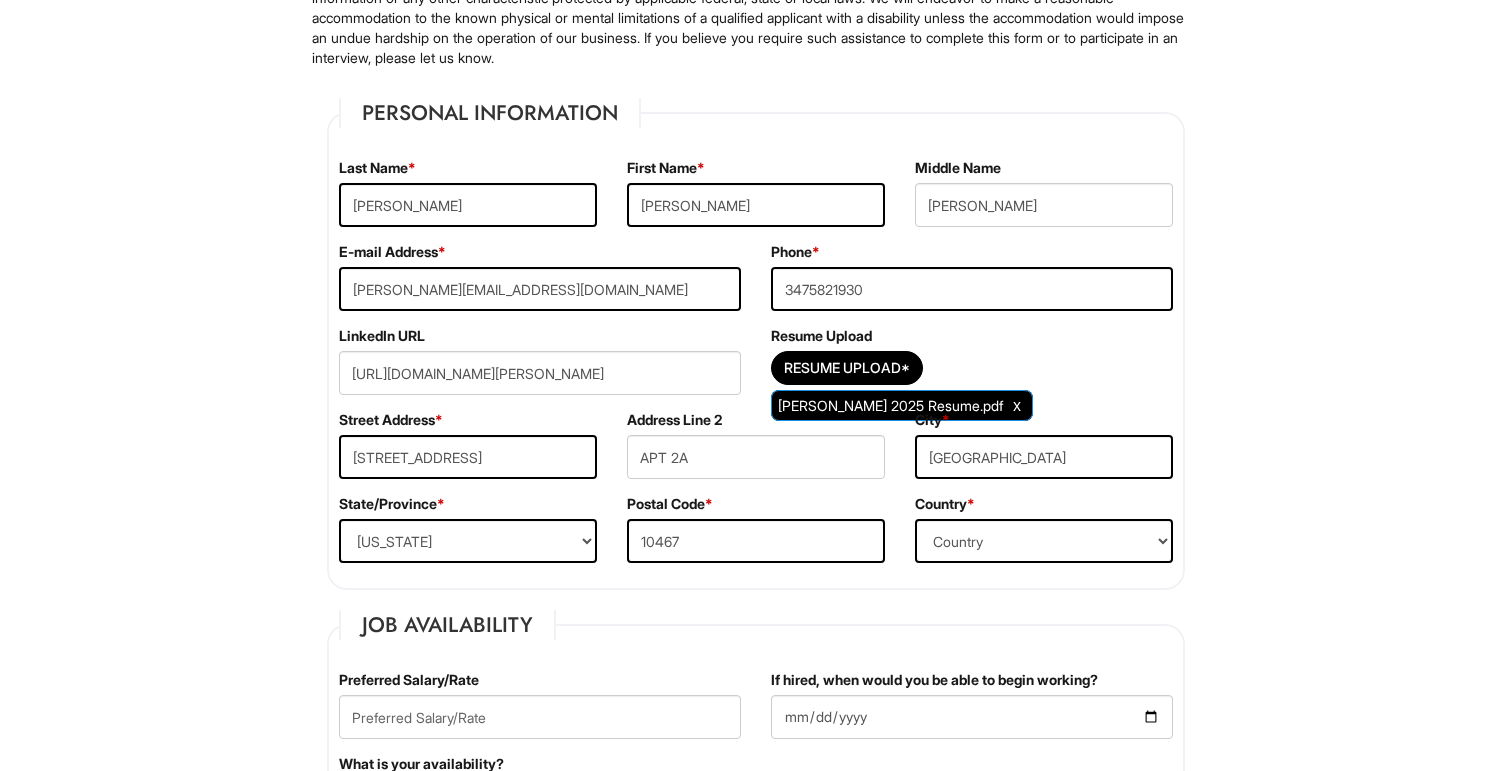 click on "Please Complete This Form 1 2 3 Operations Associate, [PERSON_NAME] PLEASE COMPLETE ALL REQUIRED FIELDS
We are an Equal Opportunity Employer. All persons shall have the opportunity to be considered for employment without regard to their race, color, creed, religion, national origin, ancestry, citizenship status, age, disability, gender, sex, sexual orientation, veteran status, genetic information or any other characteristic protected by applicable federal, state or local laws. We will endeavor to make a reasonable accommodation to the known physical or mental limitations of a qualified applicant with a disability unless the accommodation would impose an undue hardship on the operation of our business. If you believe you require such assistance to complete this form or to participate in an interview, please let us know.
Personal Information
Last Name  *   [PERSON_NAME]
First Name  *   [PERSON_NAME]
Middle Name   [PERSON_NAME]
E-mail Address  *   [PERSON_NAME][EMAIL_ADDRESS][DOMAIN_NAME]
Phone  *   [PHONE_NUMBER]" at bounding box center [756, 1721] 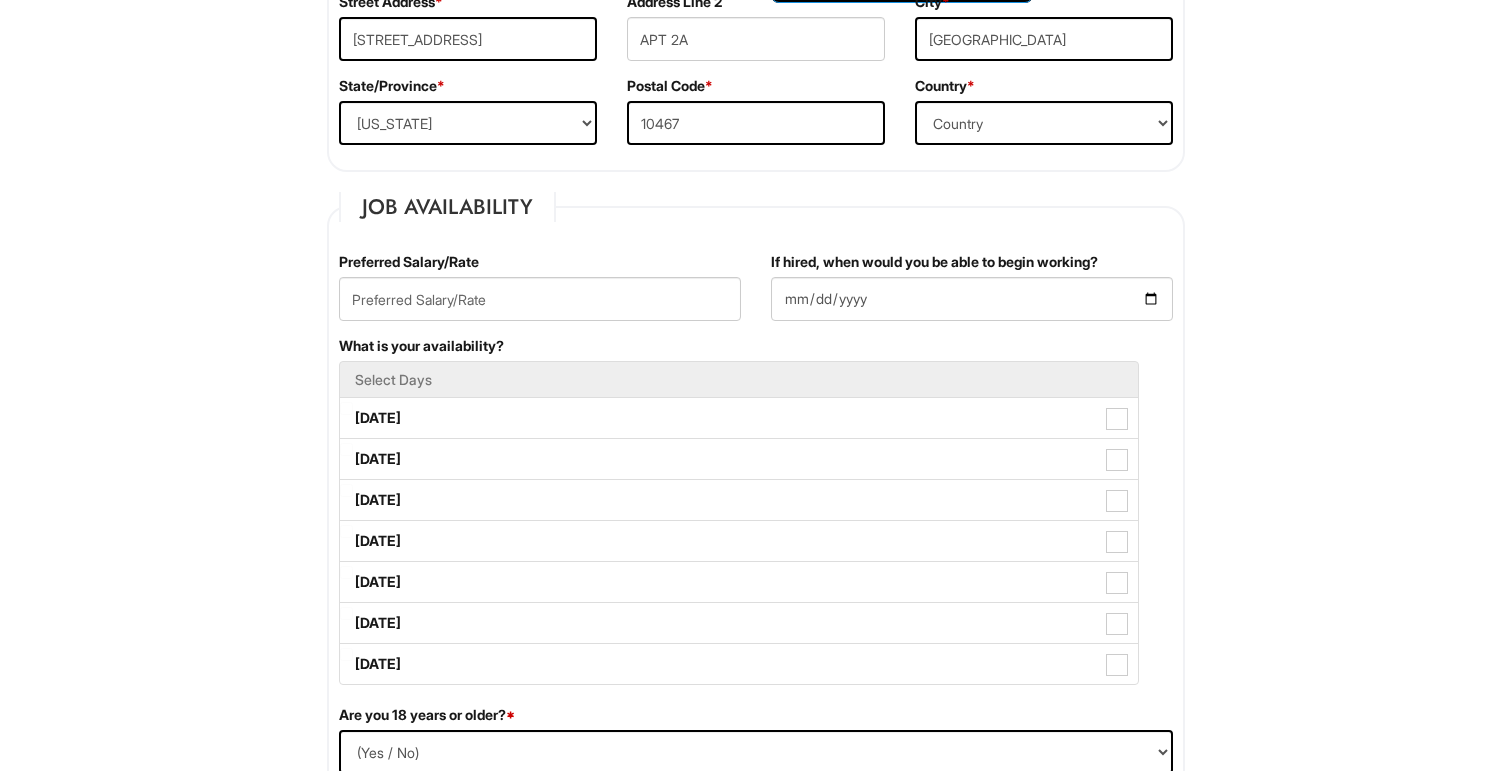 scroll, scrollTop: 662, scrollLeft: 0, axis: vertical 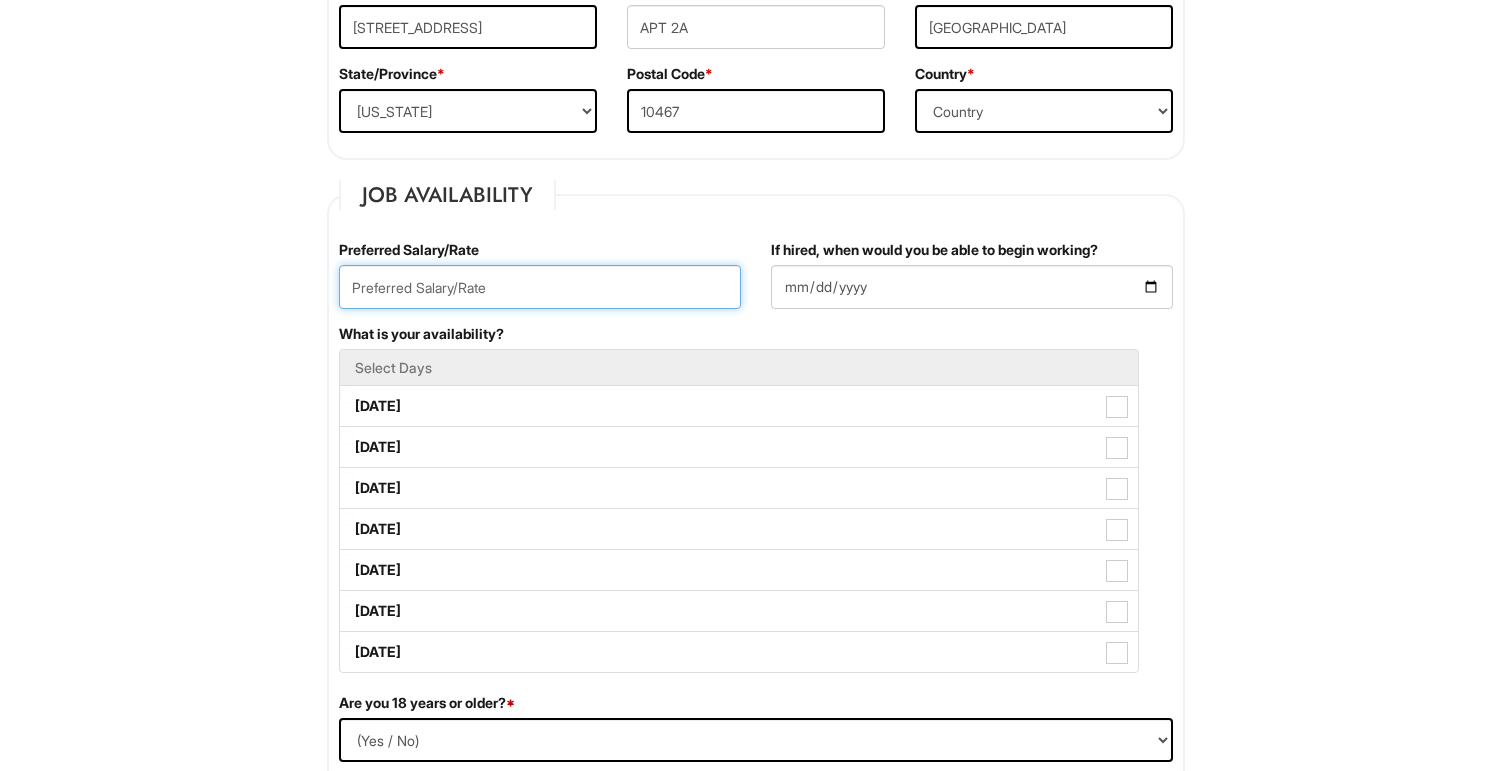 click at bounding box center [540, 287] 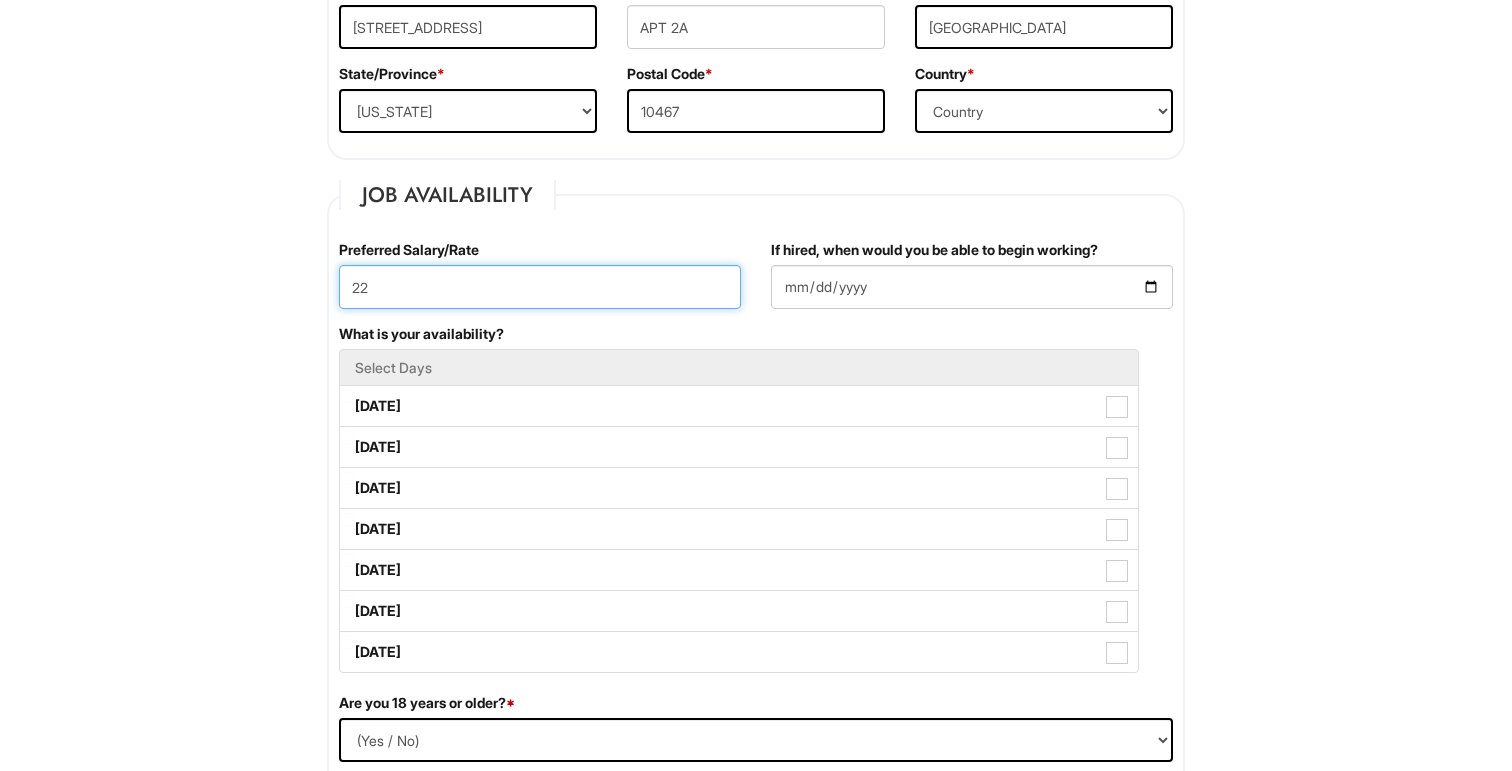 type on "22" 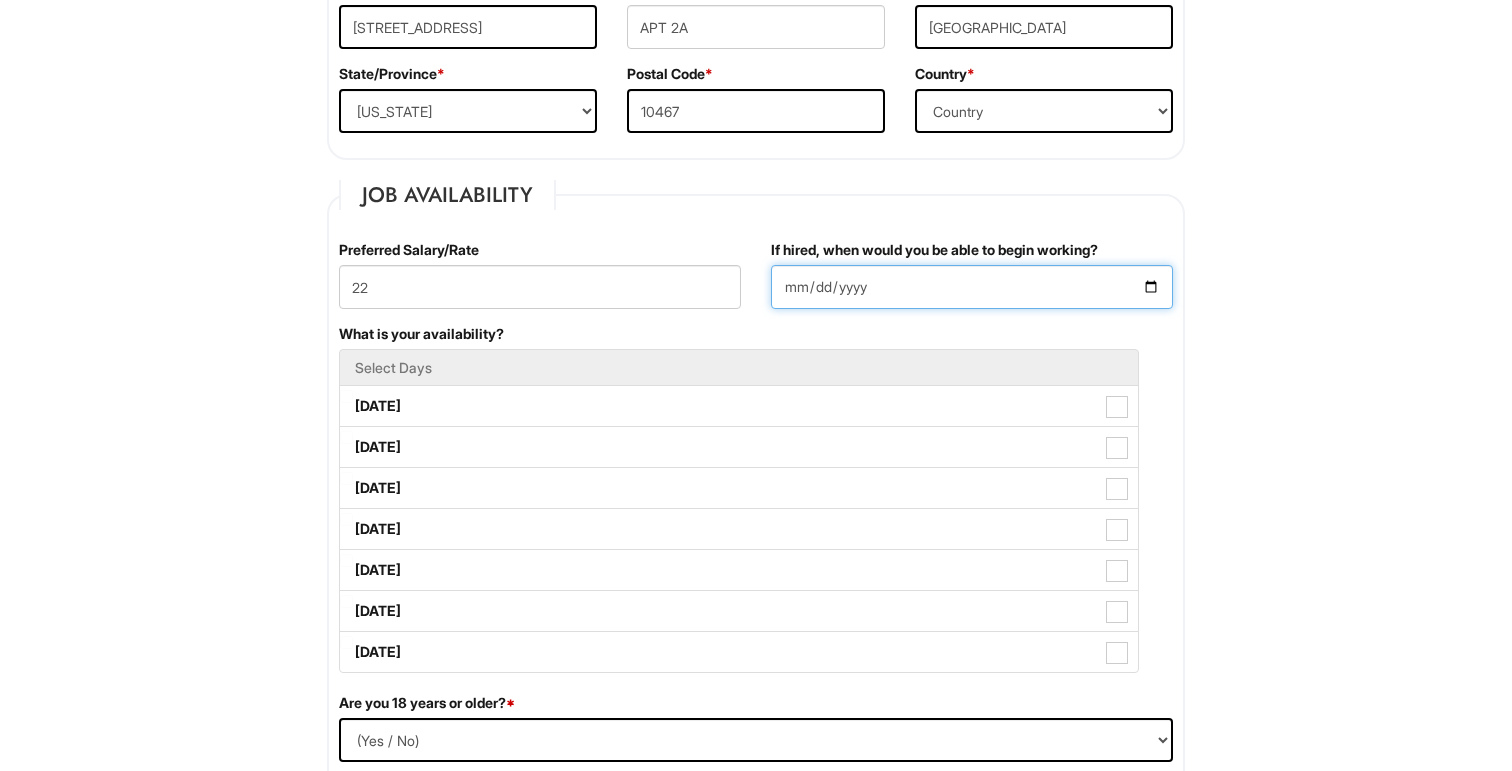 click on "If hired, when would you be able to begin working?" at bounding box center (972, 287) 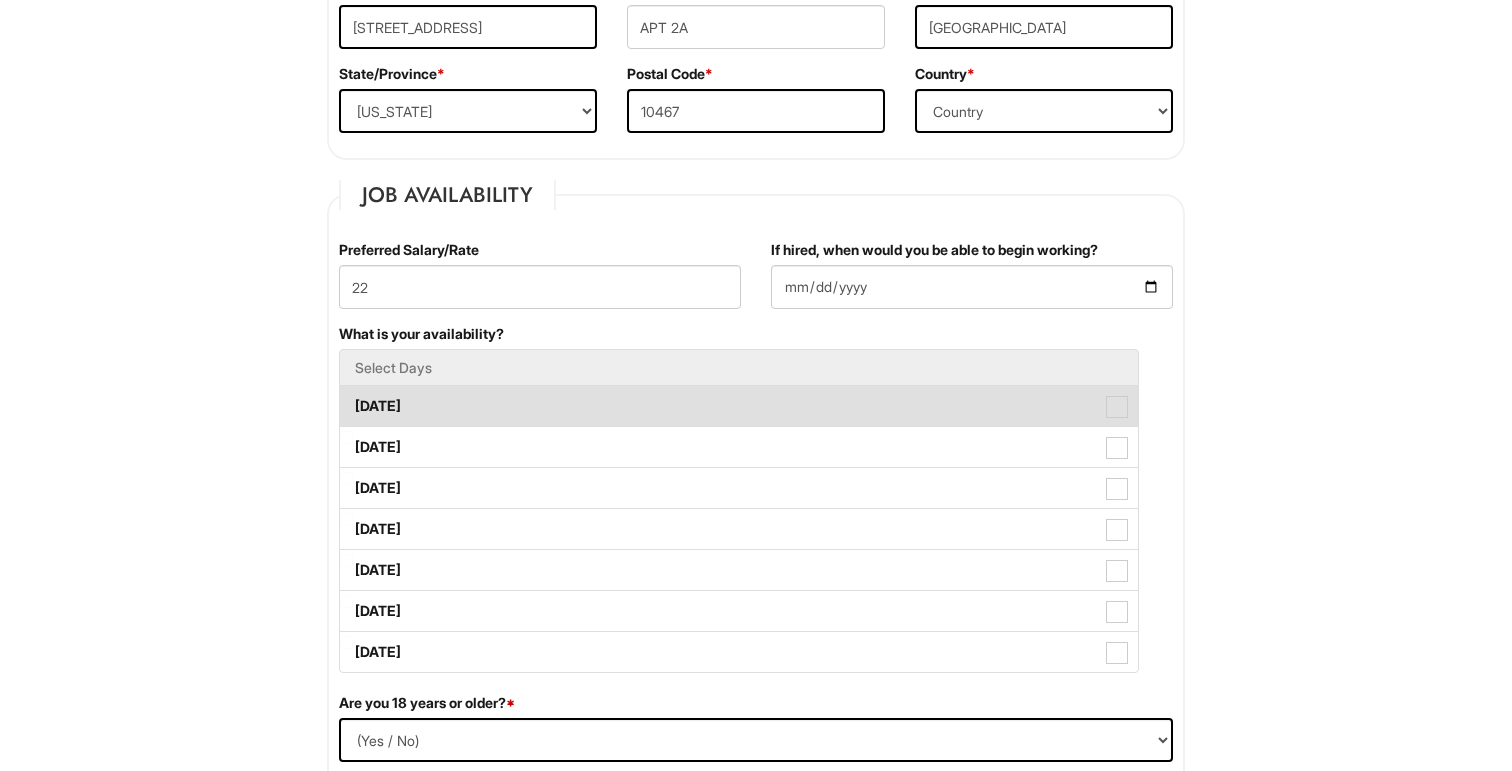 click on "[DATE]" at bounding box center (739, 406) 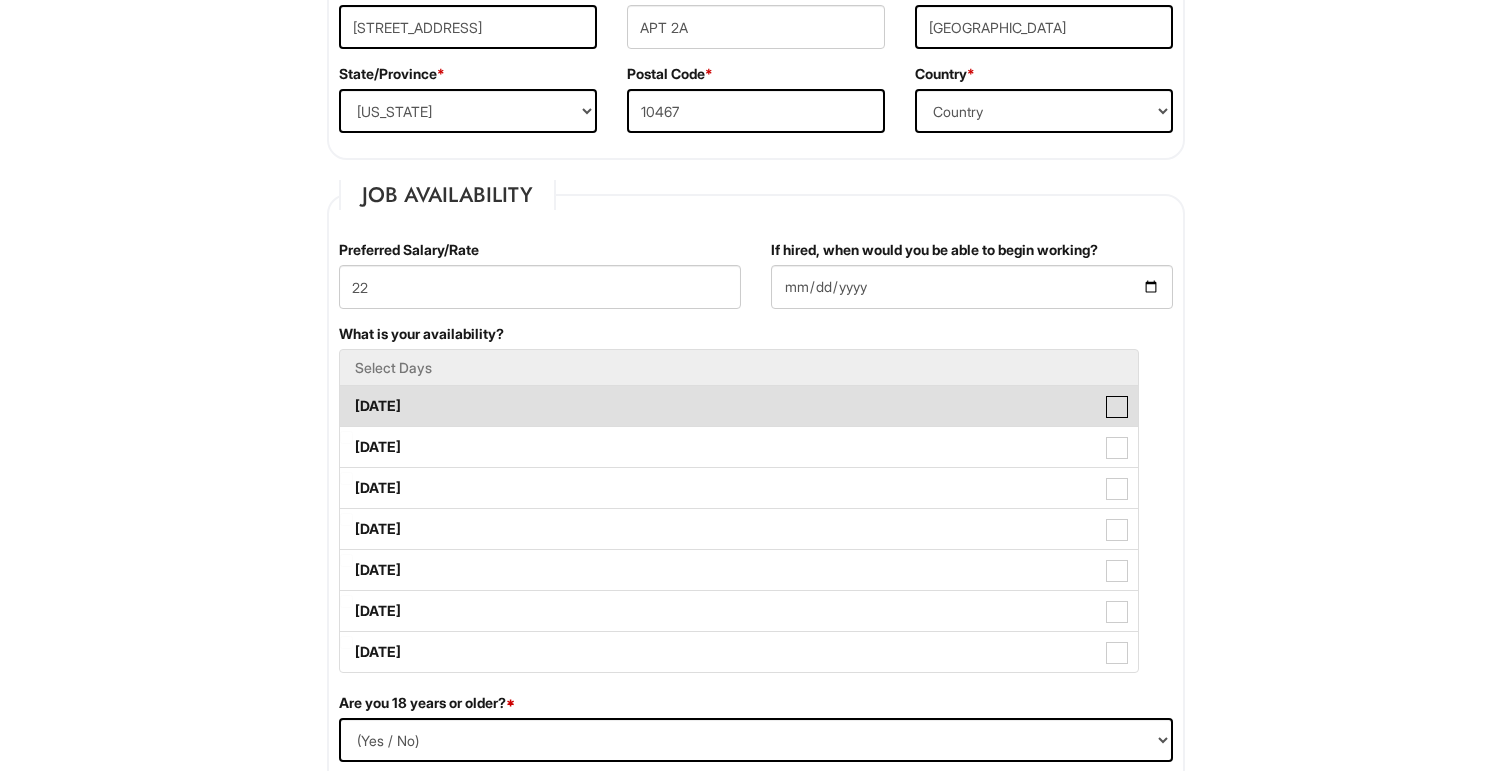 click on "[DATE]" at bounding box center [346, 396] 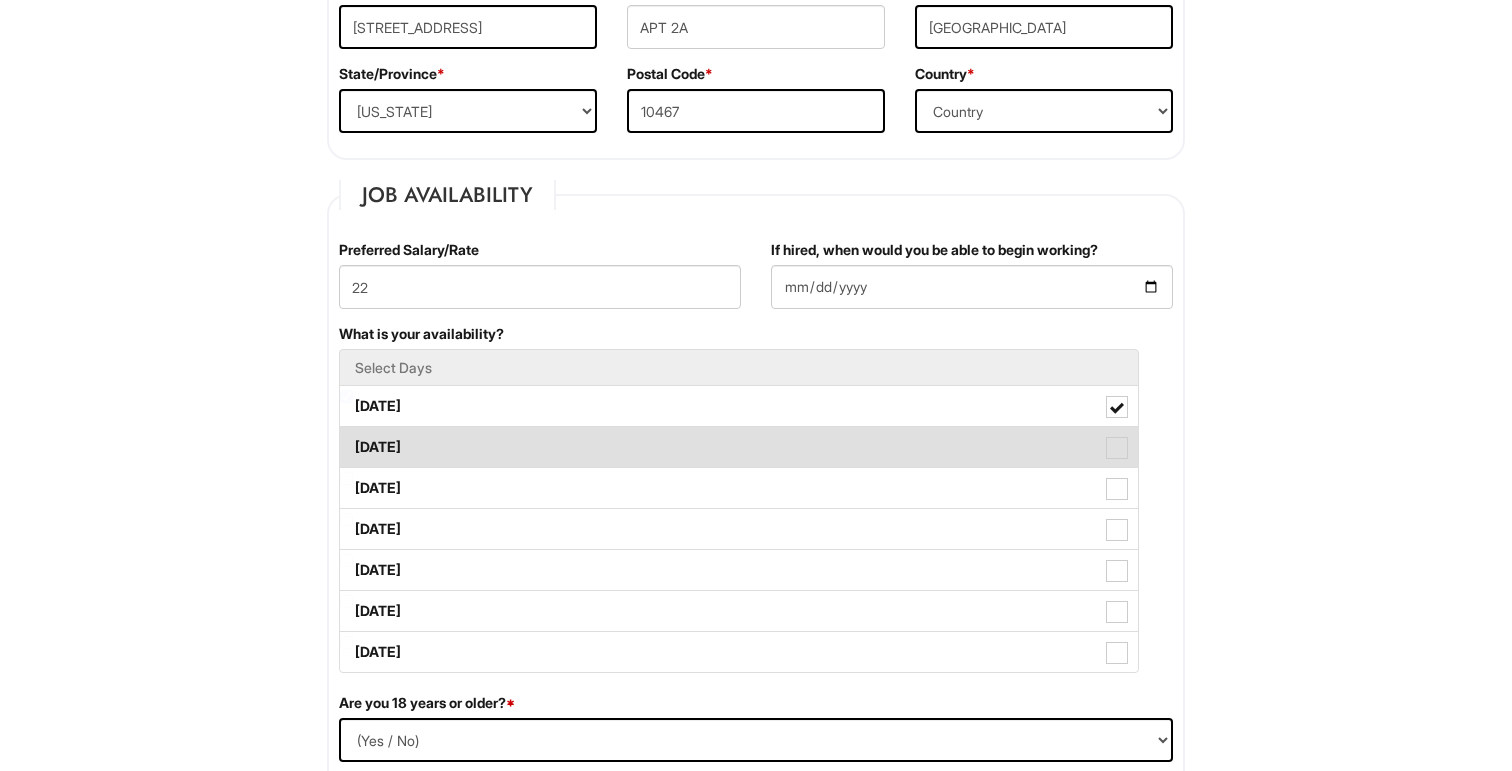 click on "[DATE]" at bounding box center [739, 447] 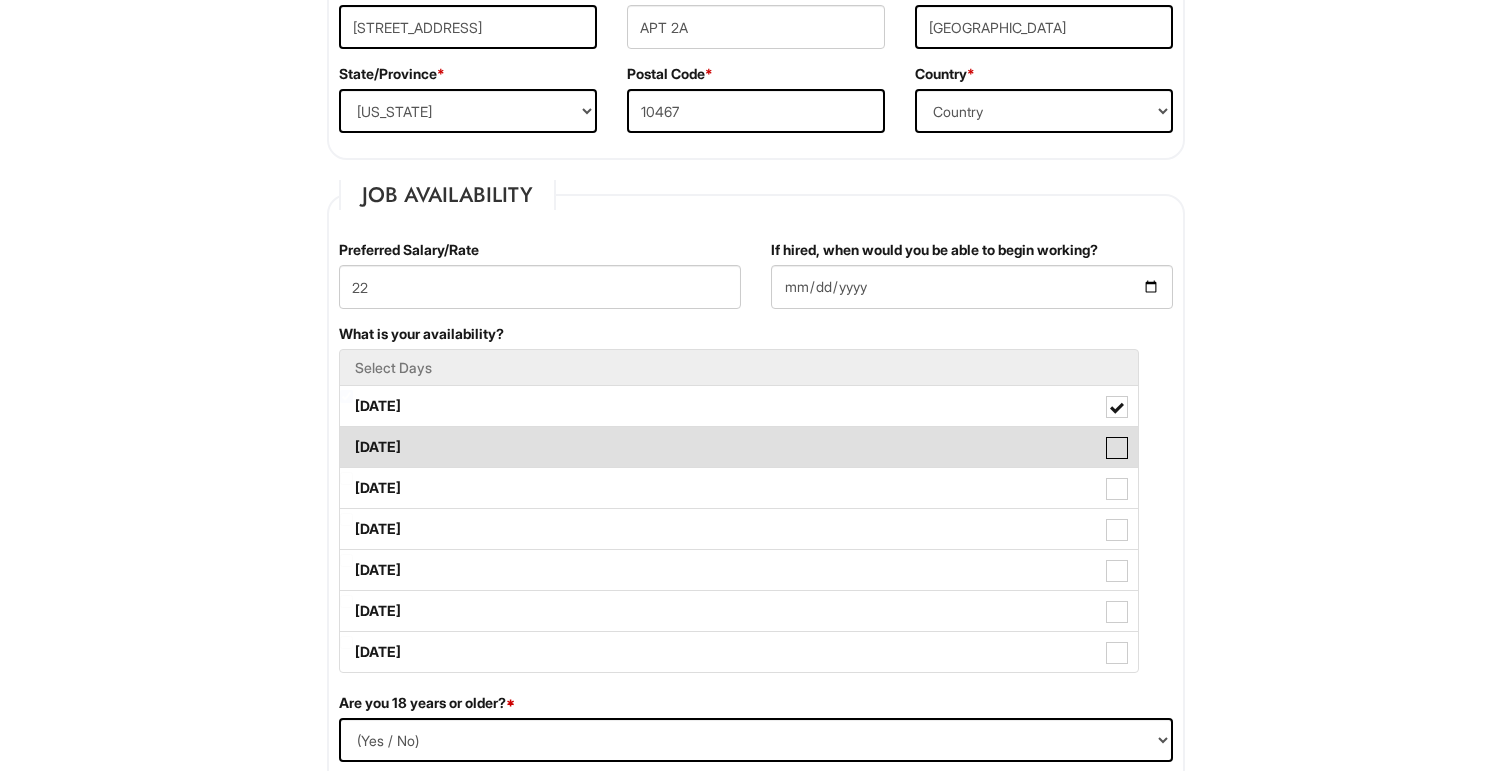 click on "[DATE]" at bounding box center (346, 437) 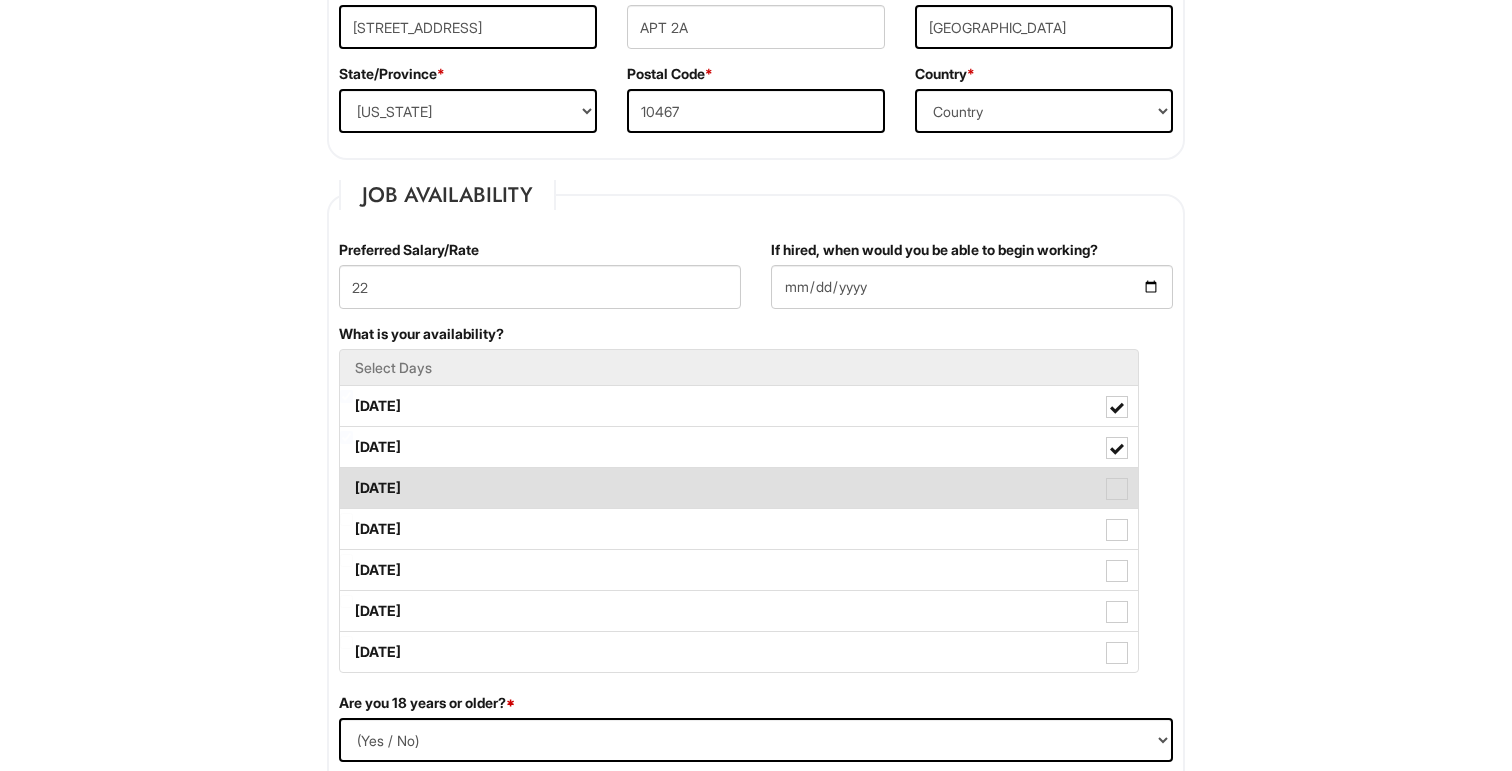 click on "[DATE]" at bounding box center [739, 488] 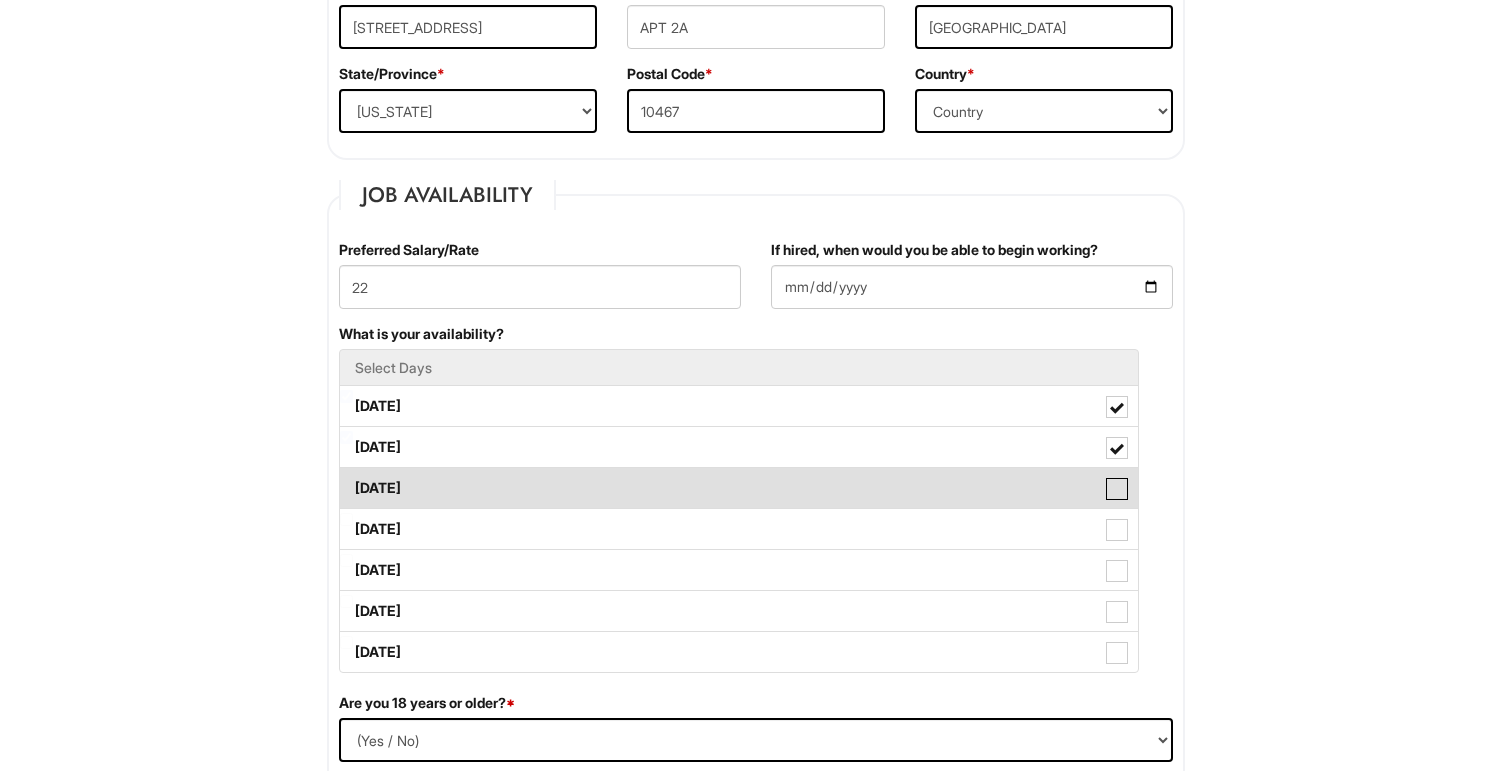 click on "[DATE]" at bounding box center (346, 478) 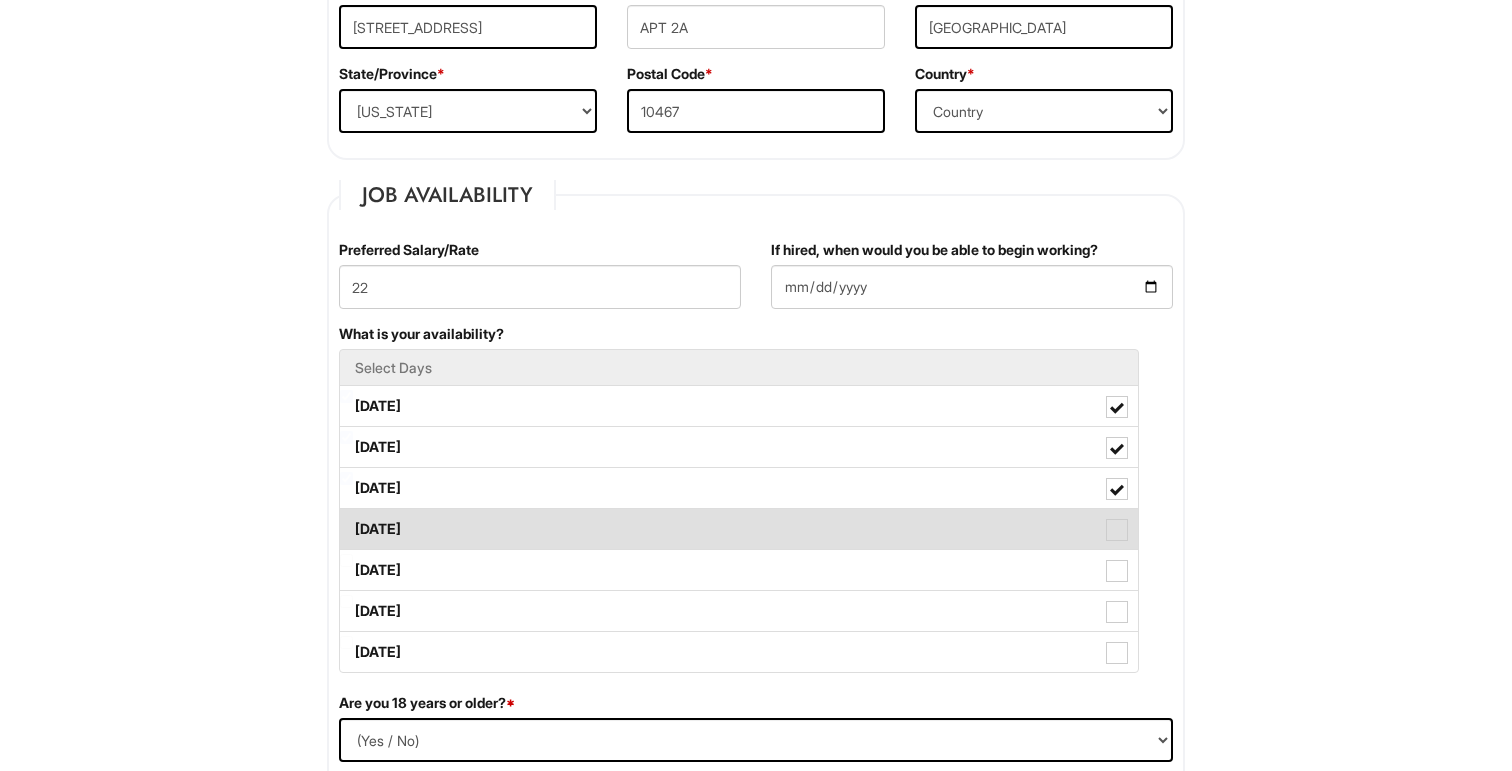 click on "[DATE]" at bounding box center (739, 529) 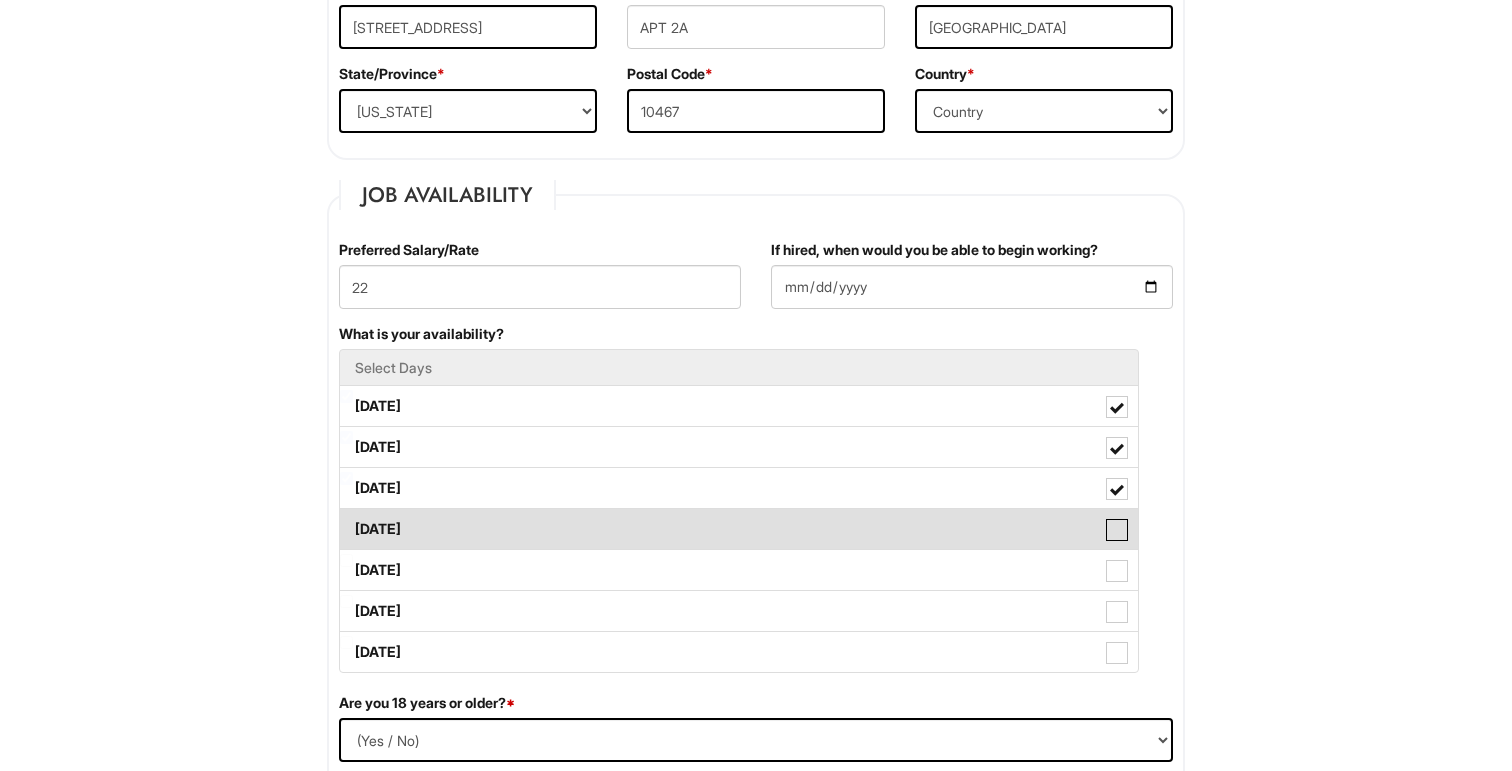 click on "[DATE]" at bounding box center (346, 519) 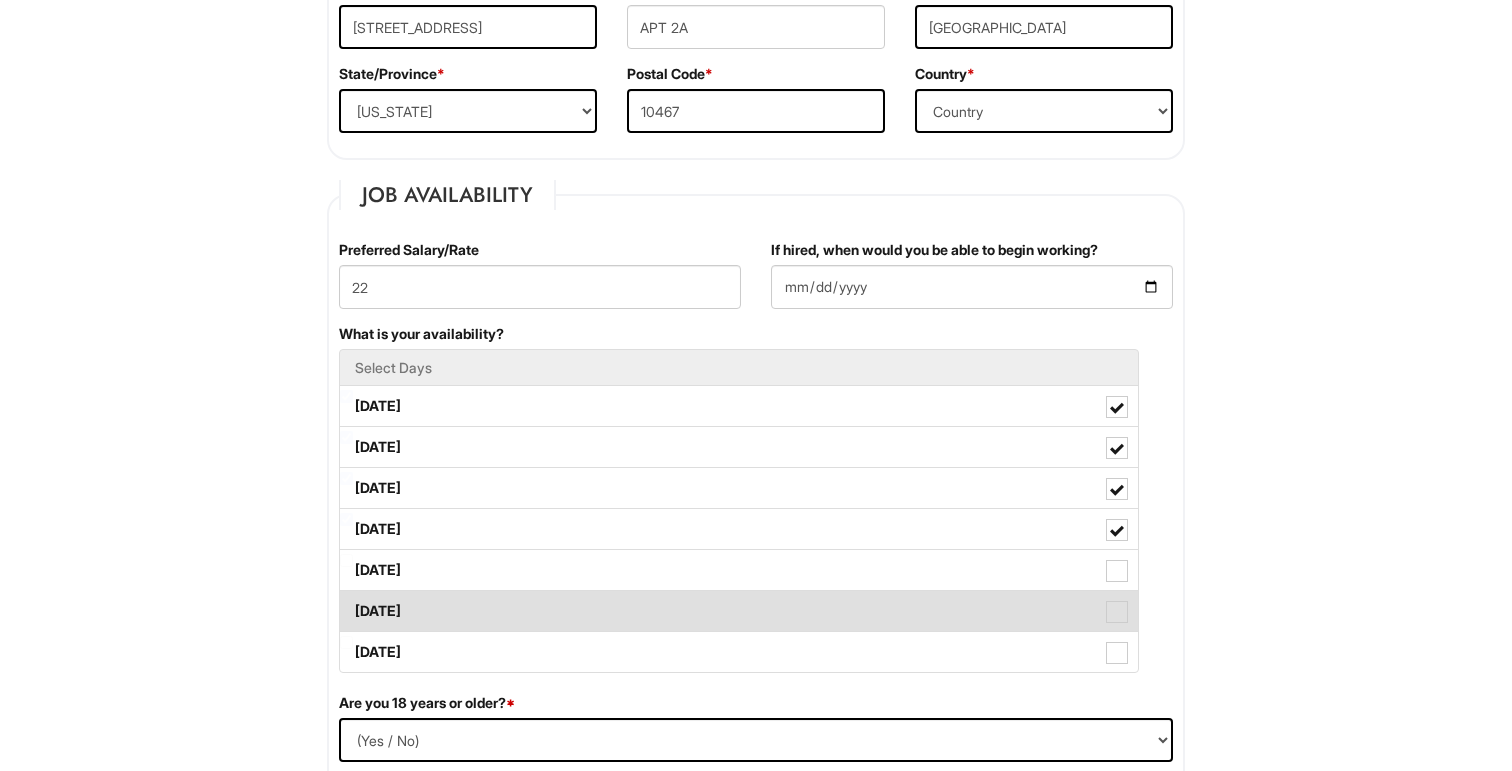 click on "[DATE]" at bounding box center (739, 611) 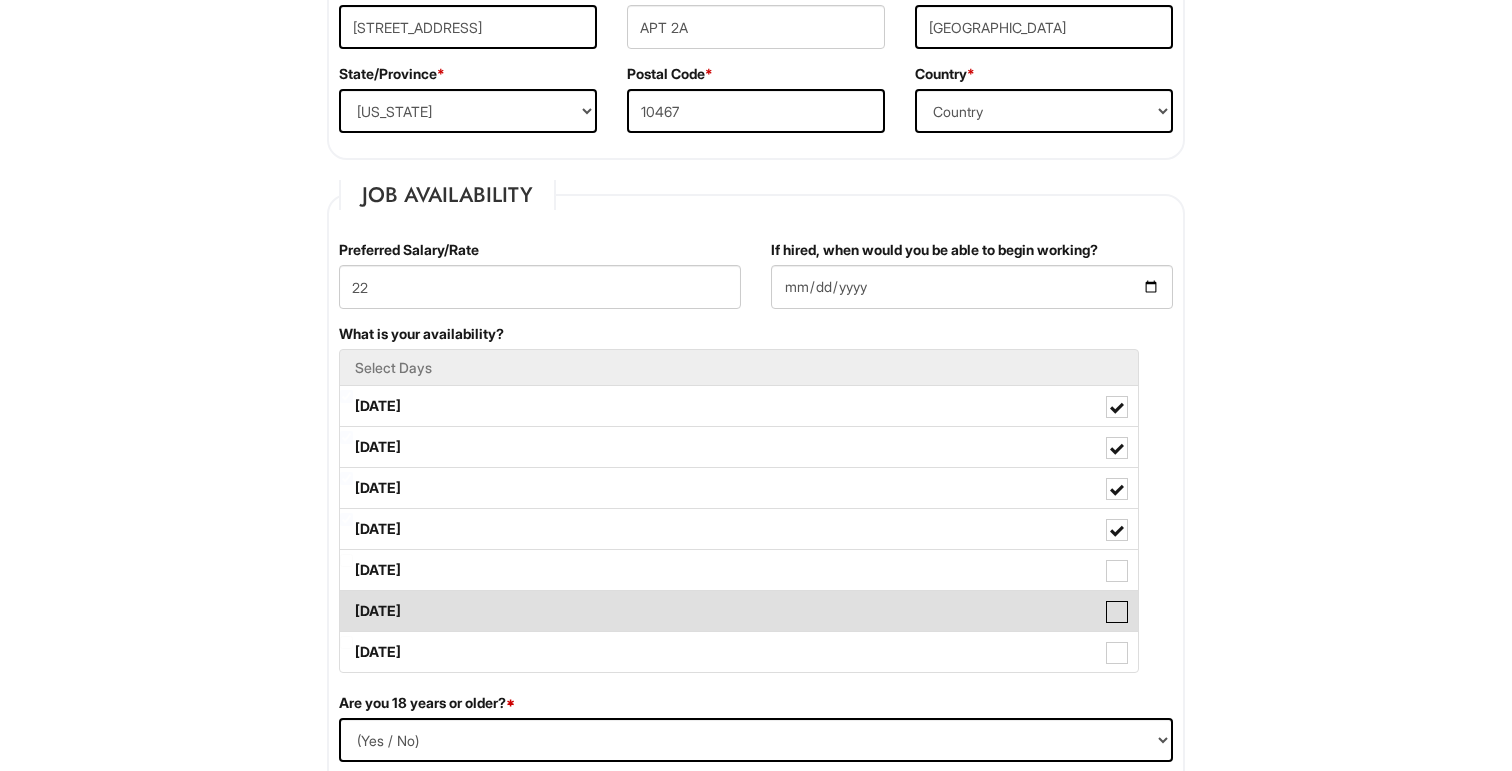 click on "[DATE]" at bounding box center (346, 601) 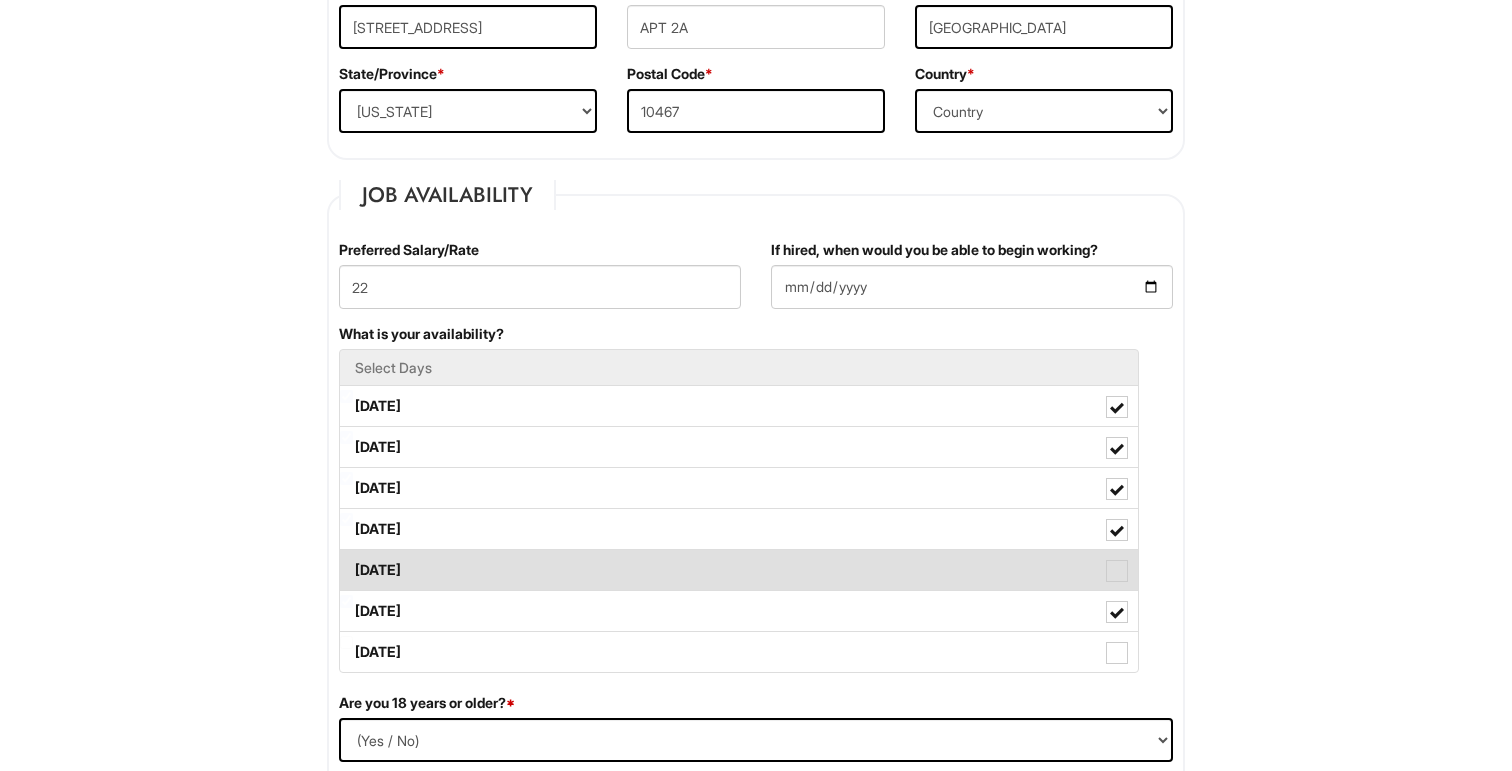 click on "[DATE]" at bounding box center [739, 570] 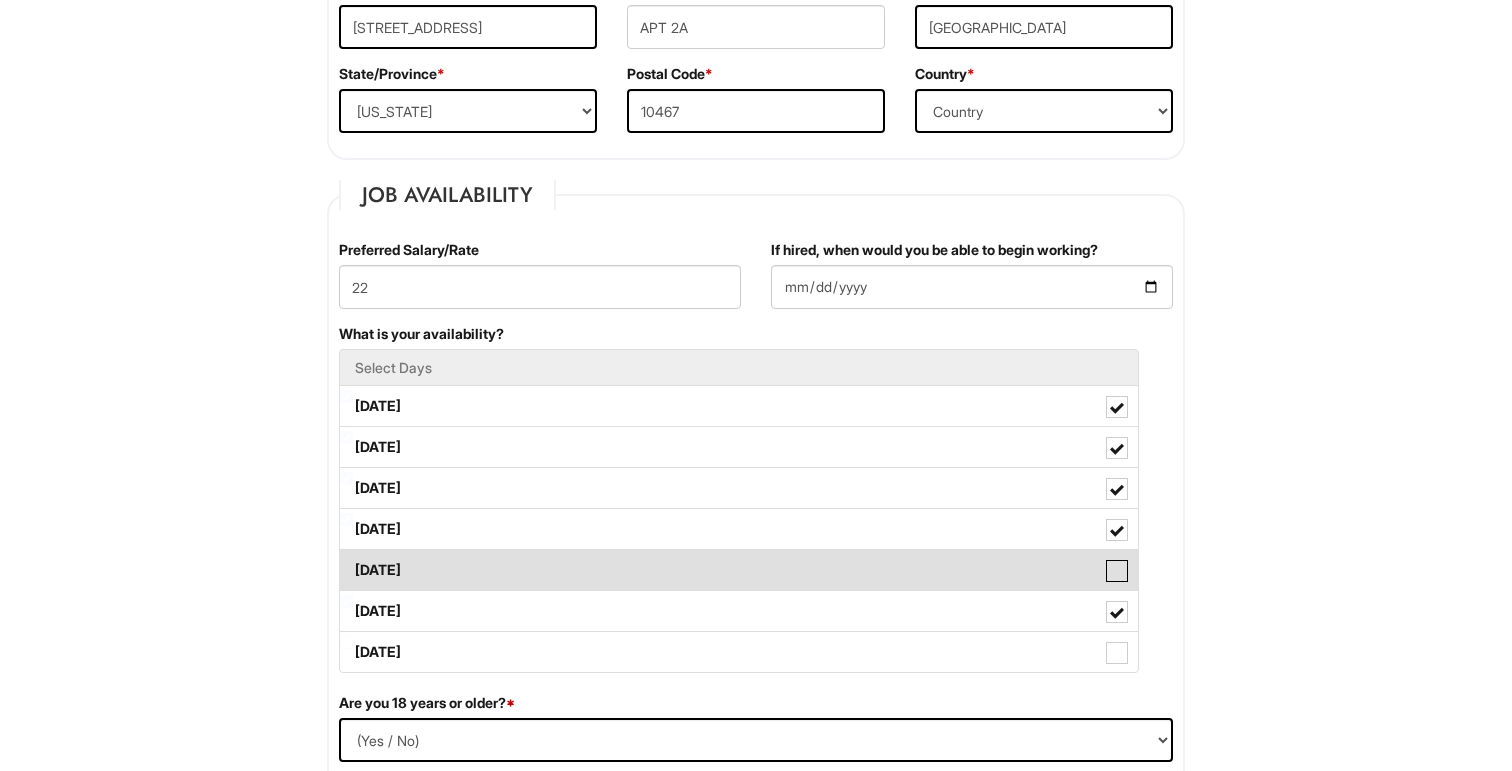 click on "[DATE]" at bounding box center (346, 560) 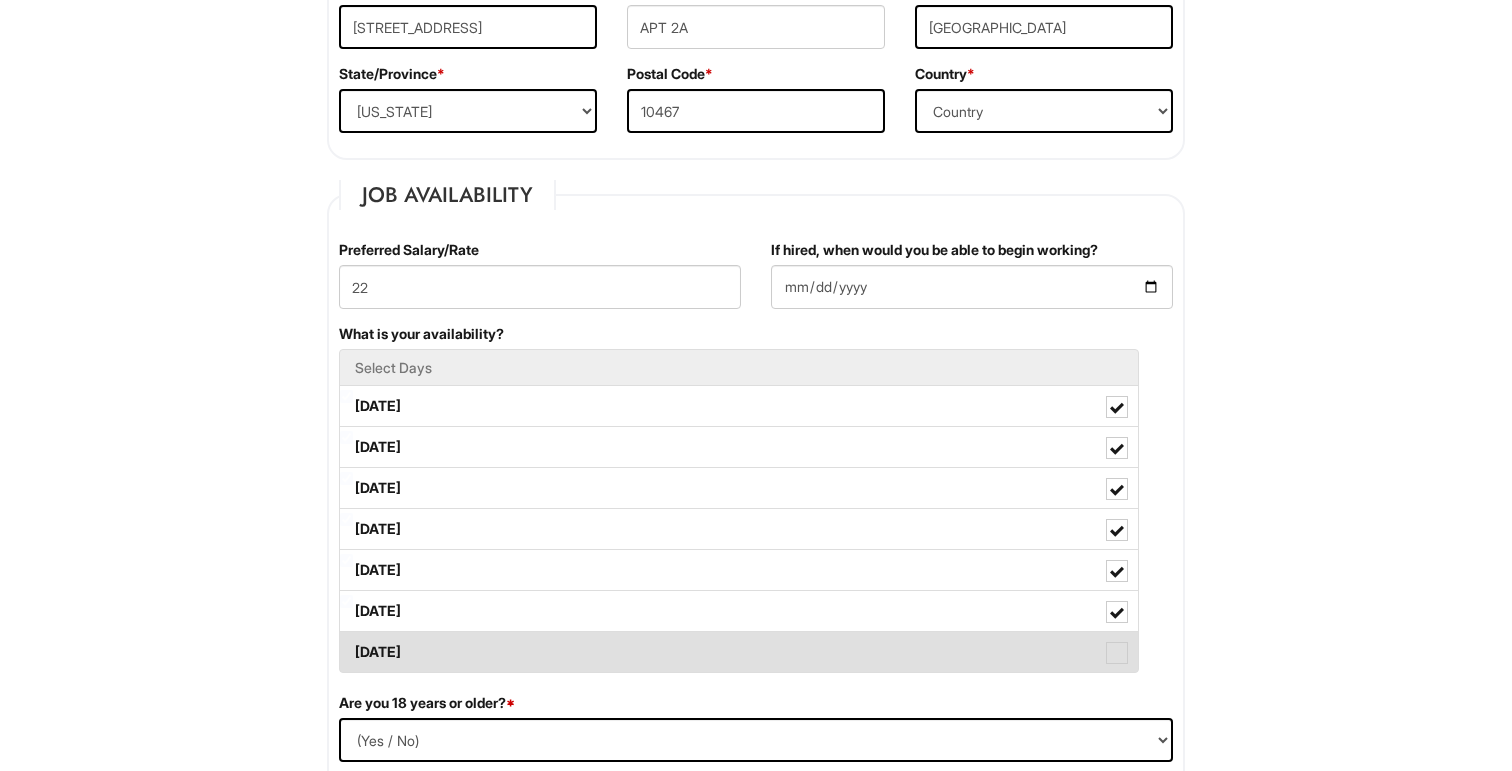 click on "[DATE]" at bounding box center (739, 652) 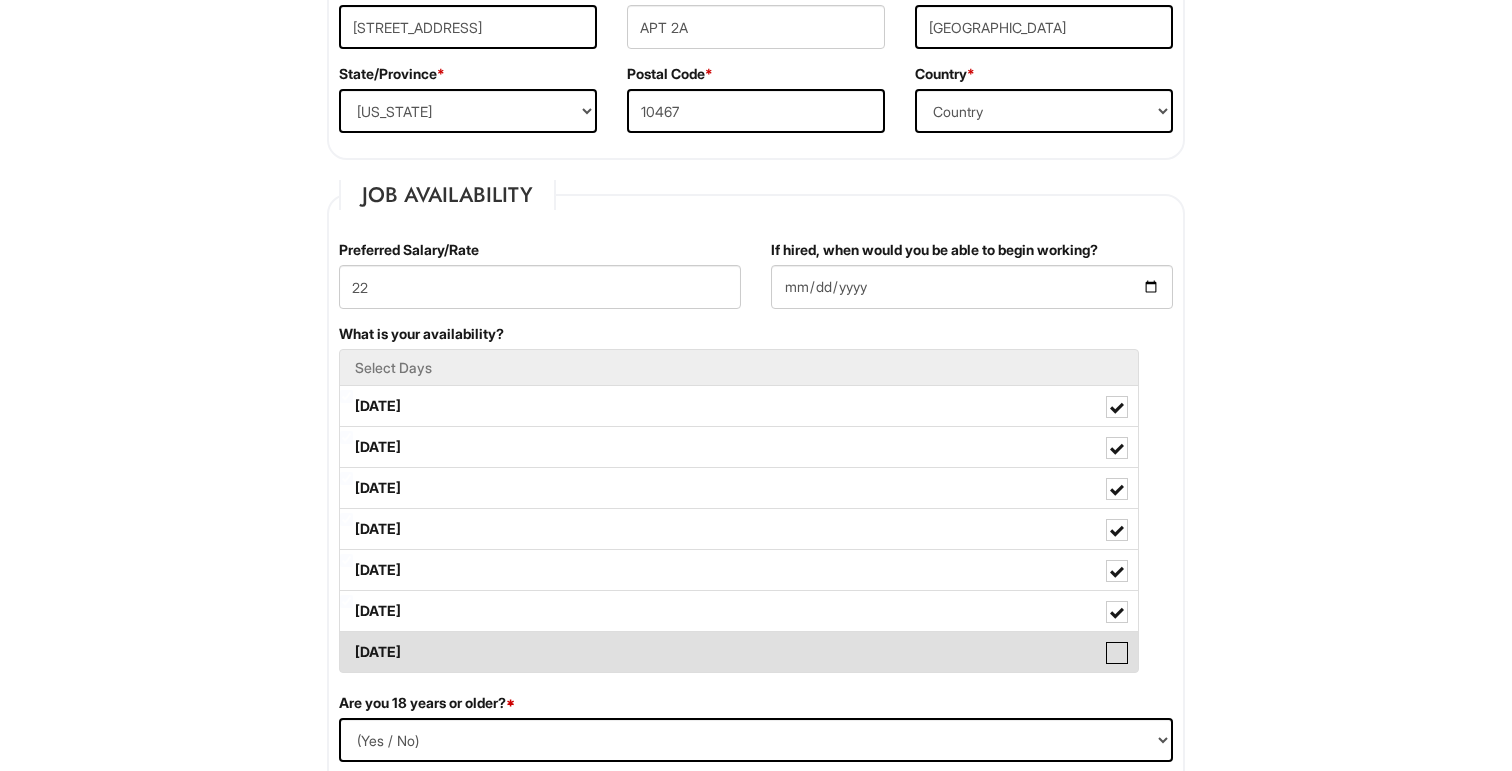 click on "[DATE]" at bounding box center (346, 642) 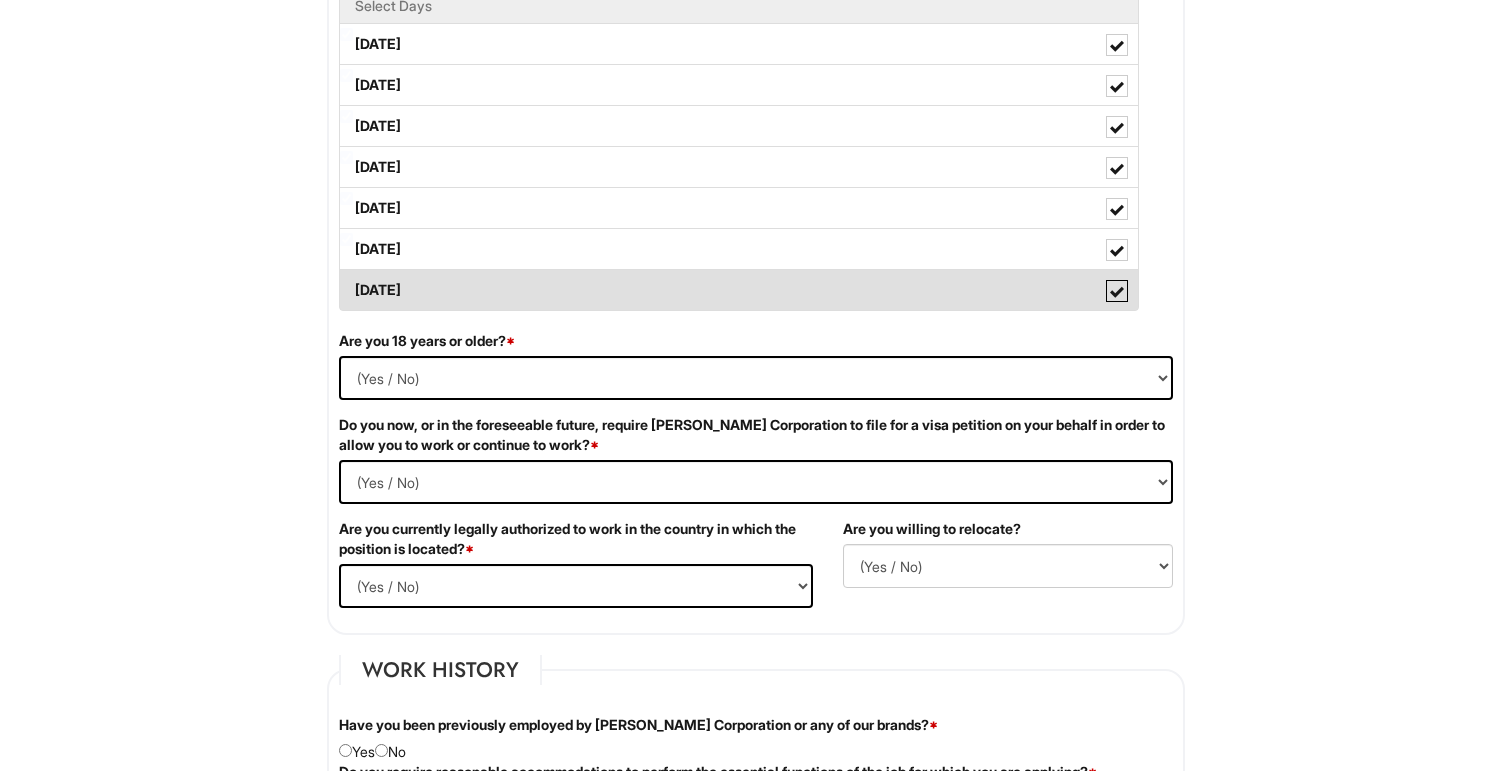 scroll, scrollTop: 1066, scrollLeft: 0, axis: vertical 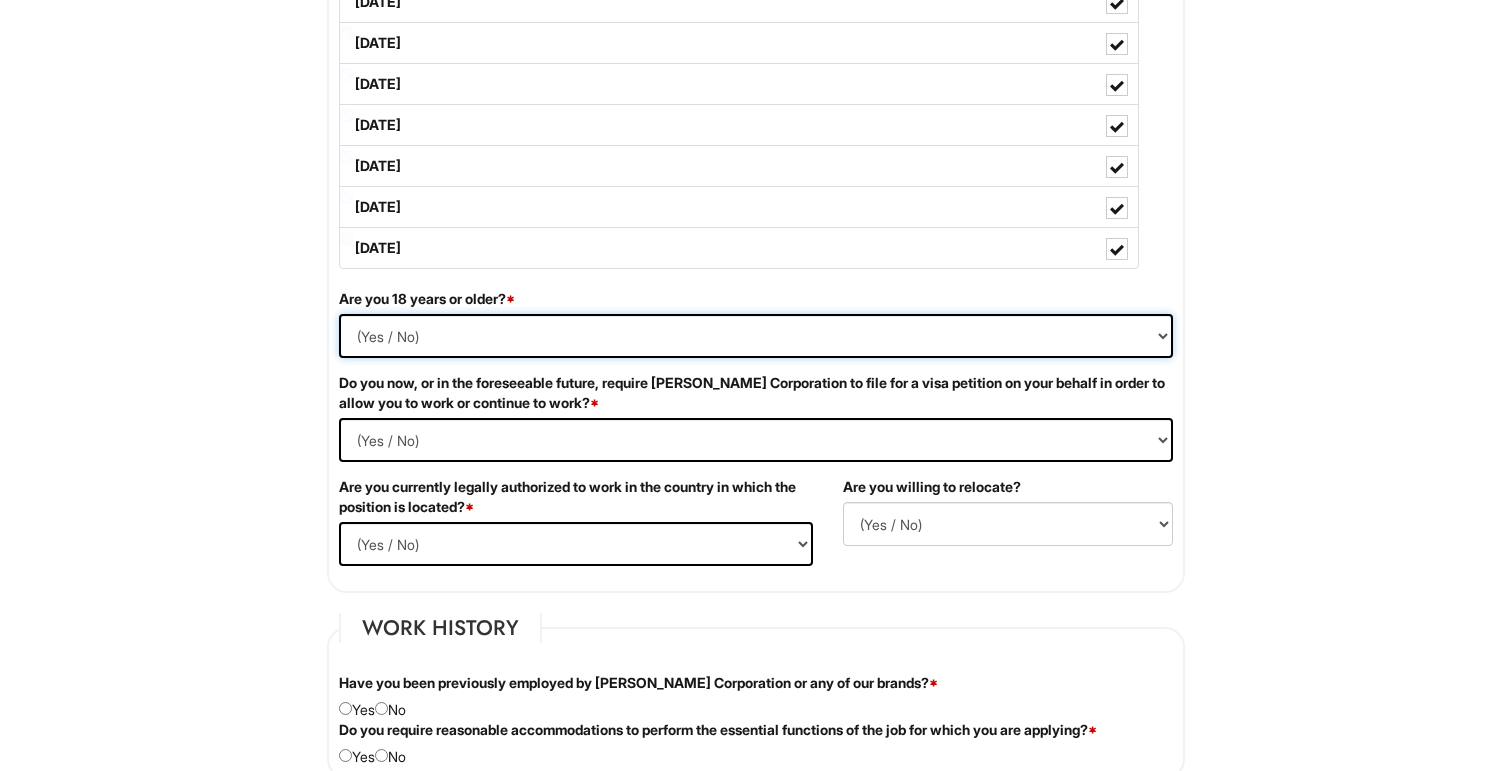 click on "(Yes / No) Yes No" at bounding box center [756, 336] 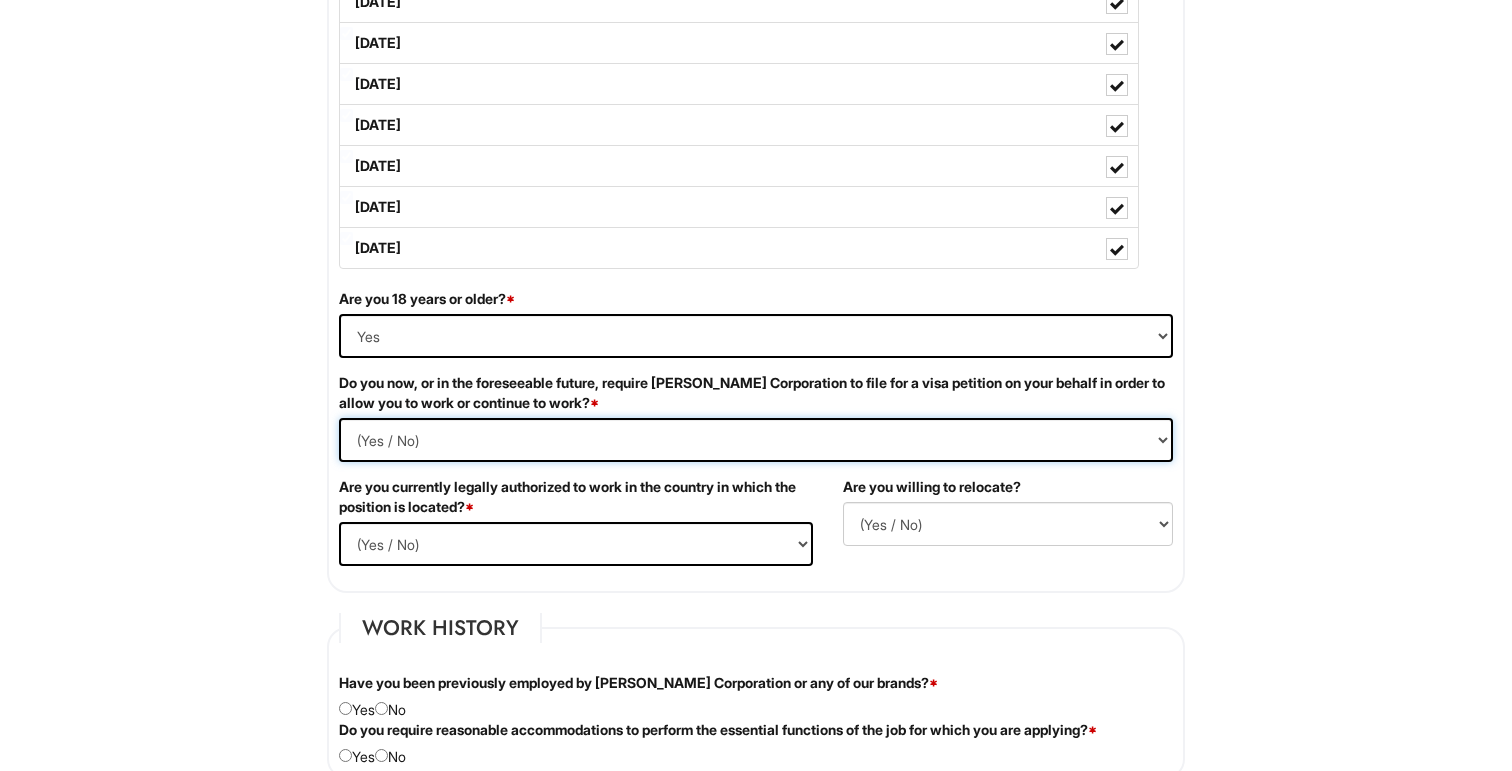 click on "(Yes / No) Yes No" at bounding box center (756, 440) 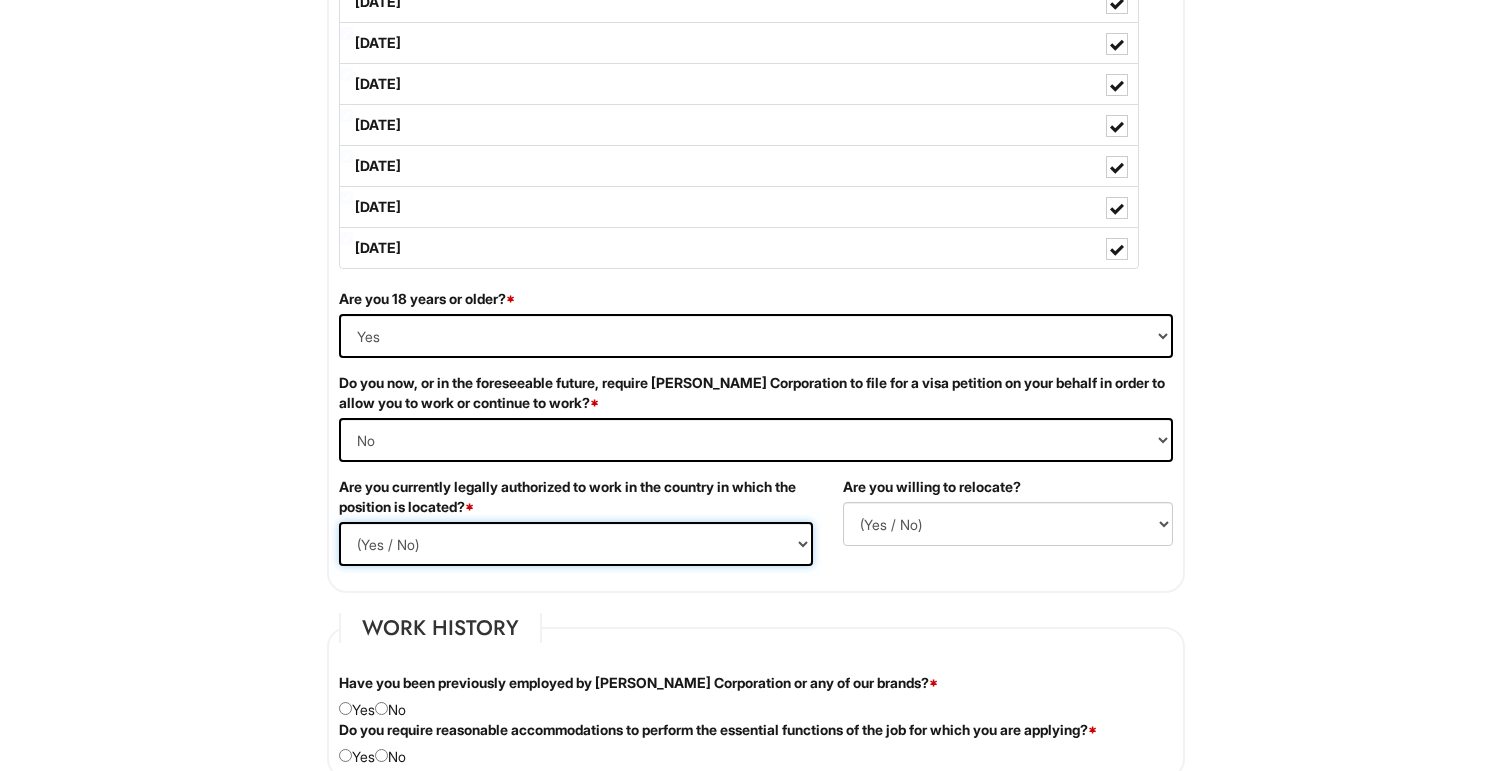 click on "(Yes / No) Yes No" at bounding box center [576, 544] 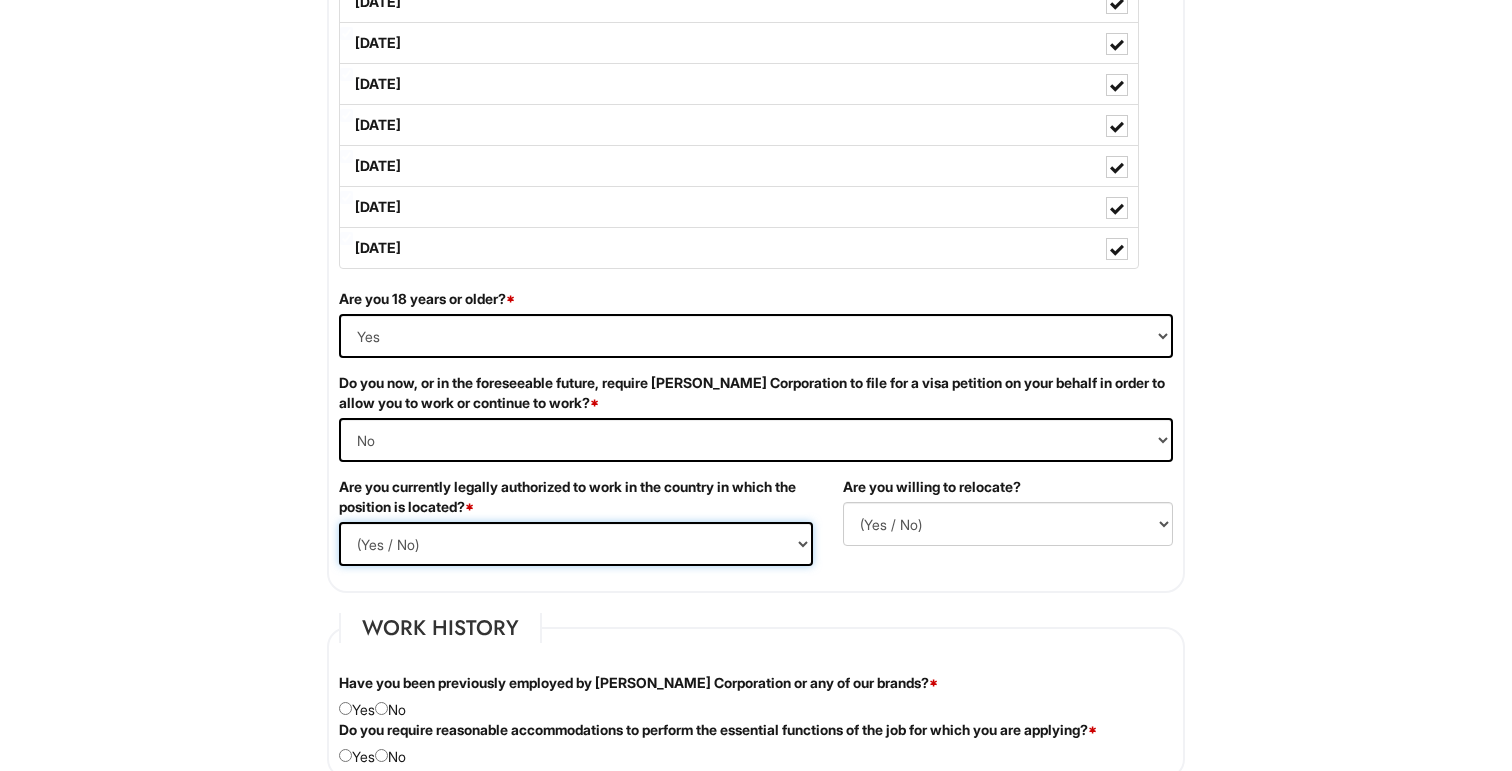 select on "Yes" 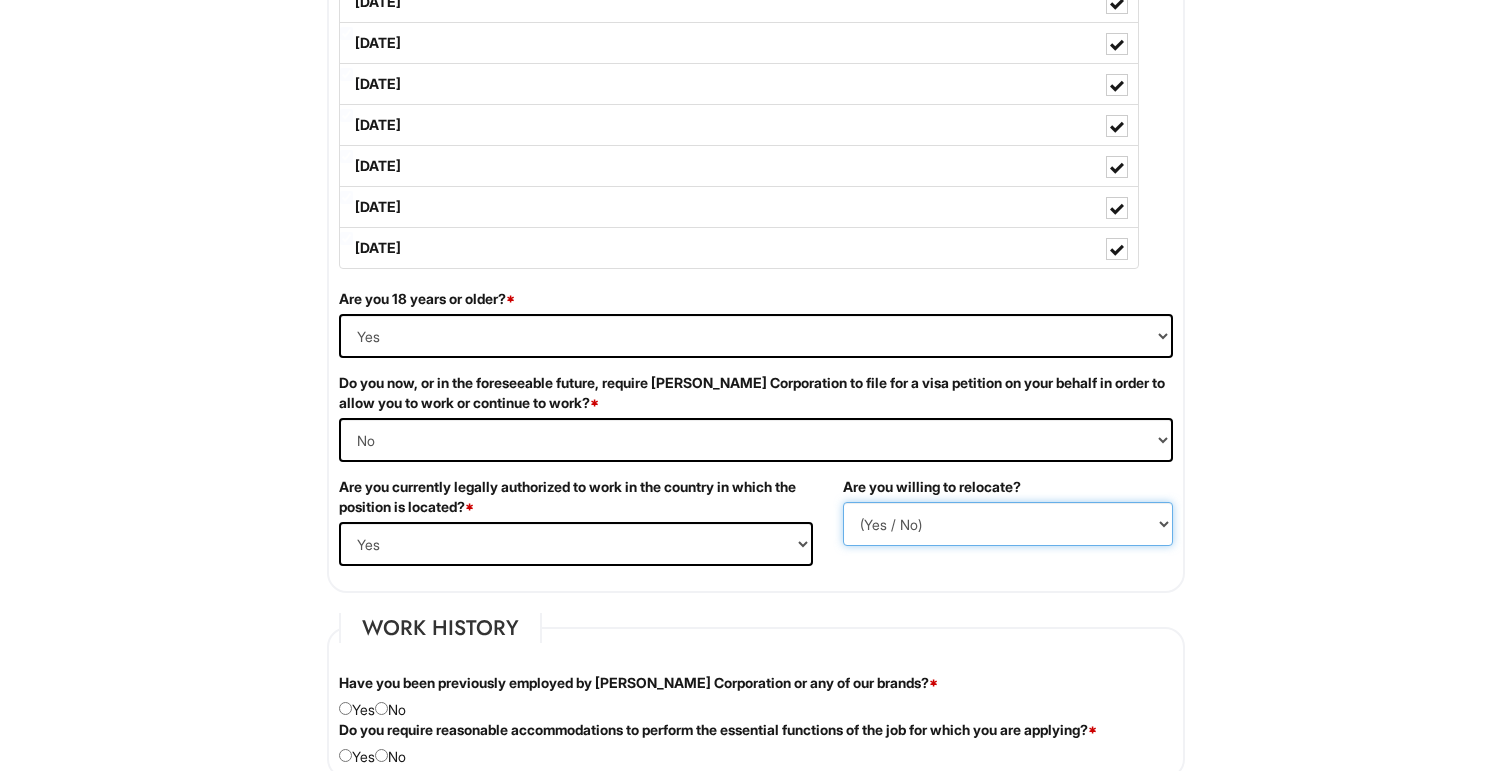 click on "(Yes / No) No Yes" at bounding box center [1008, 524] 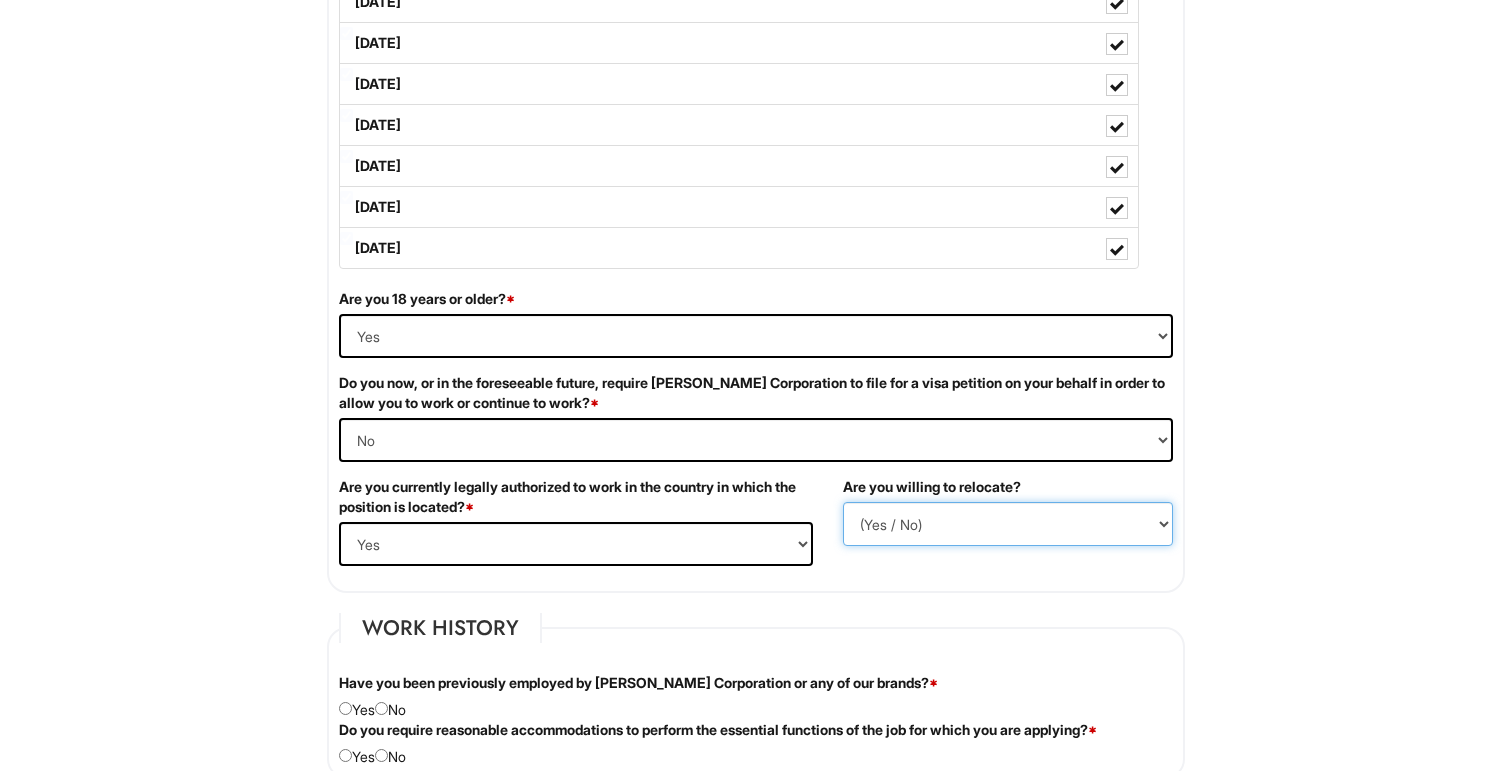 select on "Y" 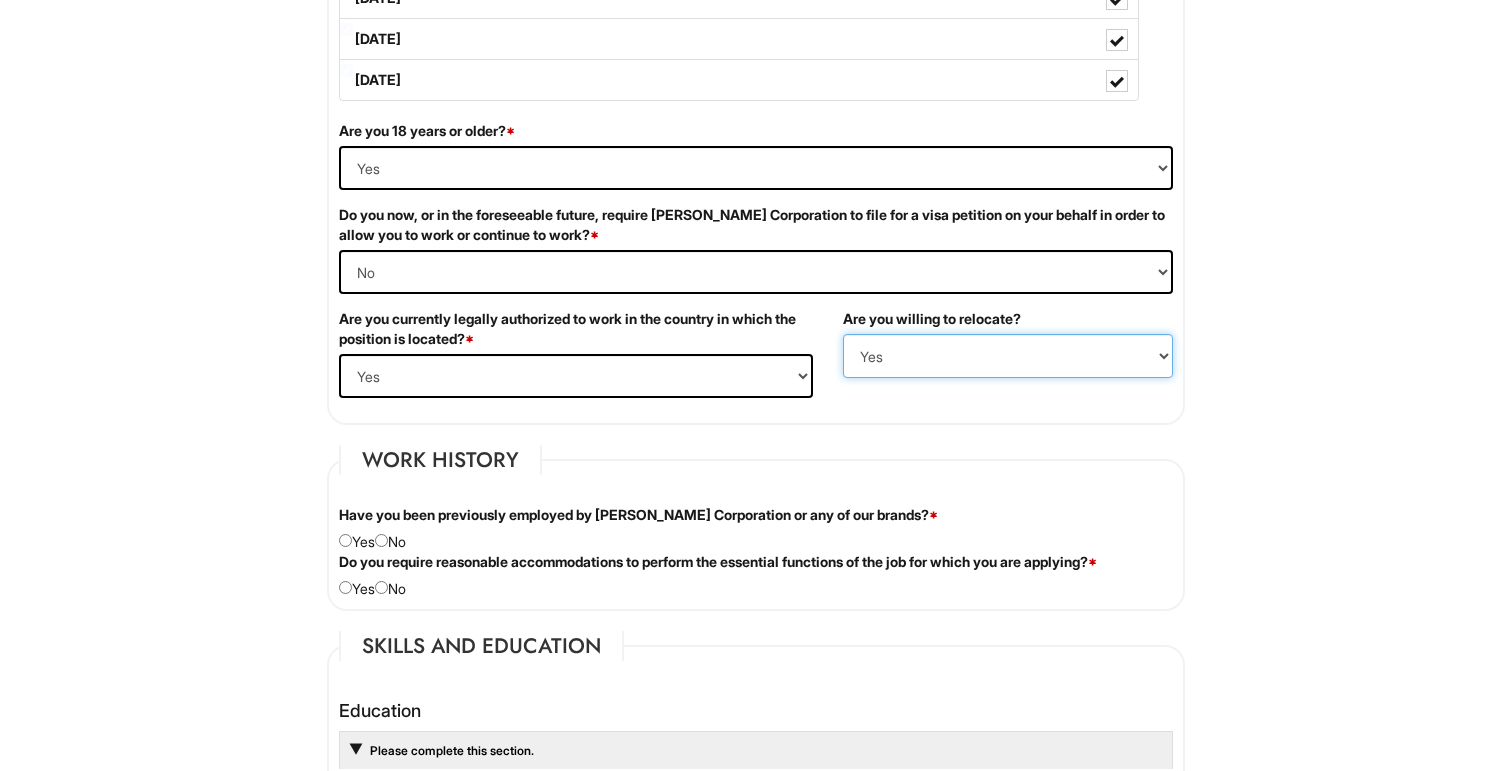 scroll, scrollTop: 1286, scrollLeft: 0, axis: vertical 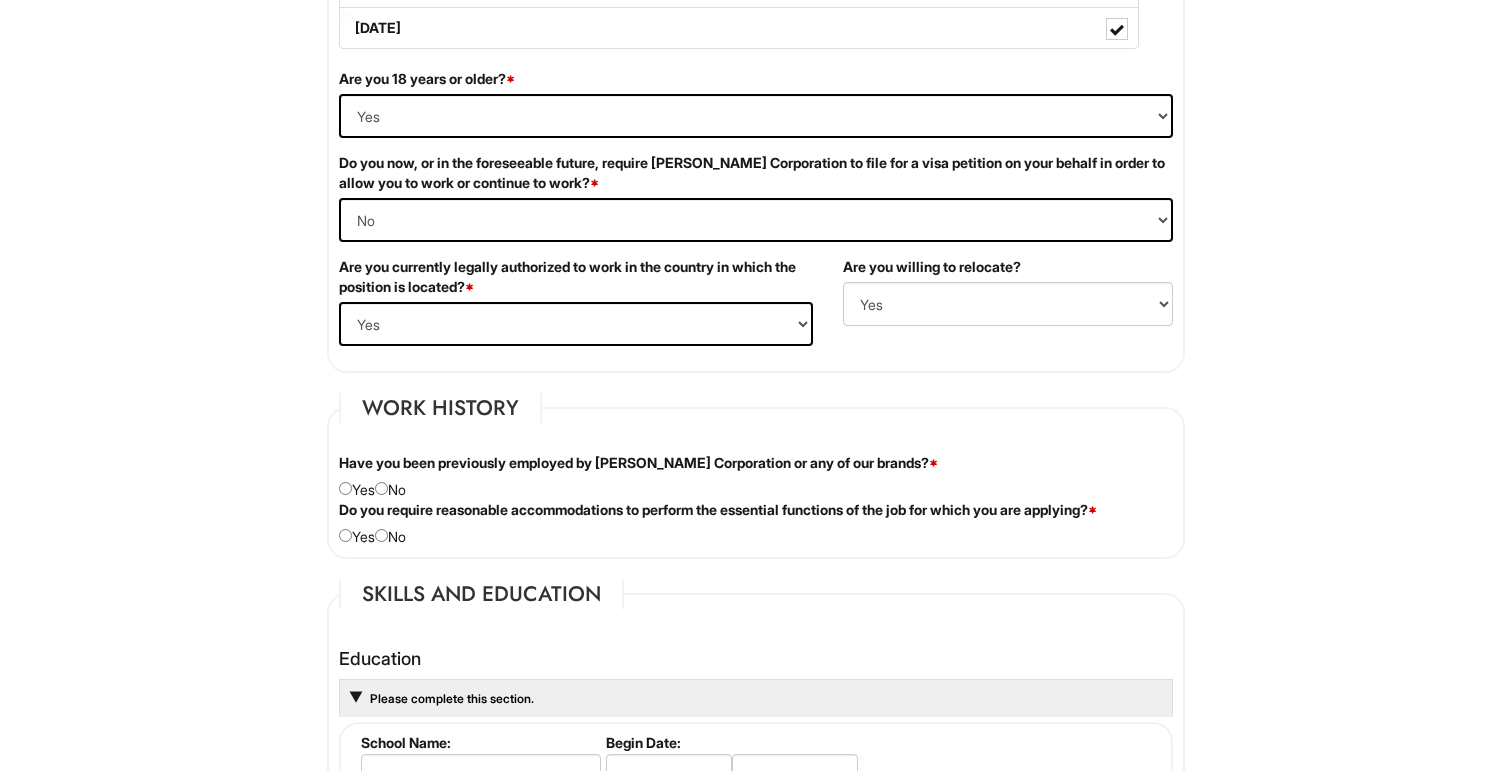 click on "Have you been previously employed by [PERSON_NAME] Corporation or any of our brands? *    Yes   No" at bounding box center (756, 476) 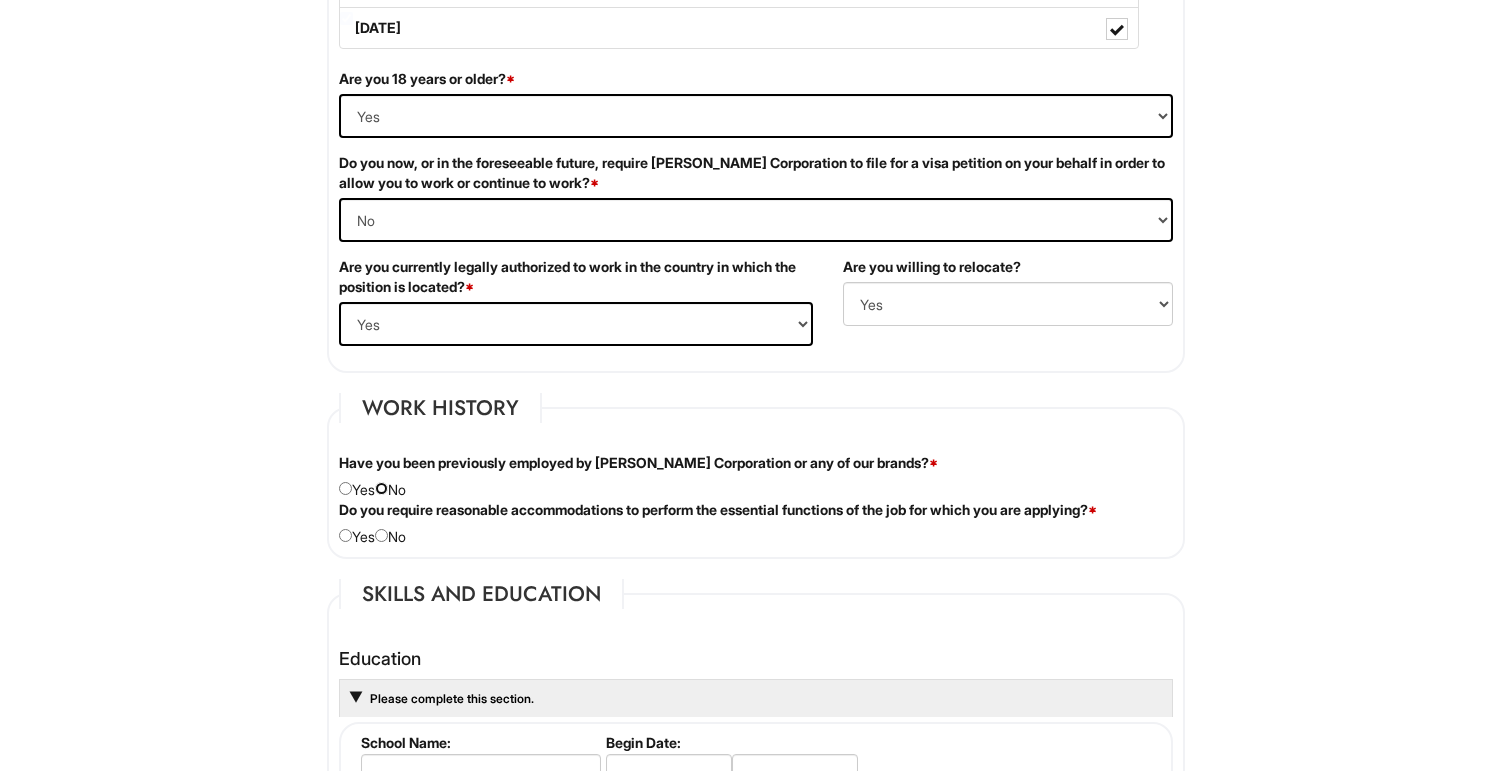 click at bounding box center [381, 488] 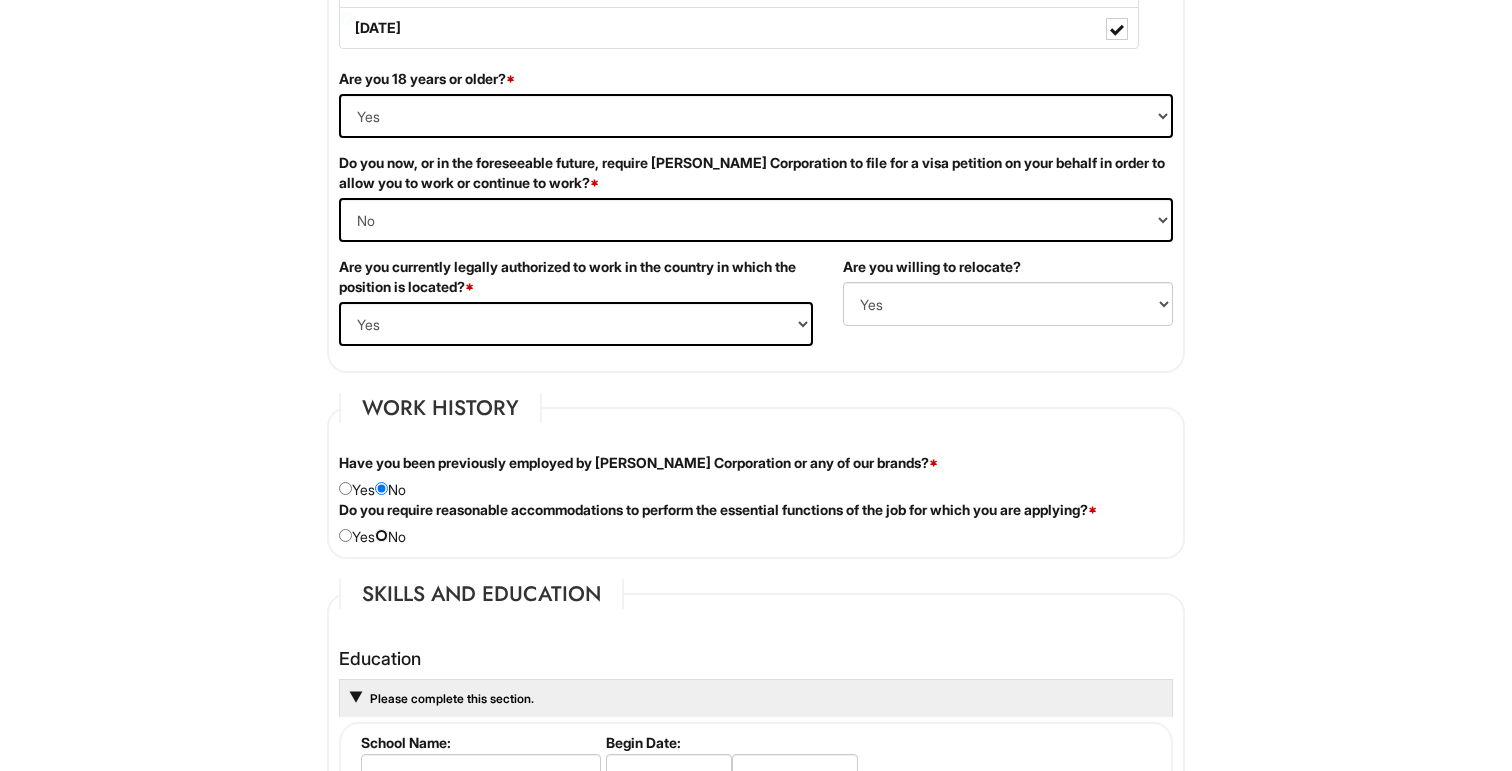 click at bounding box center (381, 535) 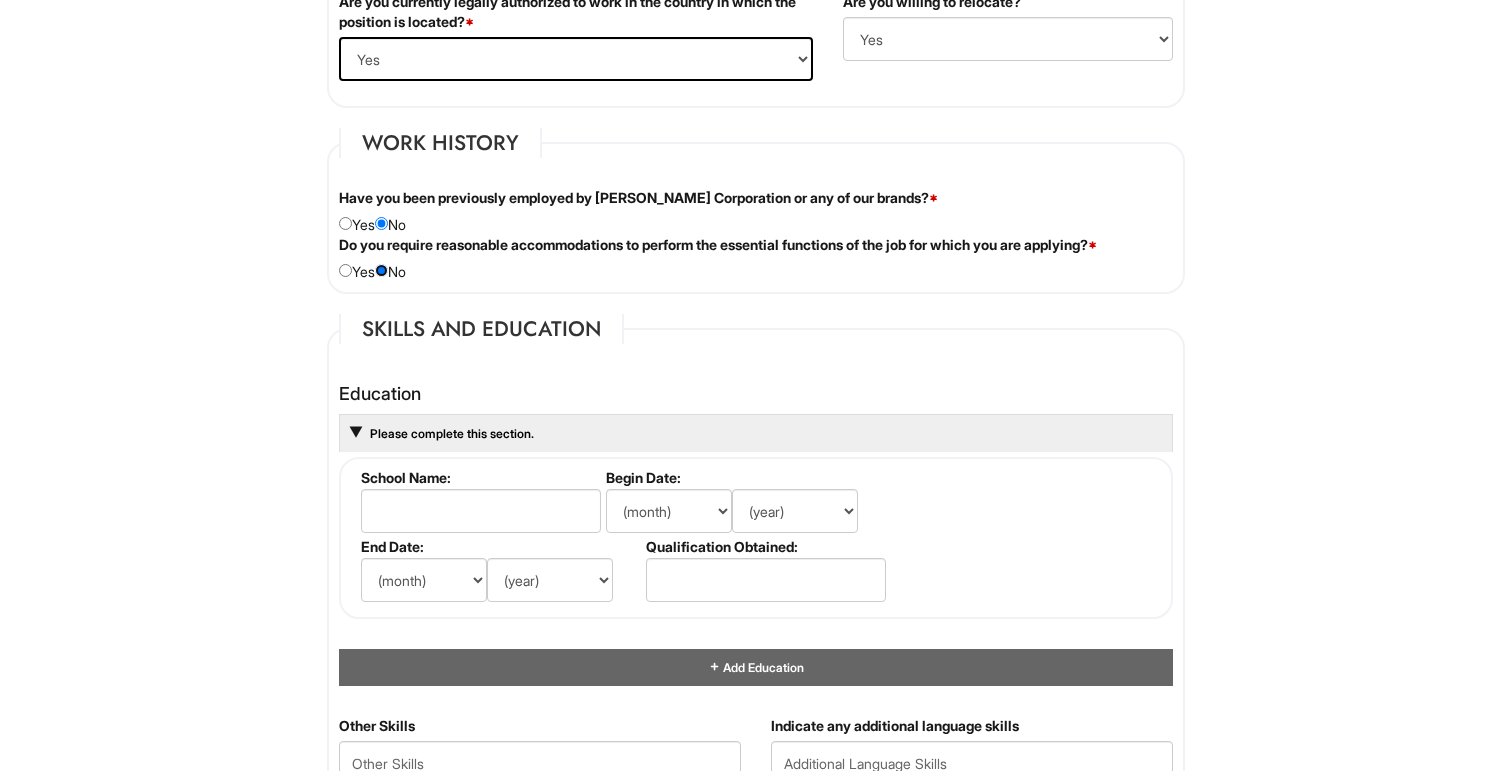 scroll, scrollTop: 1565, scrollLeft: 0, axis: vertical 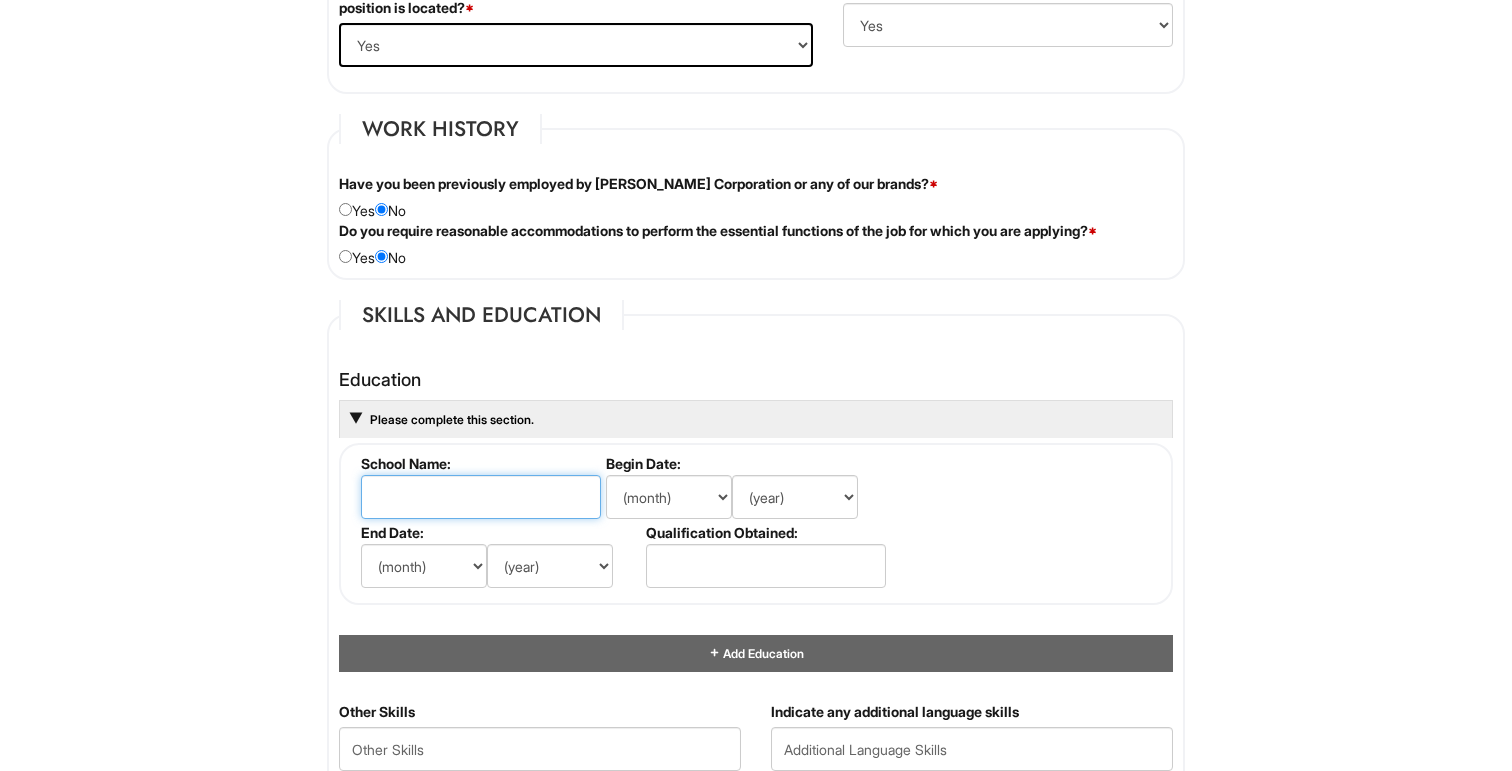 click at bounding box center (481, 497) 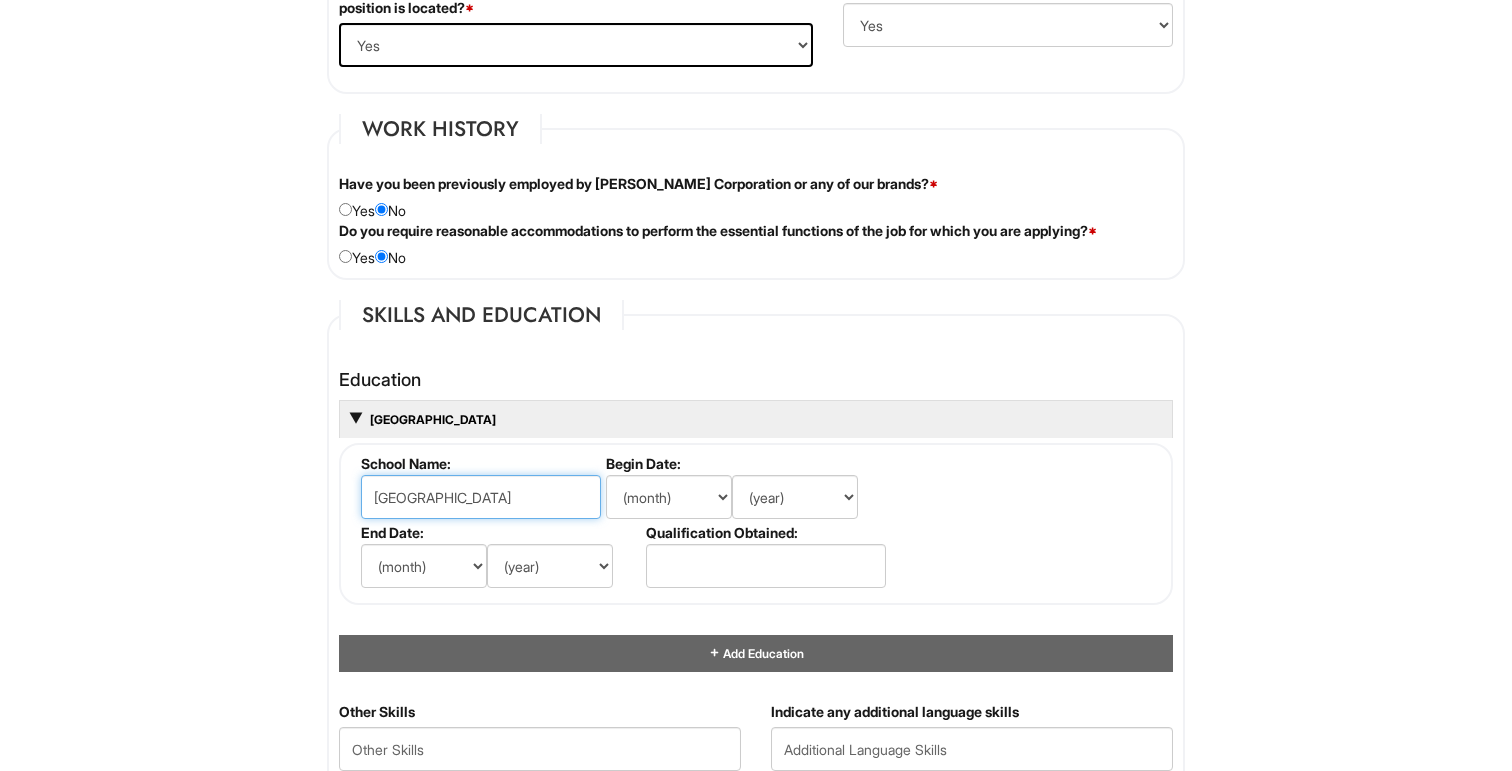 type on "[GEOGRAPHIC_DATA]" 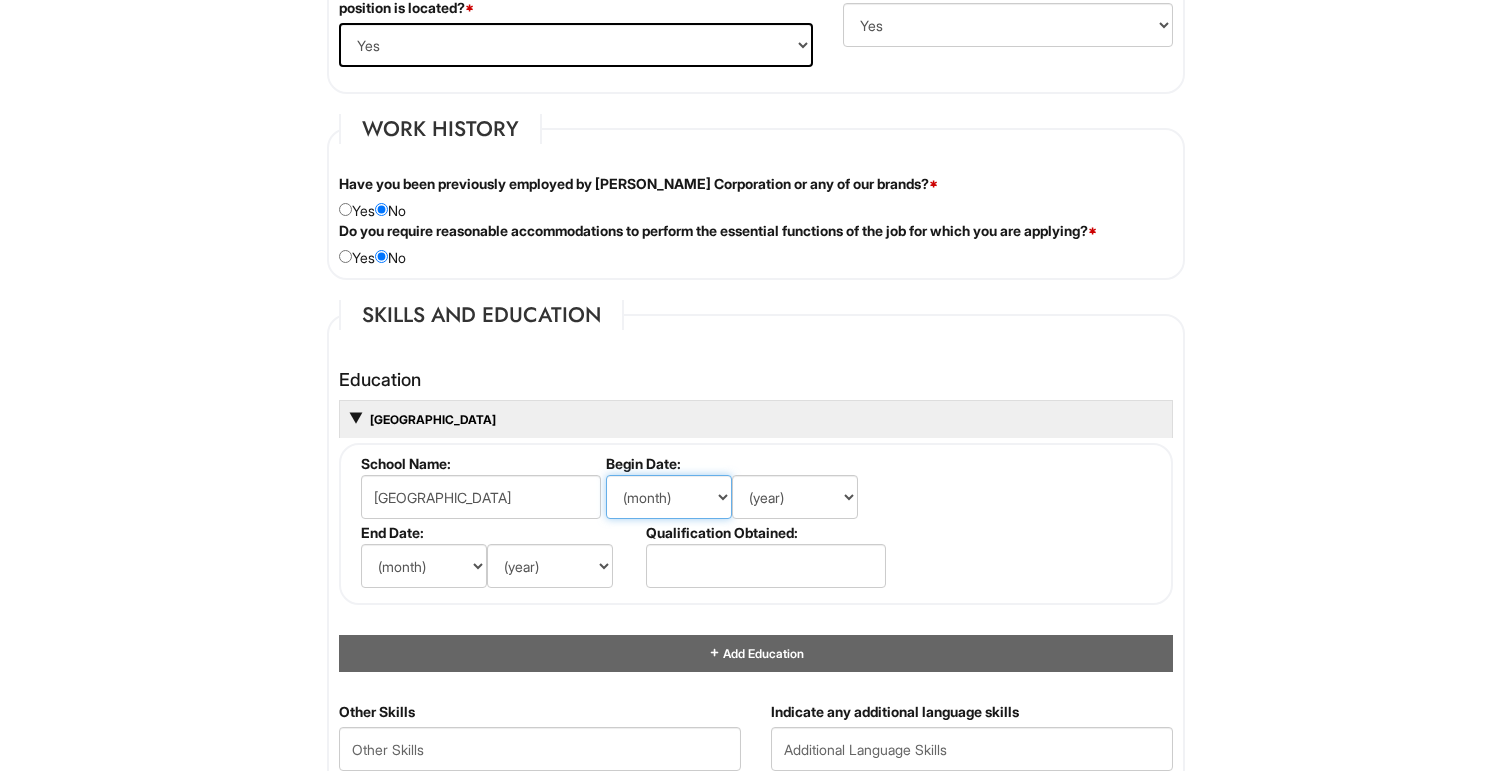 click on "(month) Jan Feb Mar Apr May Jun [DATE] Aug Sep Oct Nov Dec" at bounding box center [669, 497] 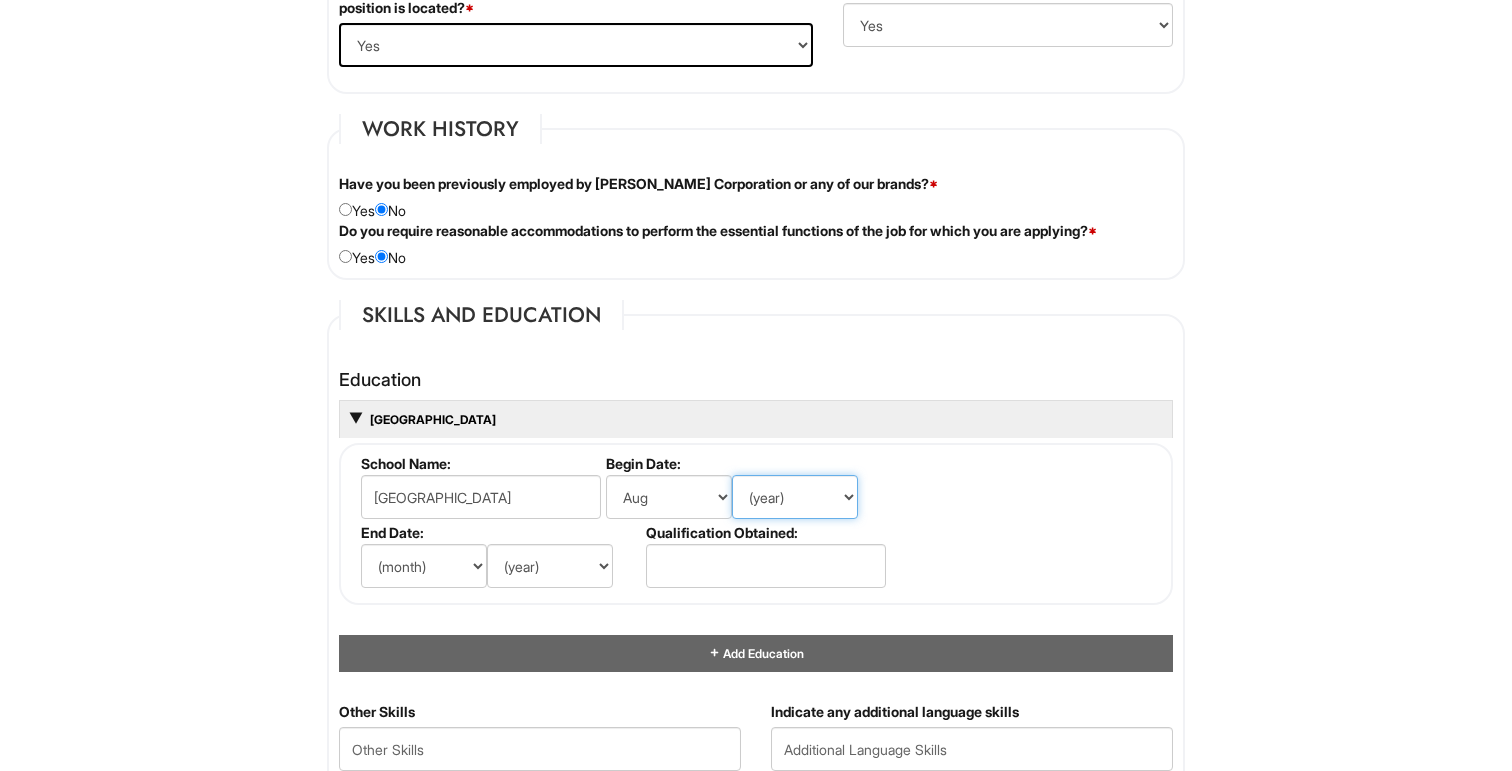 click on "(year) 2029 2028 2027 2026 2025 2024 2023 2022 2021 2020 2019 2018 2017 2016 2015 2014 2013 2012 2011 2010 2009 2008 2007 2006 2005 2004 2003 2002 2001 2000 1999 1998 1997 1996 1995 1994 1993 1992 1991 1990 1989 1988 1987 1986 1985 1984 1983 1982 1981 1980 1979 1978 1977 1976 1975 1974 1973 1972 1971 1970 1969 1968 1967 1966 1965 1964 1963 1962 1961 1960 1959 1958 1957 1956 1955 1954 1953 1952 1951 1950 1949 1948 1947 1946  --  2030 2031 2032 2033 2034 2035 2036 2037 2038 2039 2040 2041 2042 2043 2044 2045 2046 2047 2048 2049 2050 2051 2052 2053 2054 2055 2056 2057 2058 2059 2060 2061 2062 2063 2064" at bounding box center [795, 497] 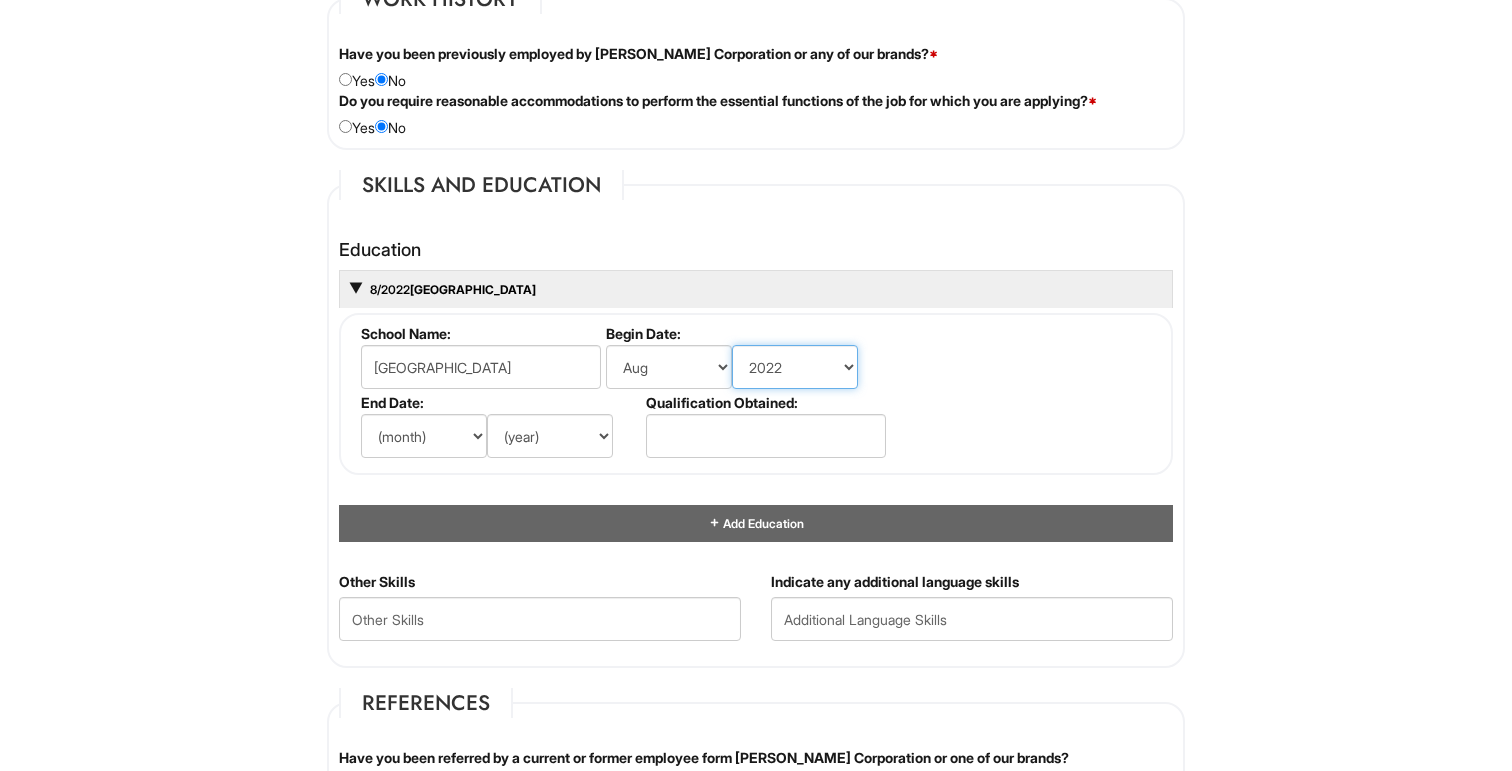 scroll, scrollTop: 1697, scrollLeft: 0, axis: vertical 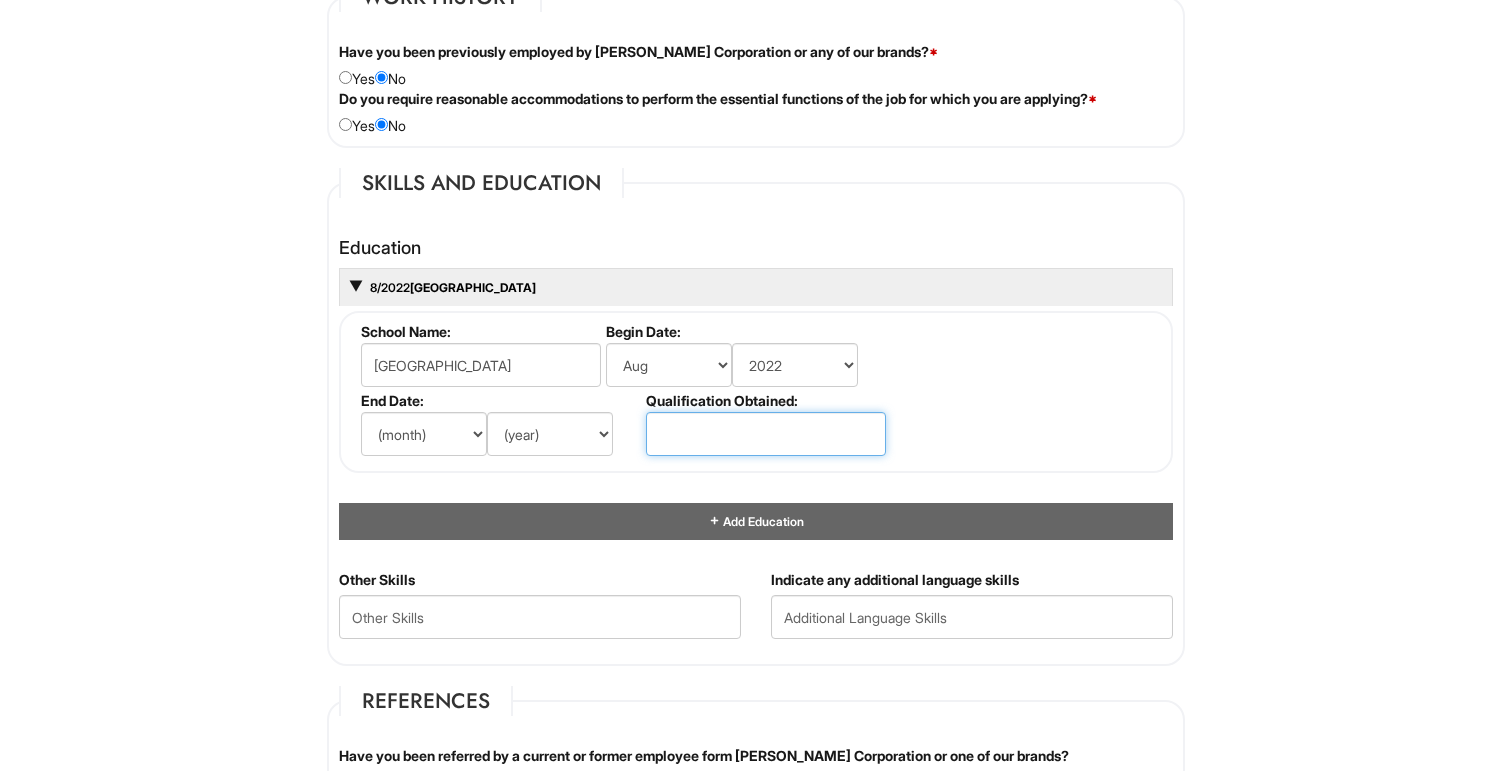 click at bounding box center [766, 434] 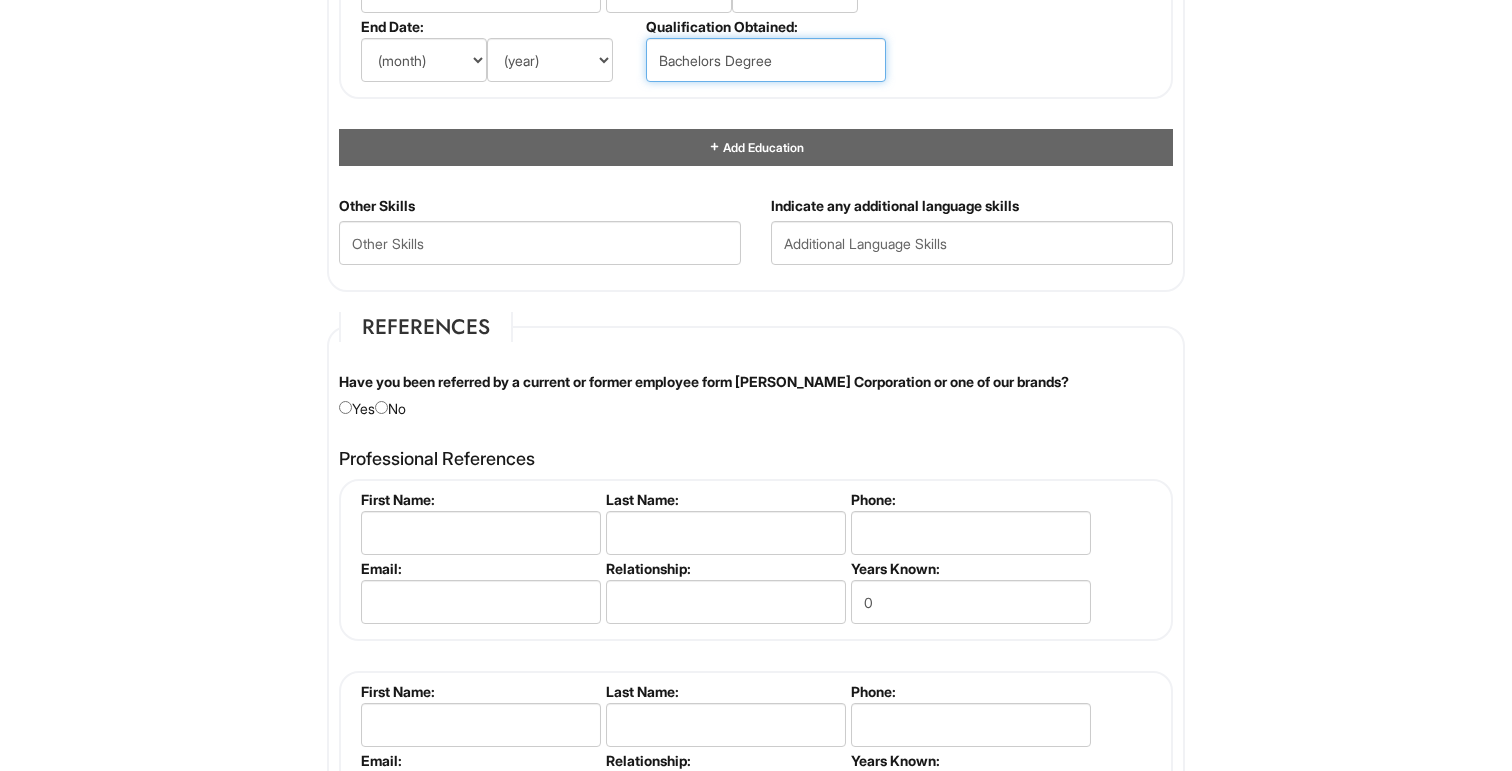 scroll, scrollTop: 2073, scrollLeft: 0, axis: vertical 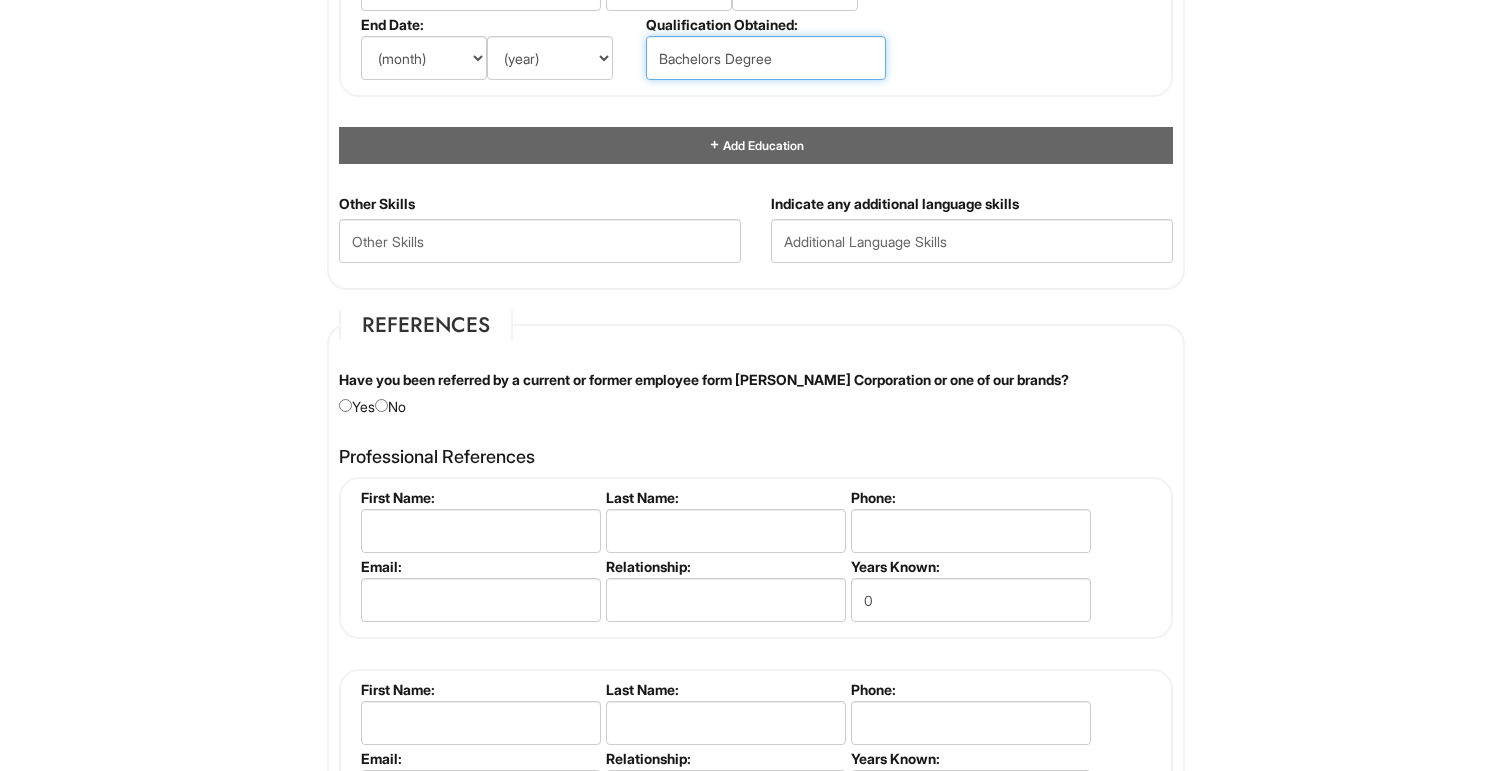 type on "Bachelors Degree" 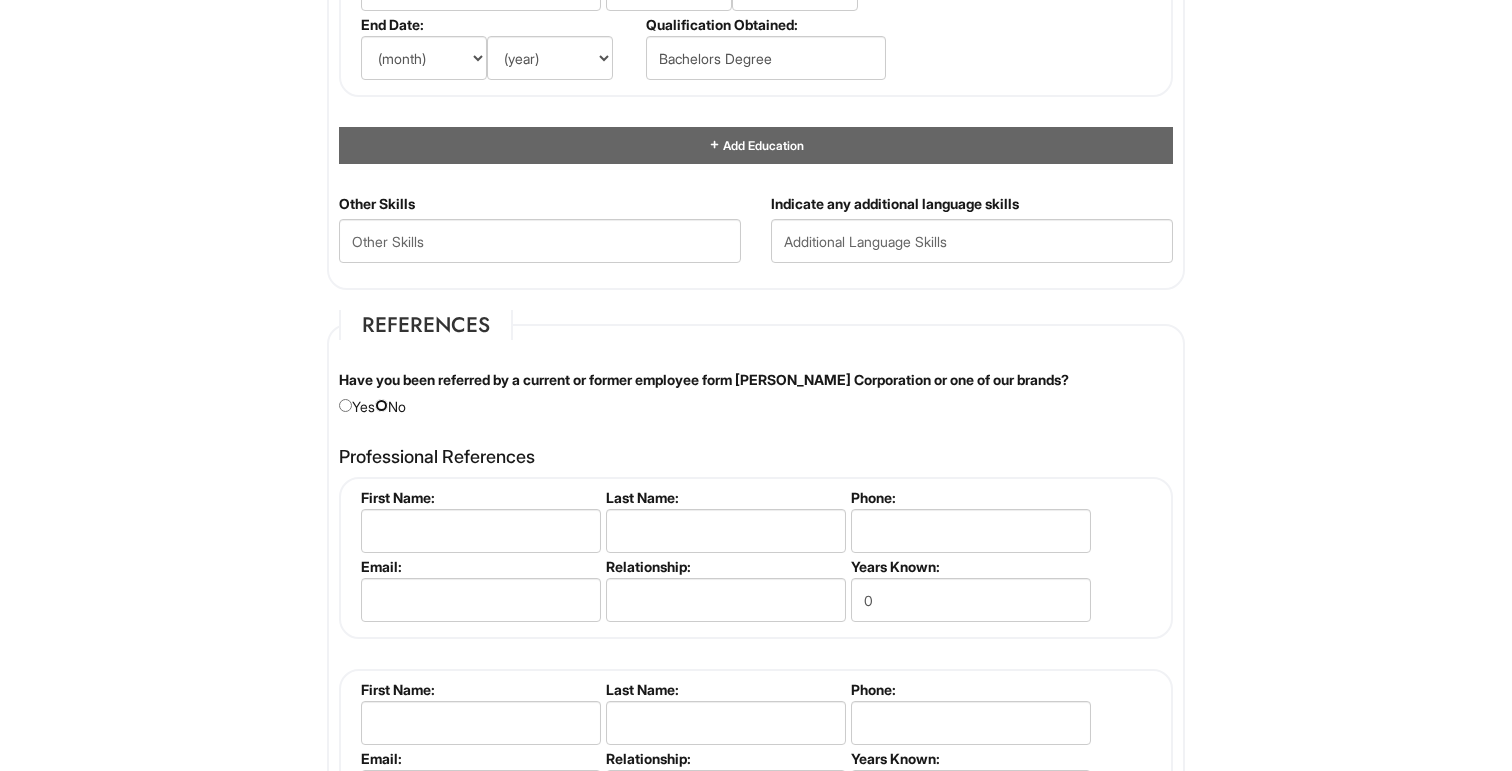 click at bounding box center (381, 405) 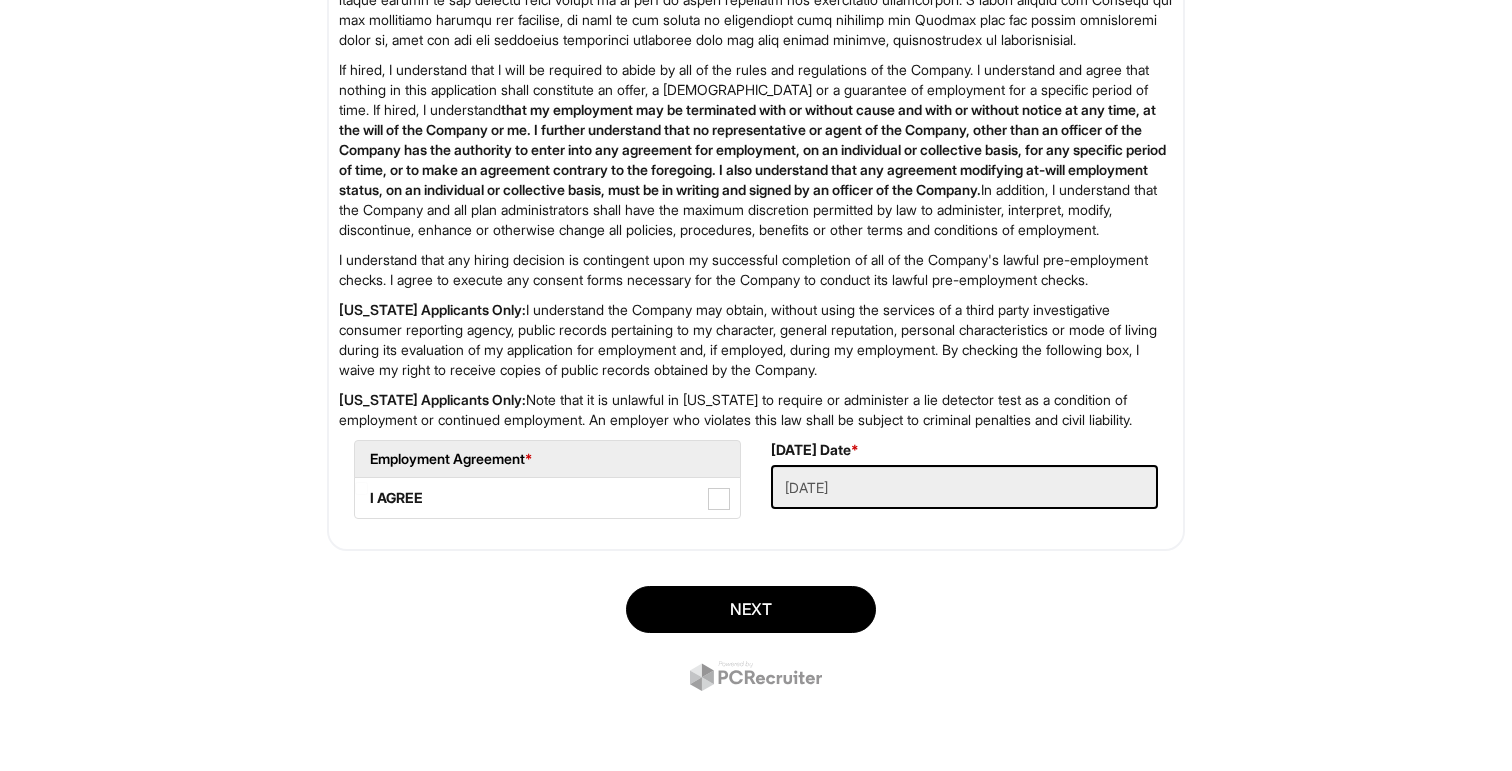 scroll, scrollTop: 3215, scrollLeft: 0, axis: vertical 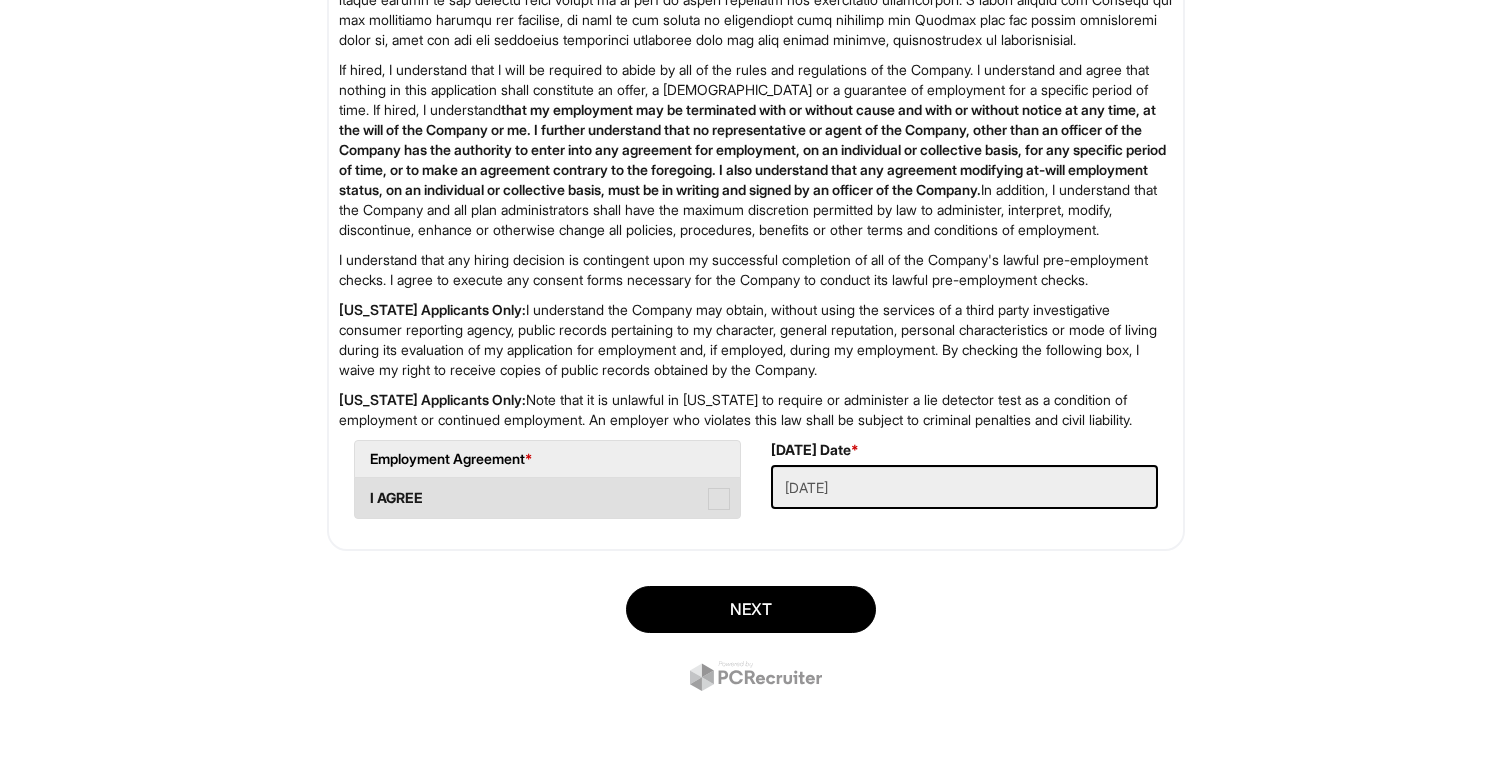 click at bounding box center (719, 499) 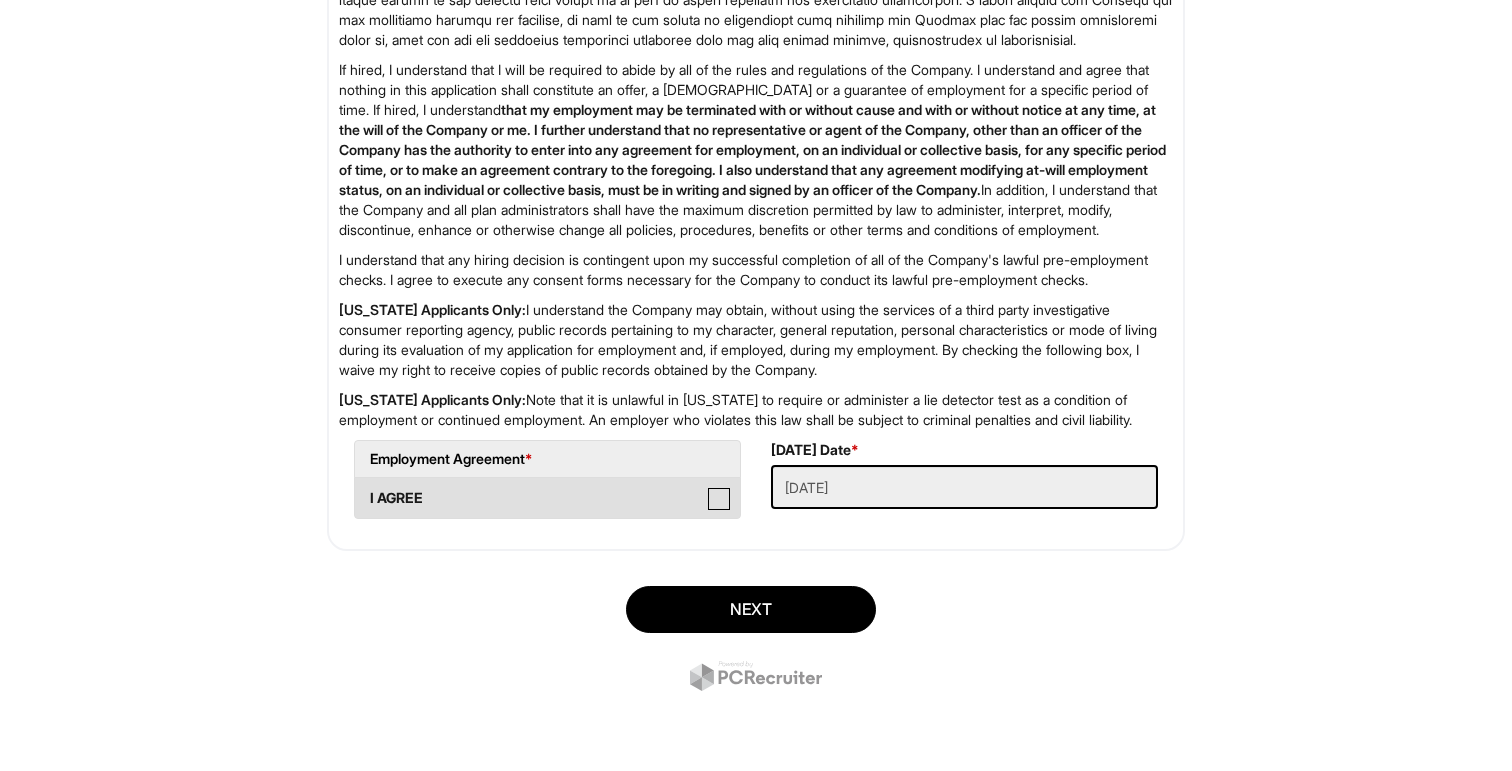 click on "I AGREE" at bounding box center (361, 488) 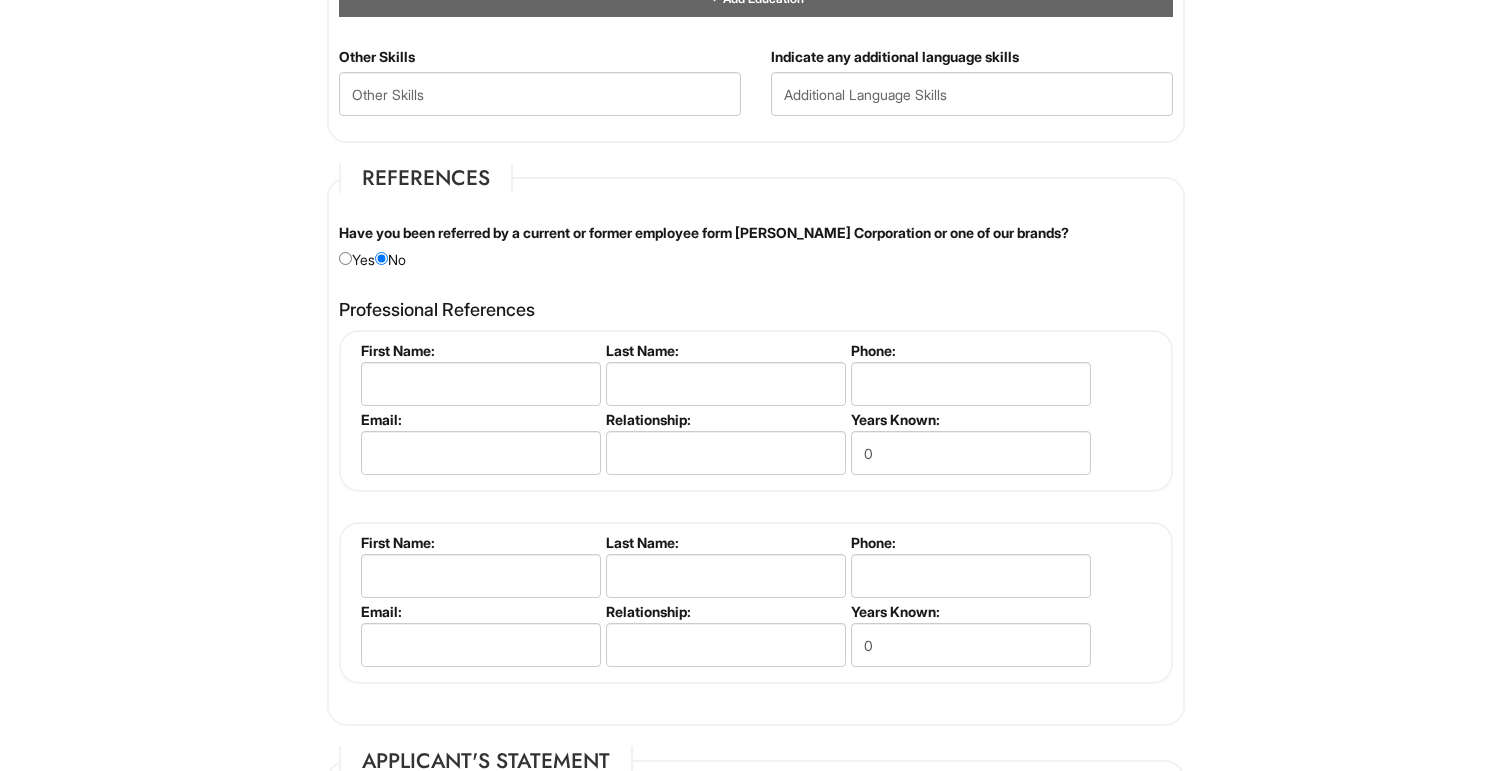 scroll, scrollTop: 2211, scrollLeft: 0, axis: vertical 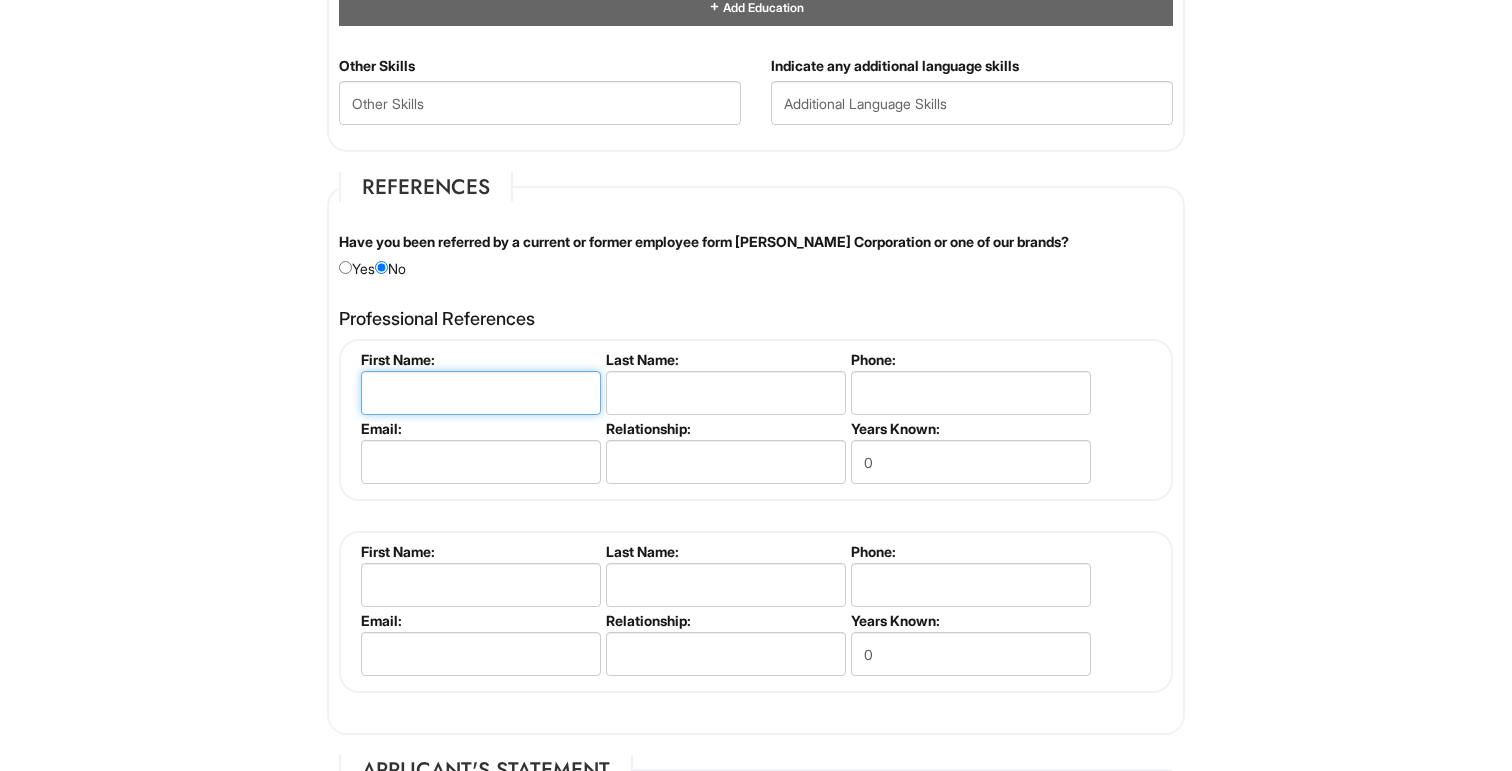 click at bounding box center [481, 393] 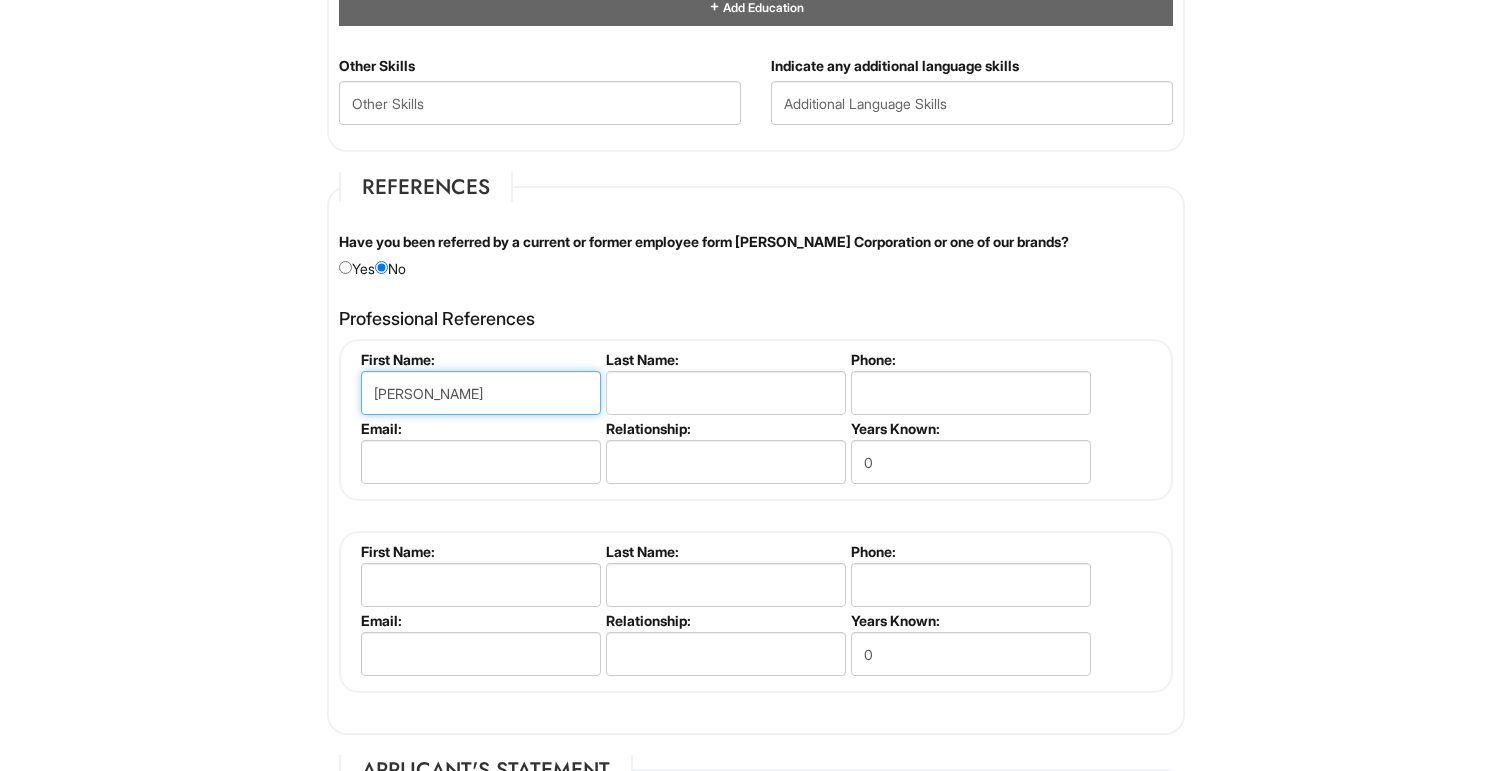 type on "[PERSON_NAME]" 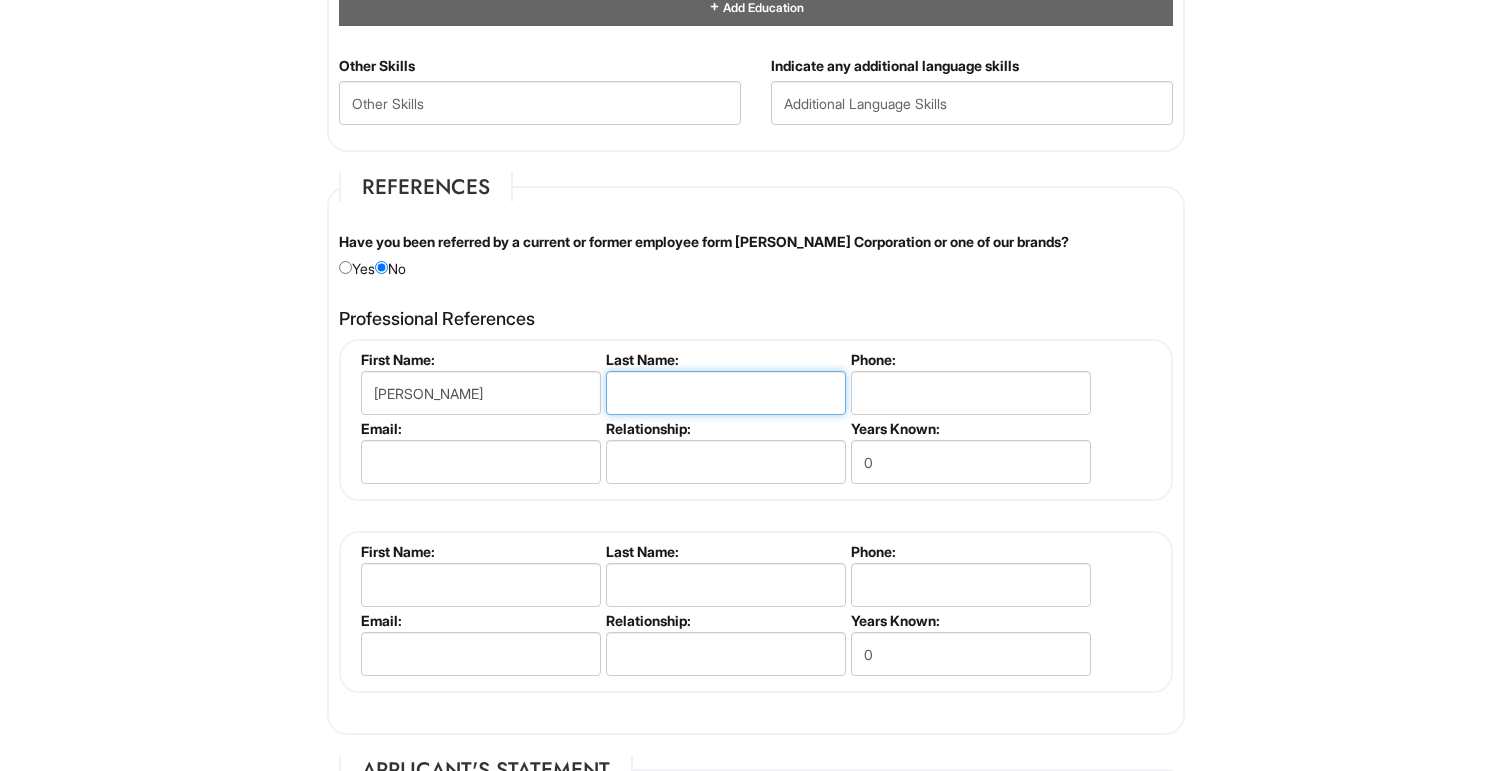 drag, startPoint x: 745, startPoint y: 387, endPoint x: 745, endPoint y: 372, distance: 15 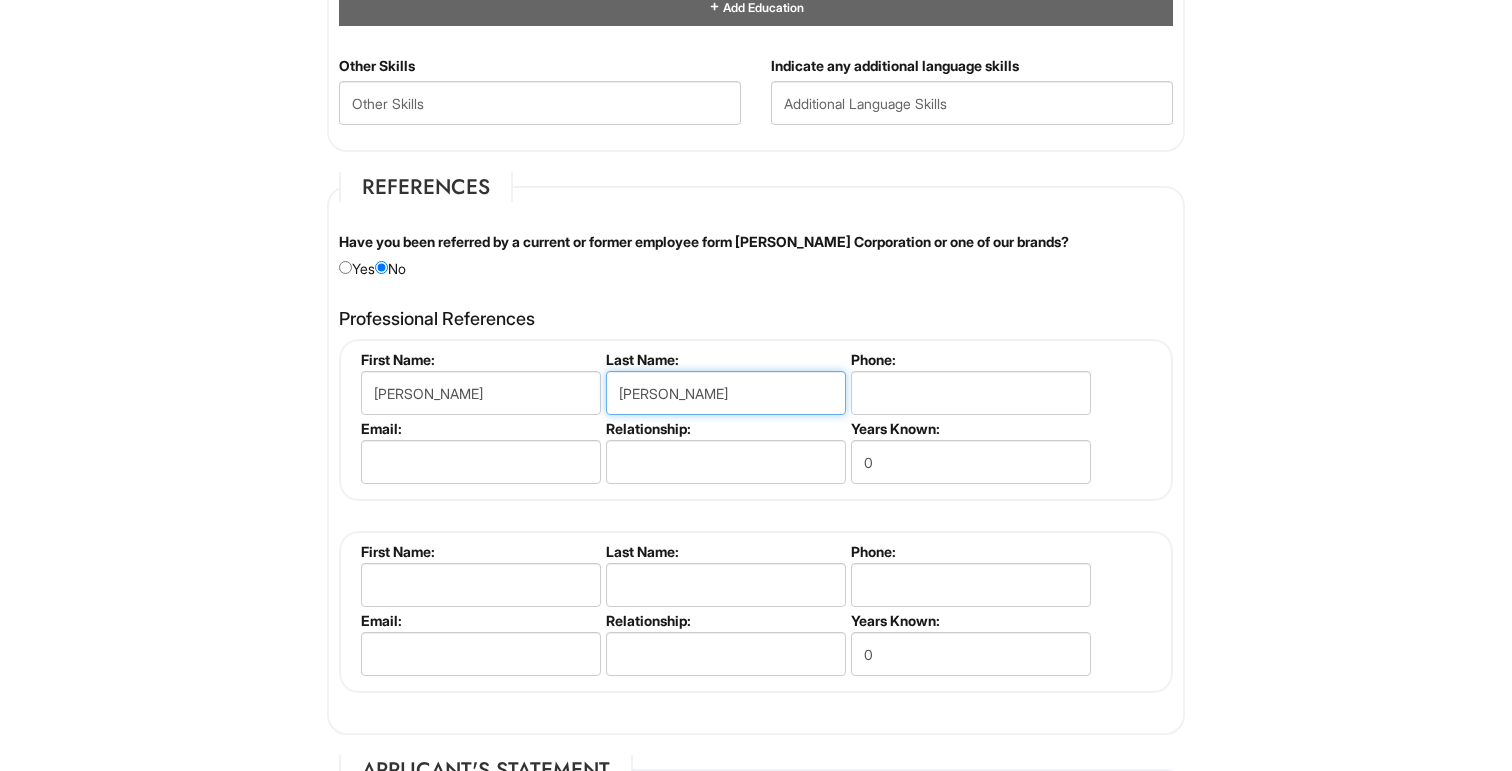 type on "[PERSON_NAME]" 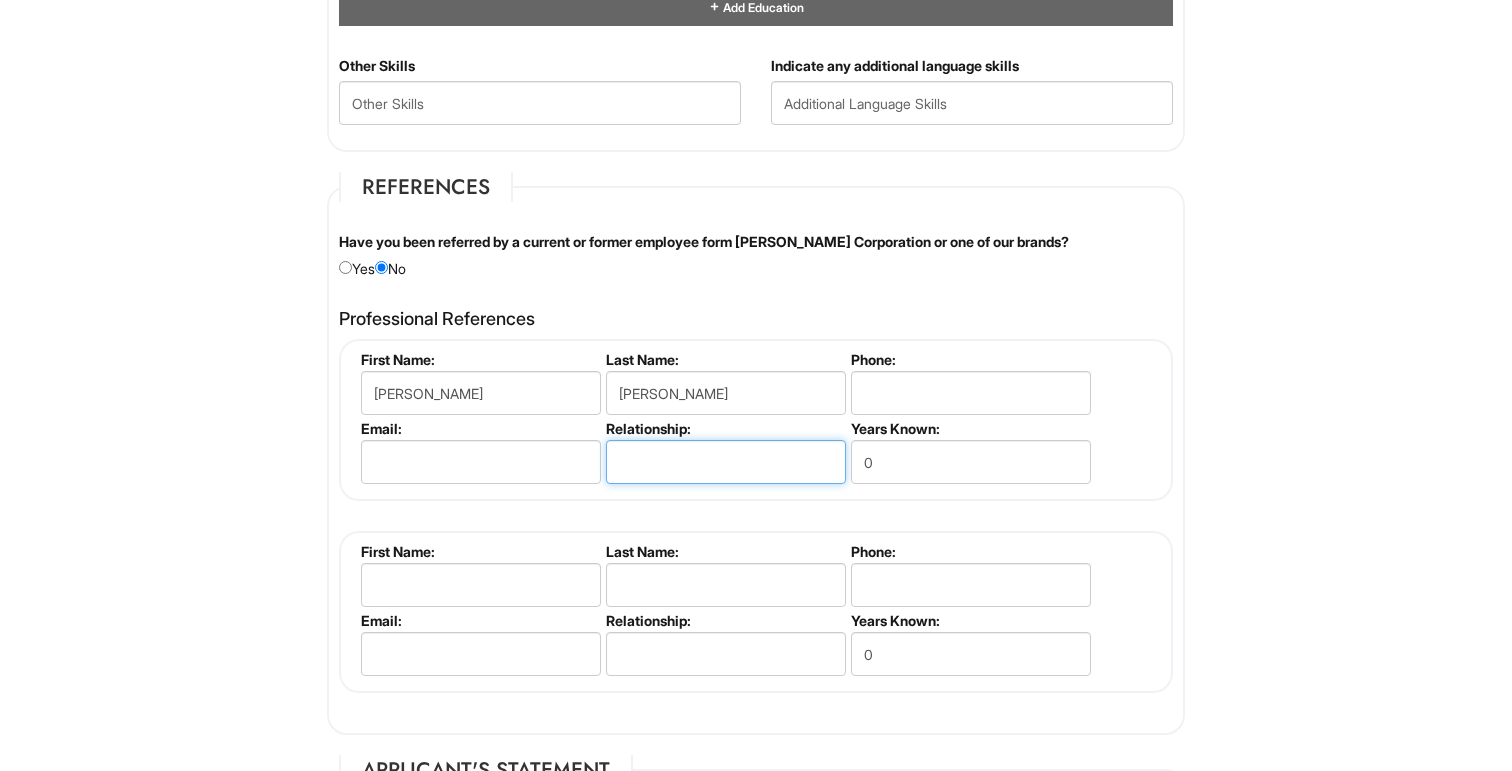 click at bounding box center [726, 462] 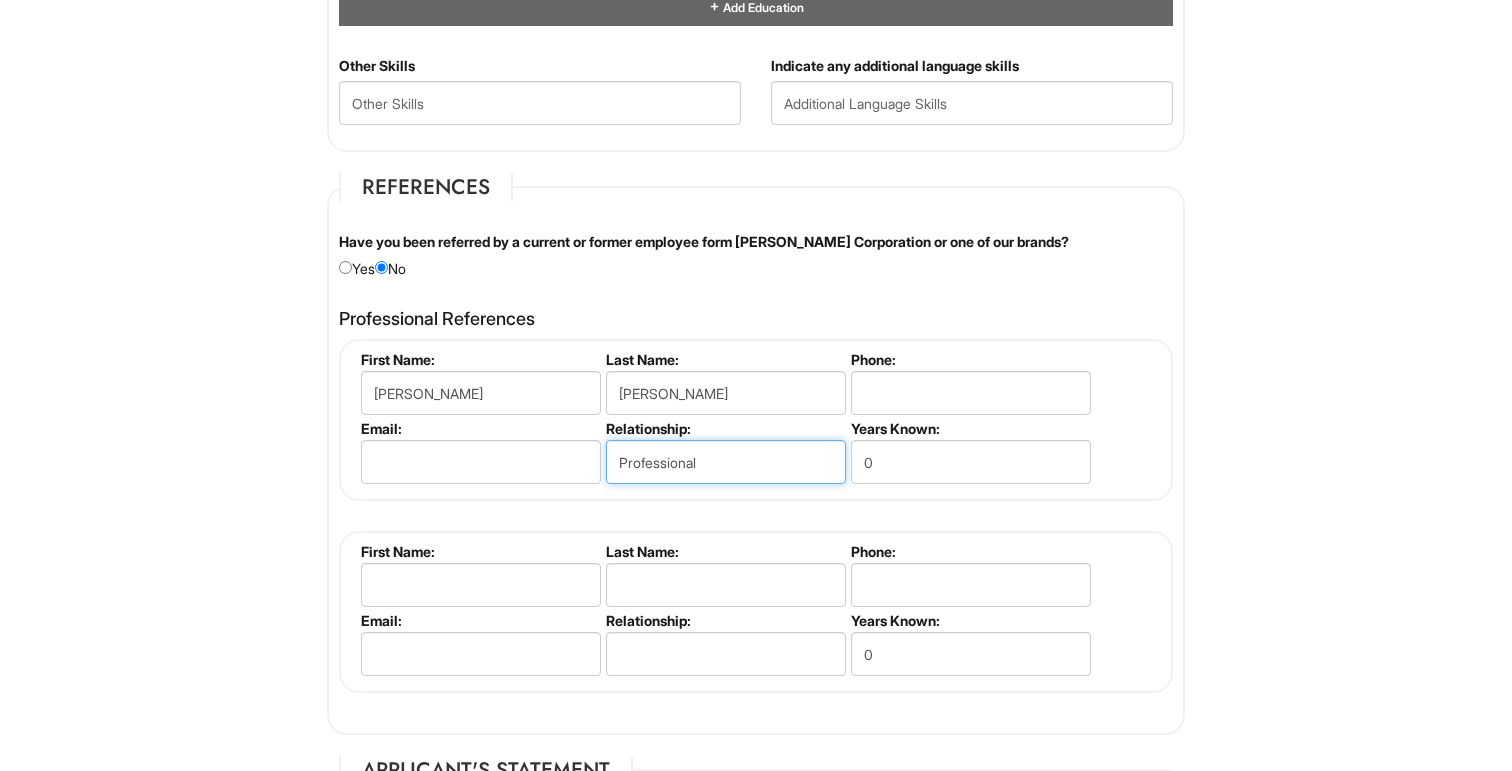 type on "Professional" 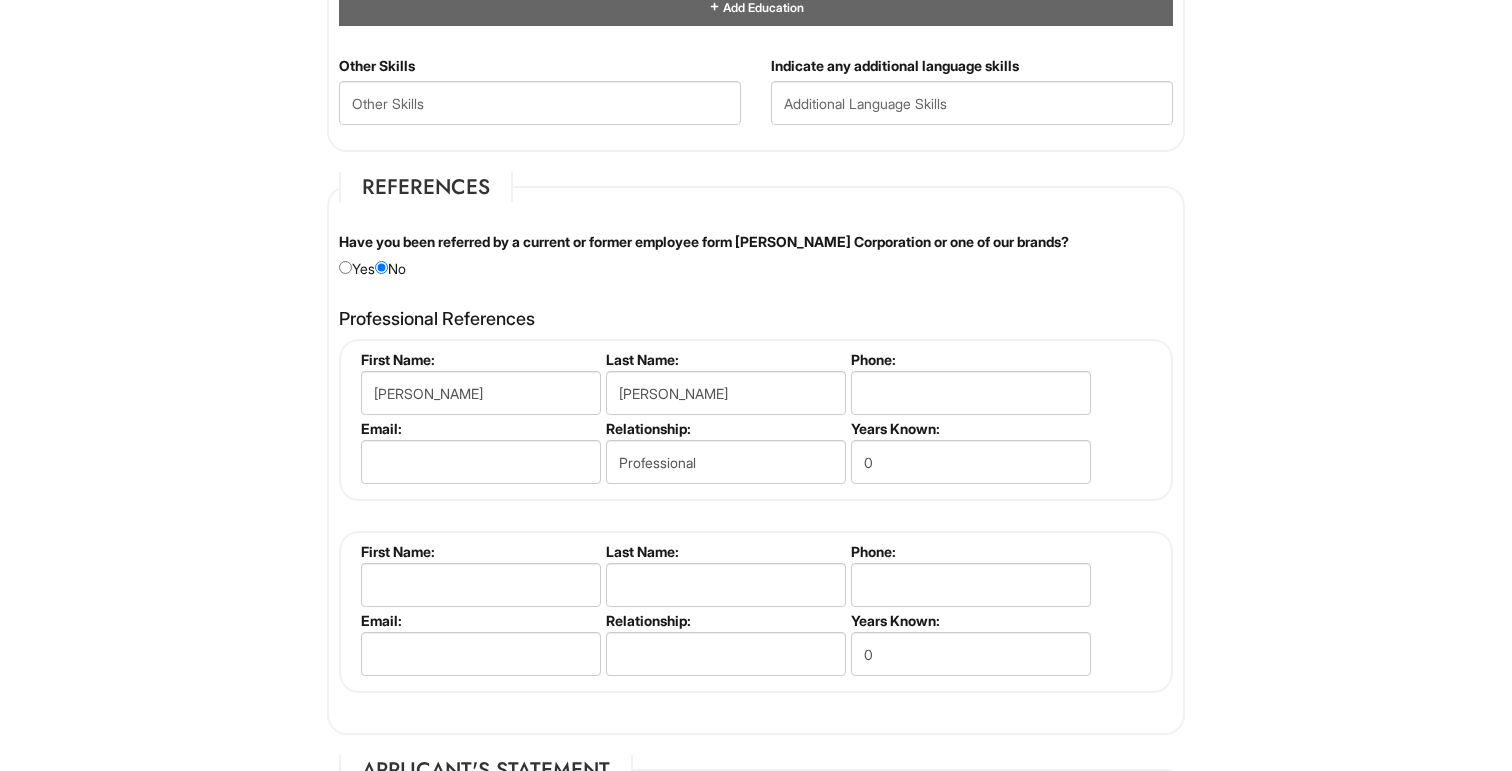 click on "Years Known:" at bounding box center [969, 428] 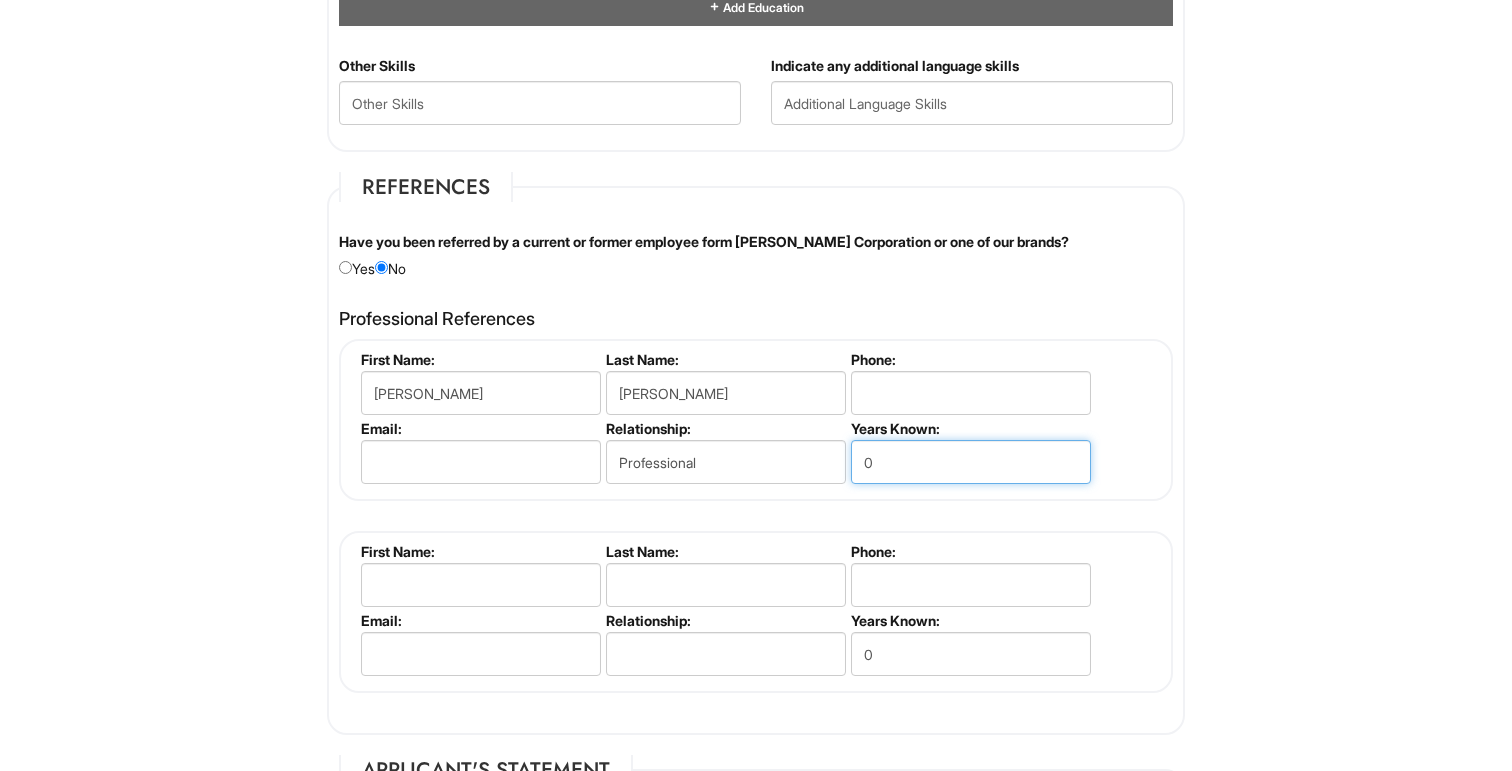 click on "0" at bounding box center [971, 462] 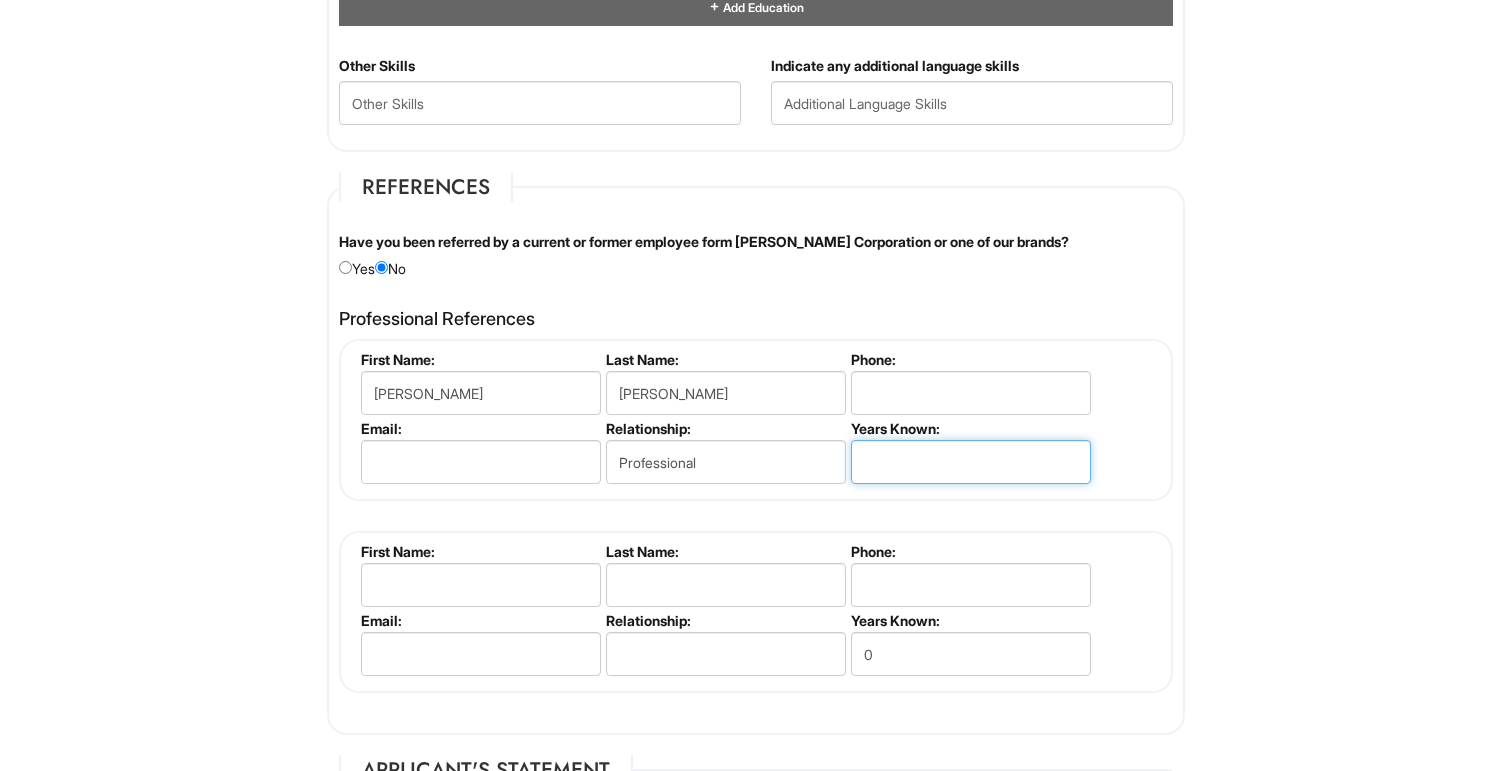 type on "1" 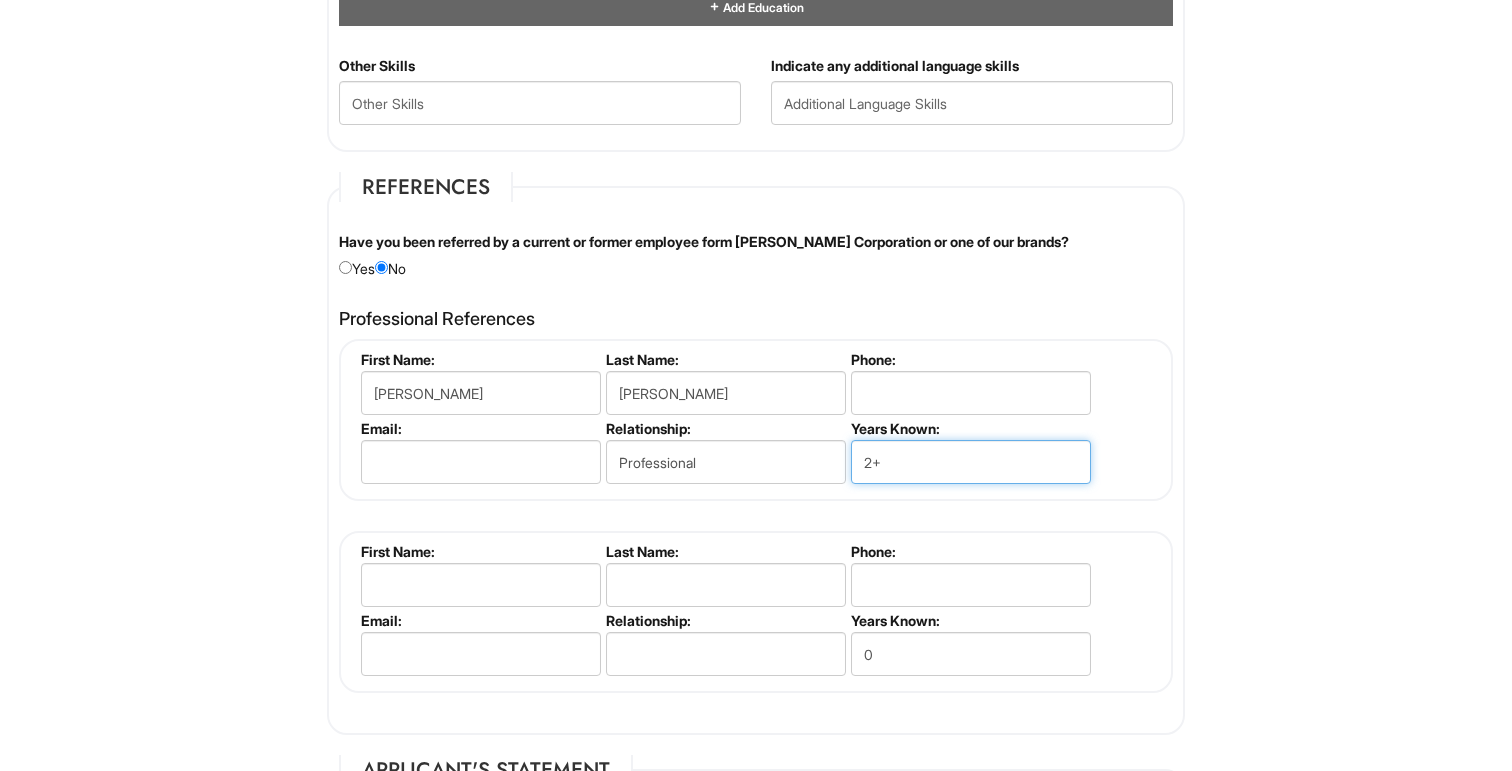 type on "2+" 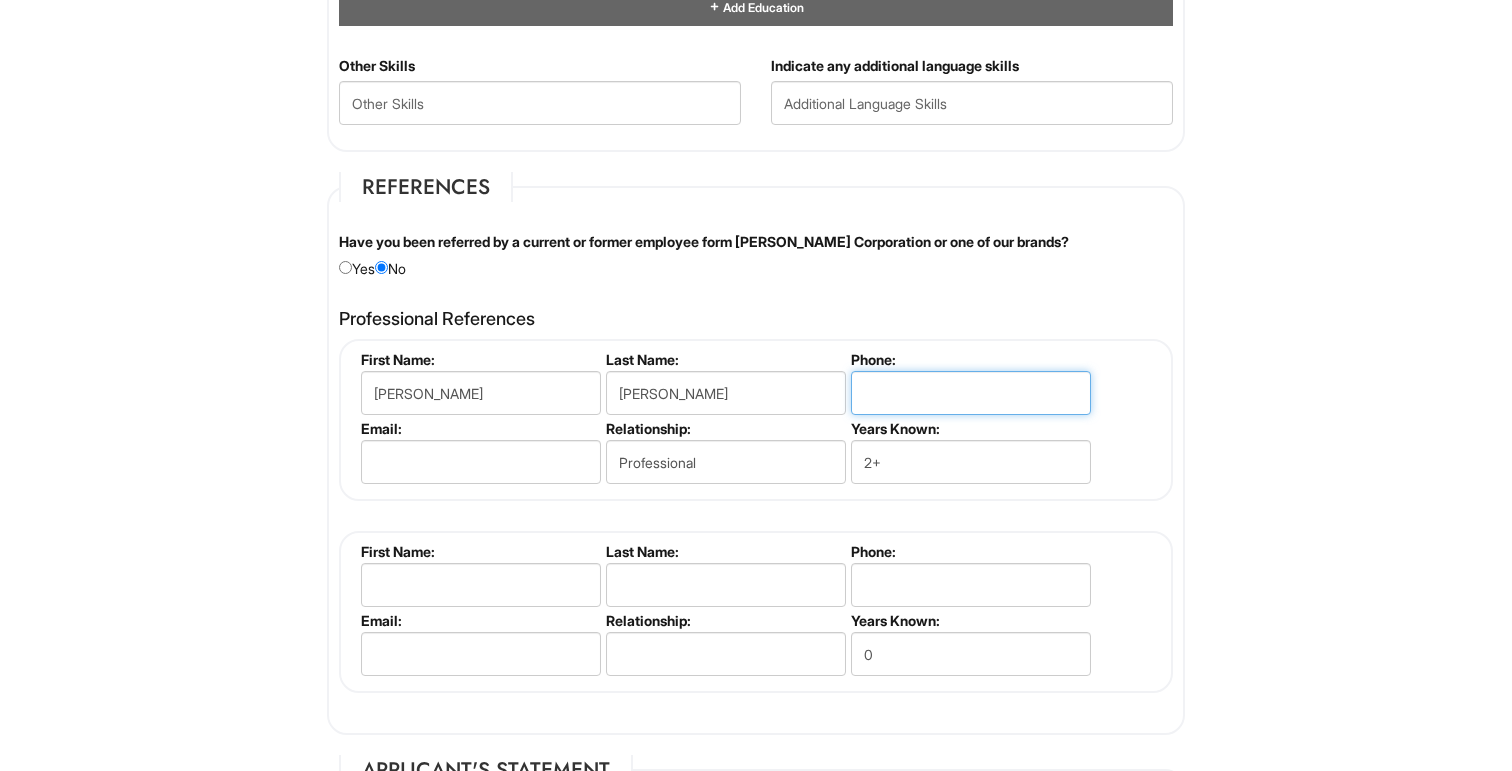 click at bounding box center (971, 393) 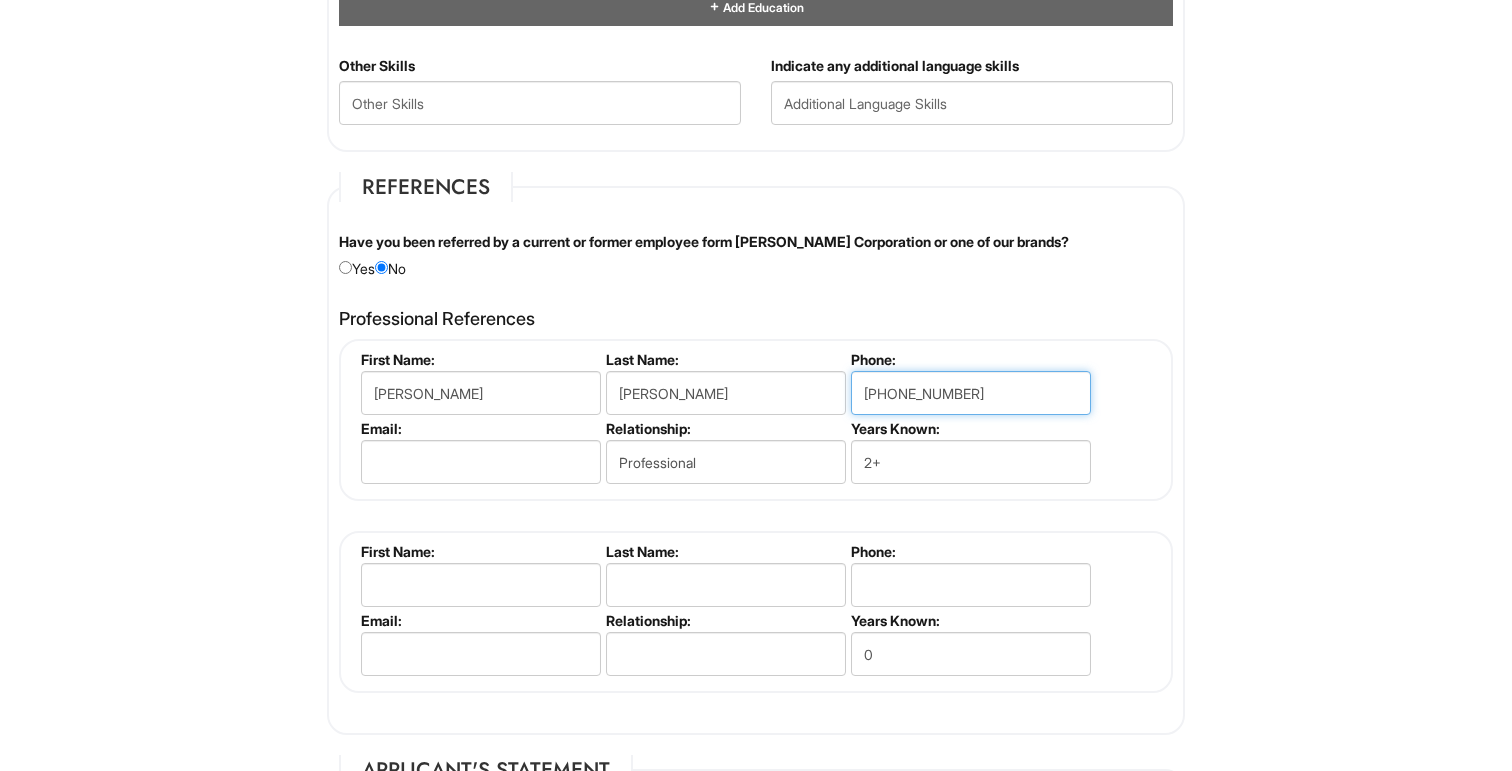 type on "[PHONE_NUMBER]" 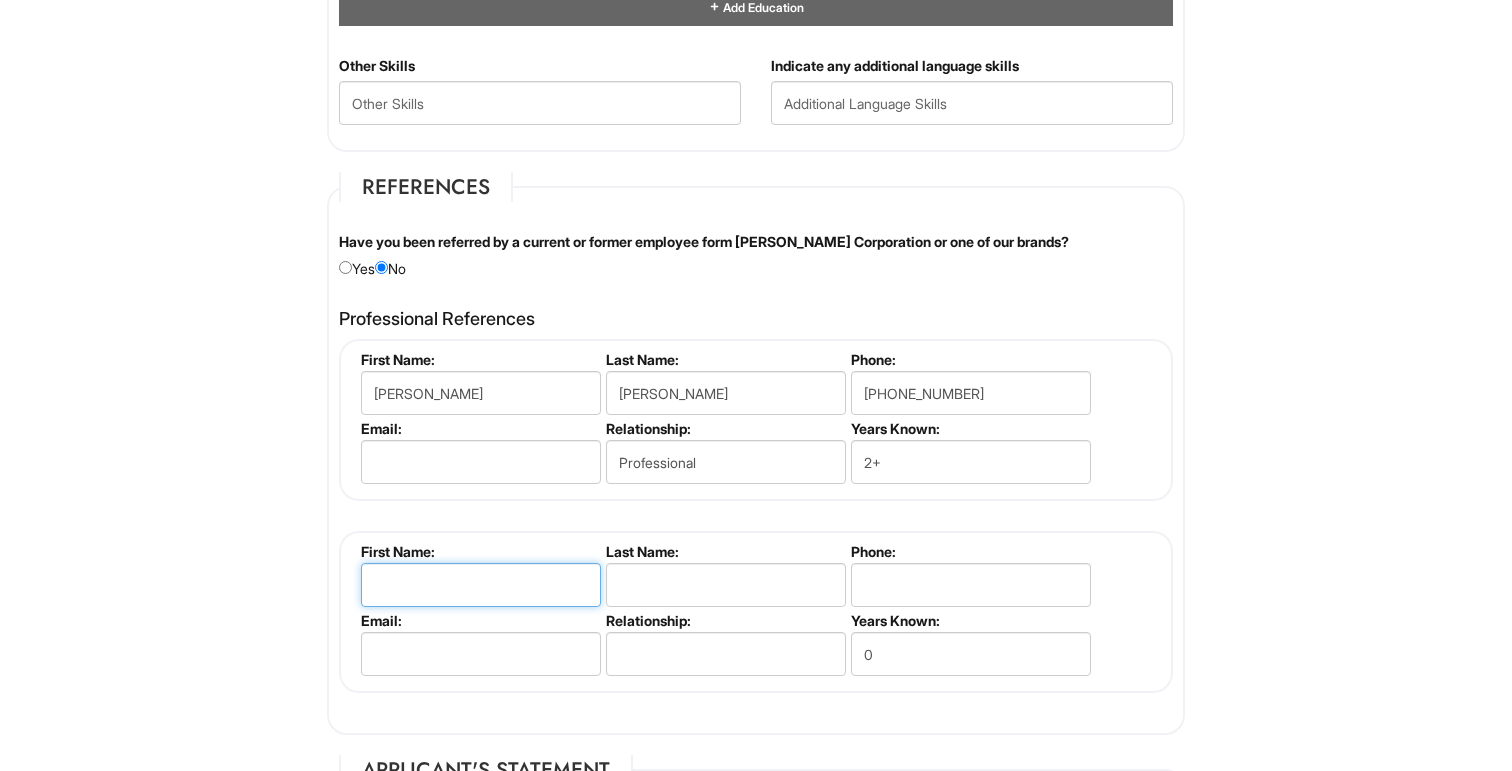 click at bounding box center [481, 585] 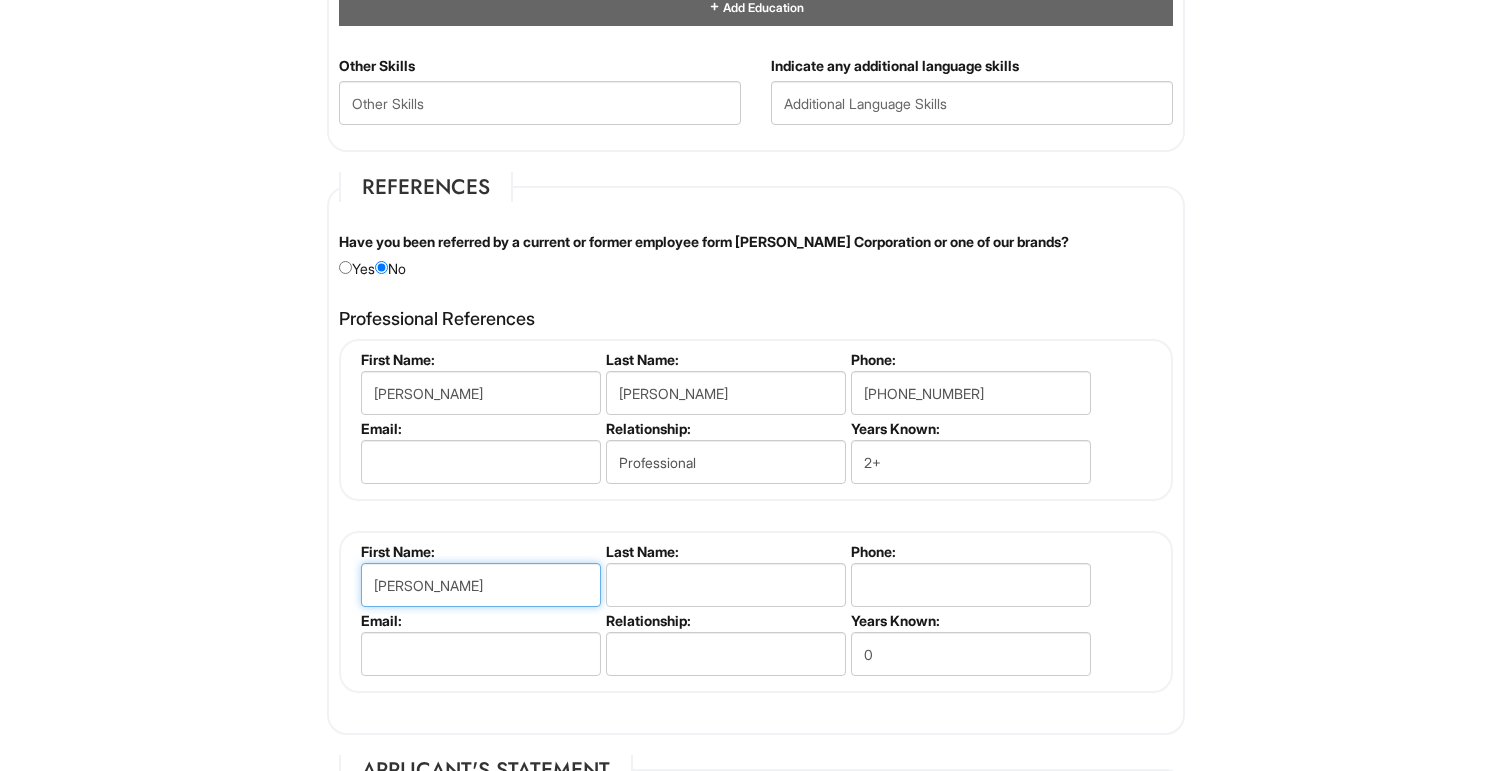 type on "[PERSON_NAME]" 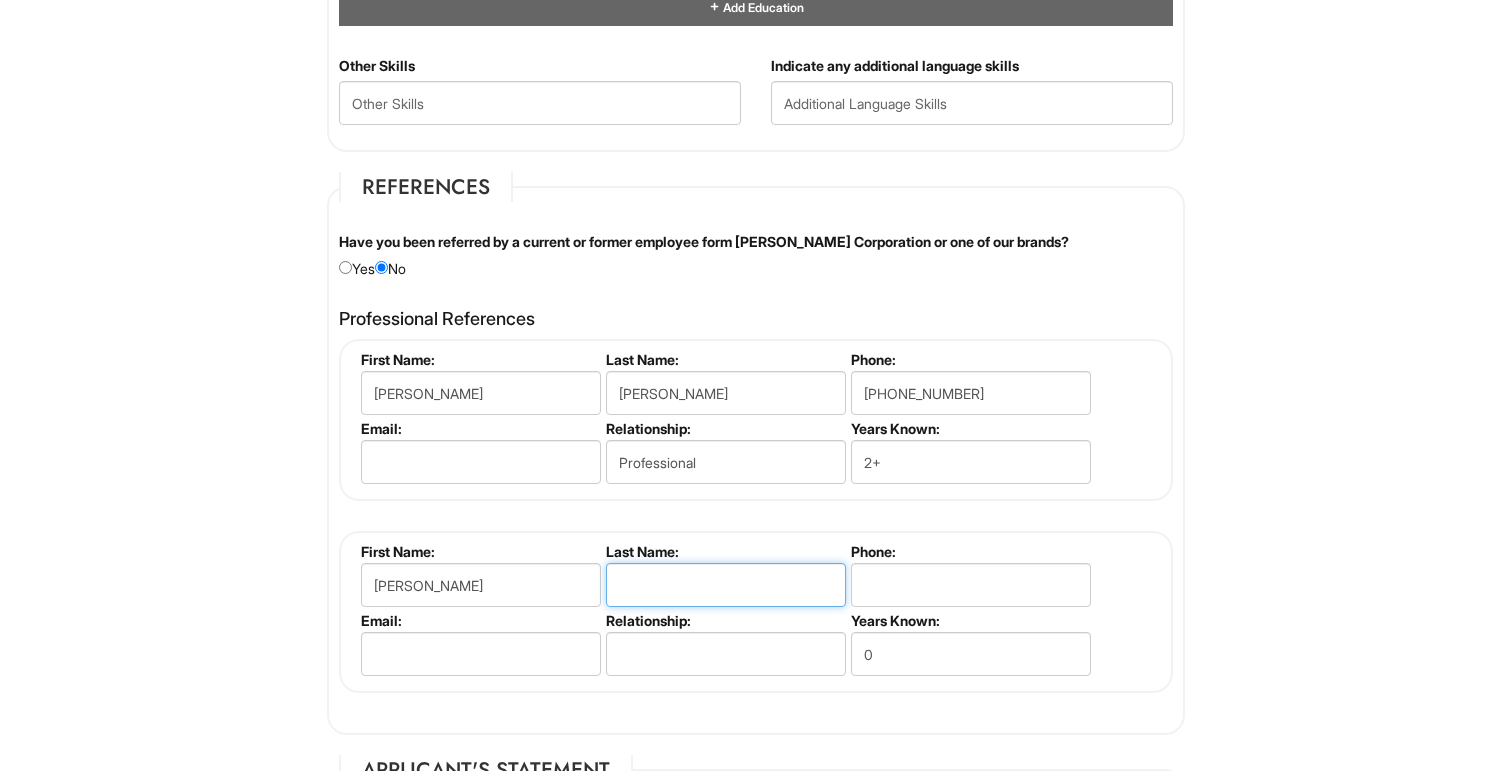 click at bounding box center (726, 585) 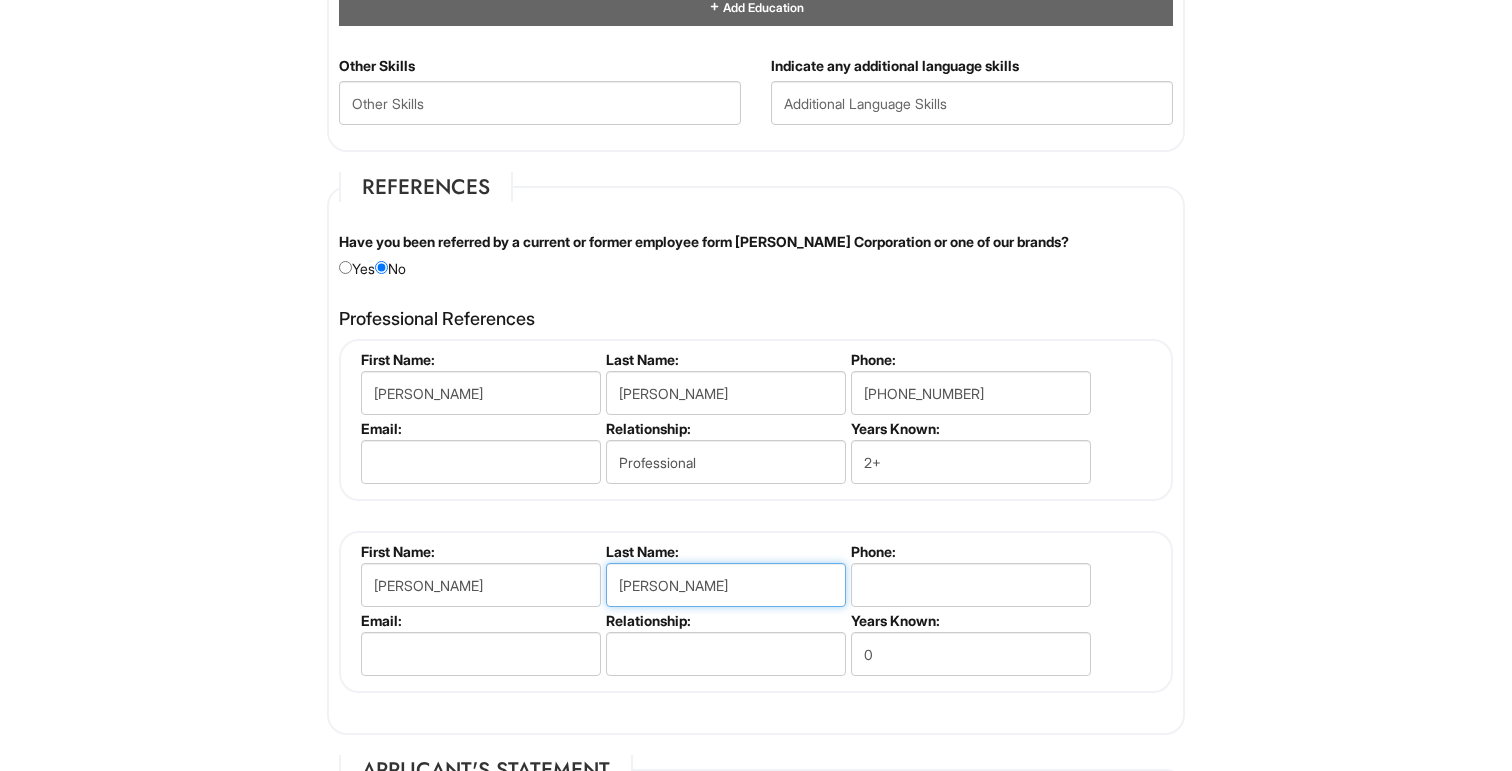 type on "[PERSON_NAME]" 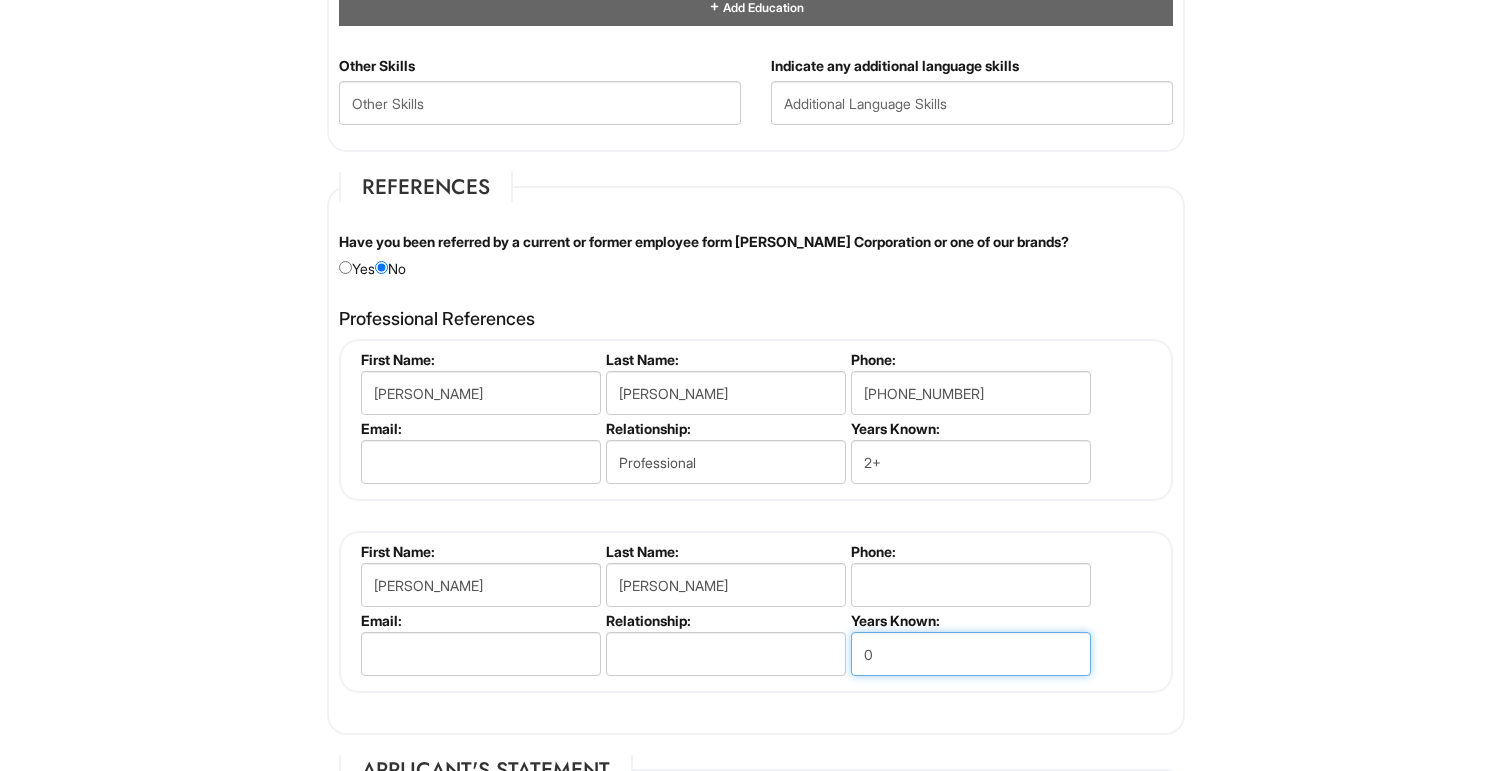 click on "0" at bounding box center (971, 654) 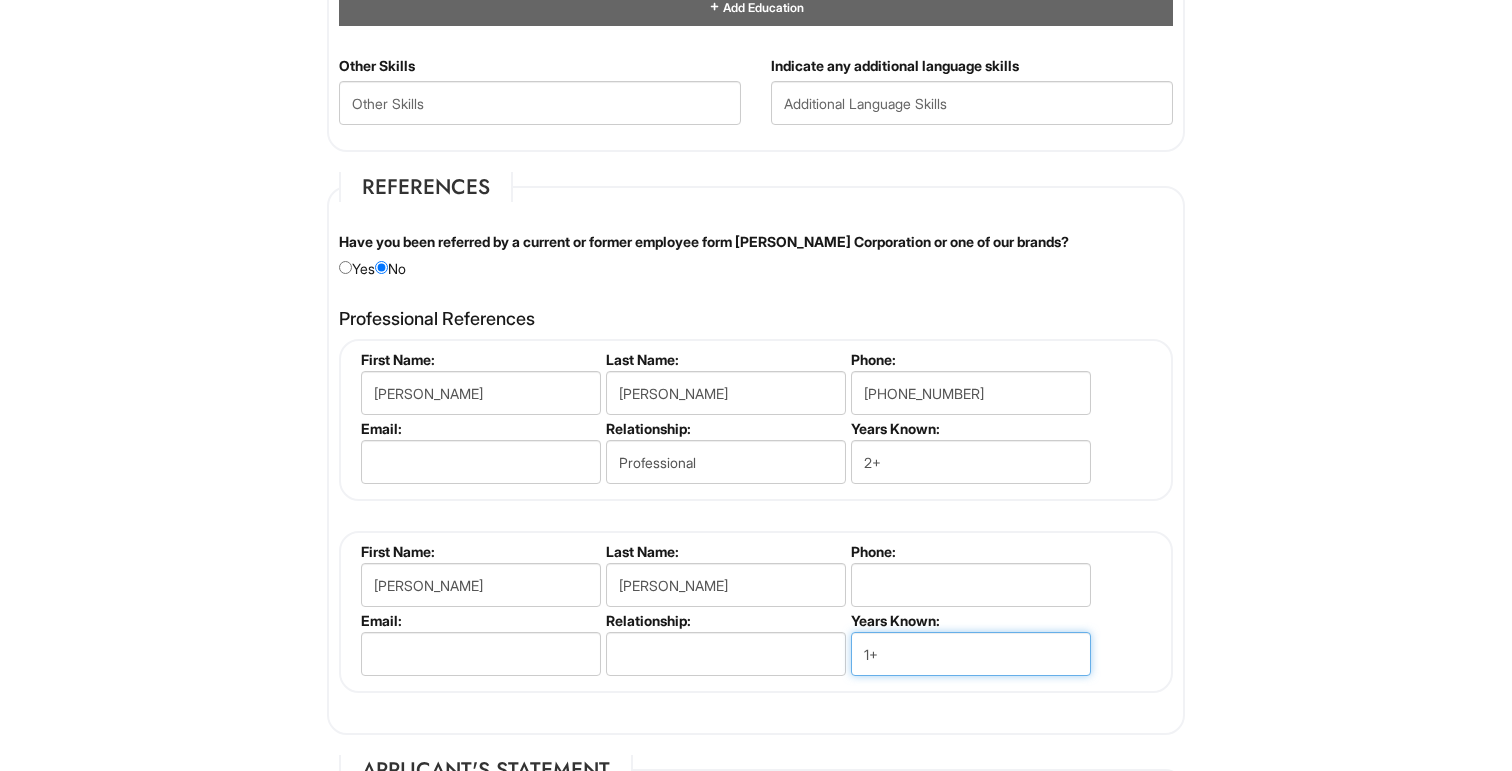 type on "1+" 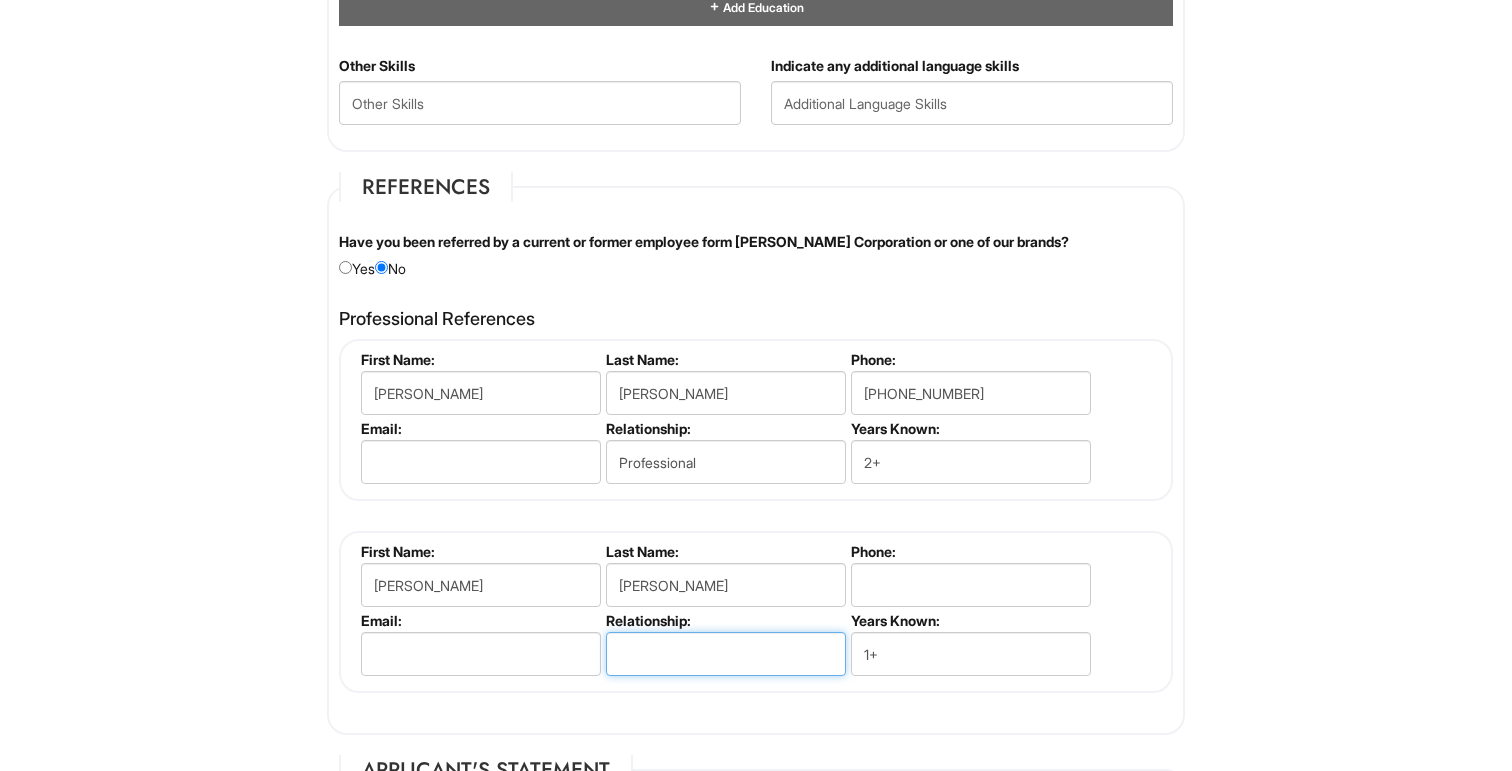 click at bounding box center (726, 654) 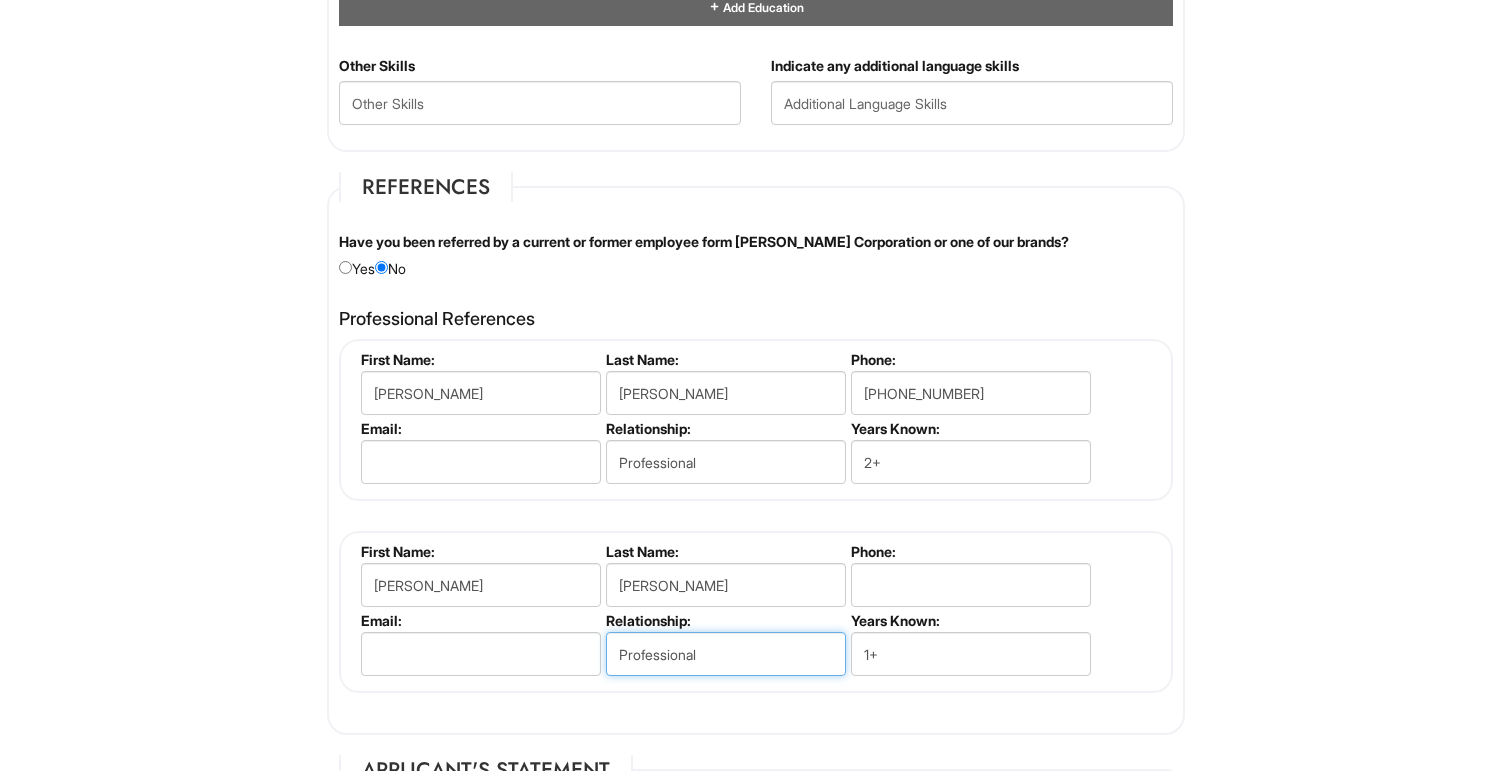 type on "Professional" 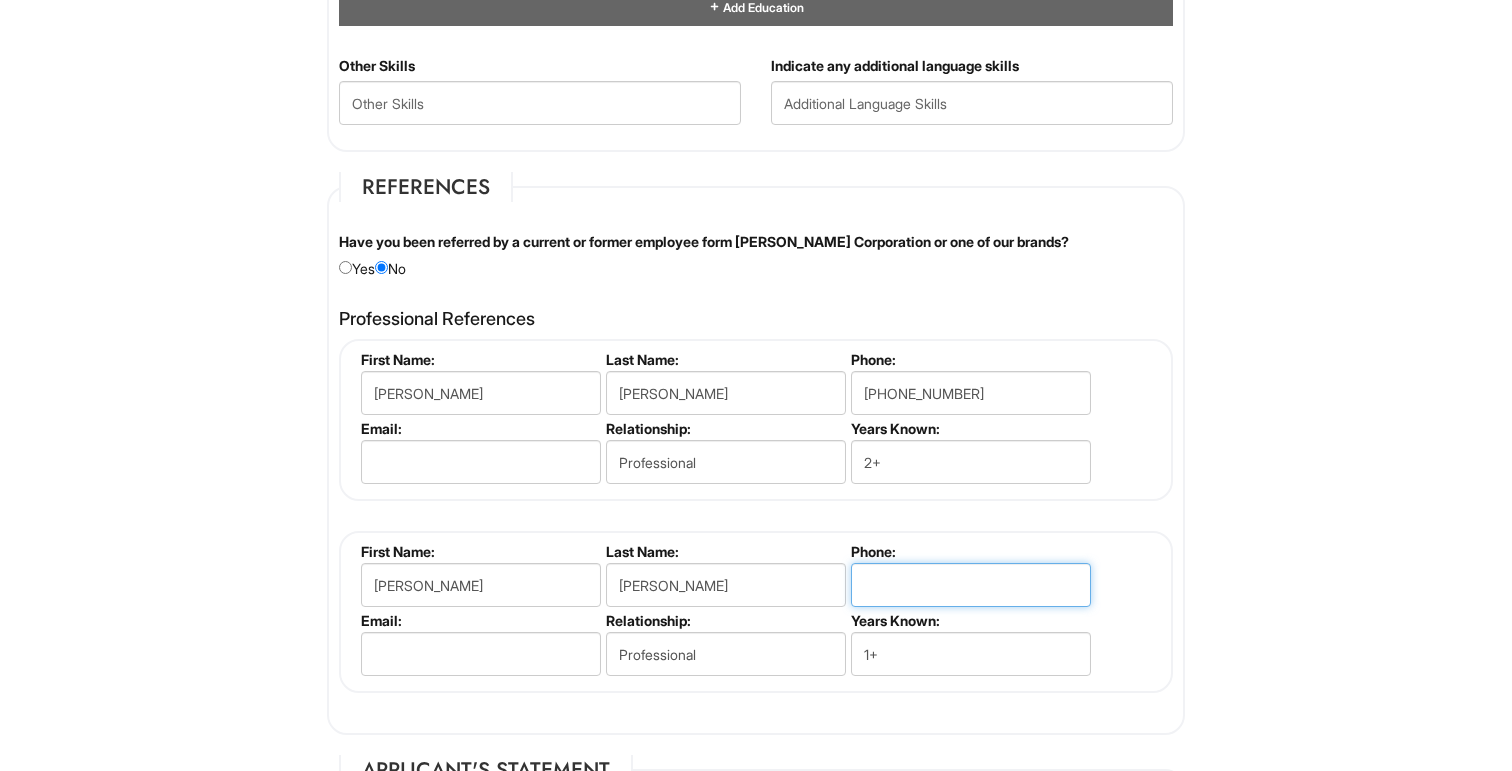 click at bounding box center (971, 585) 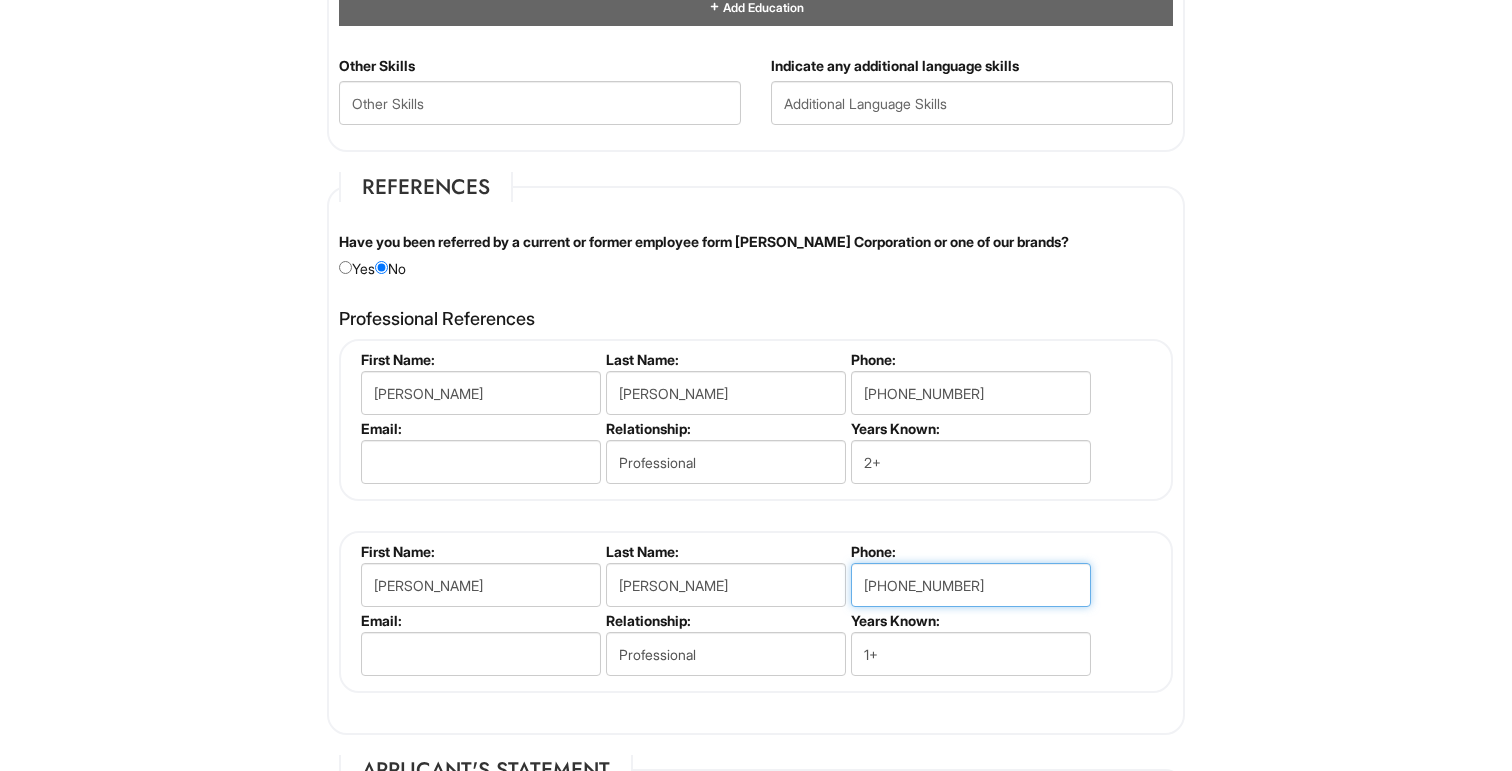 type on "[PHONE_NUMBER]" 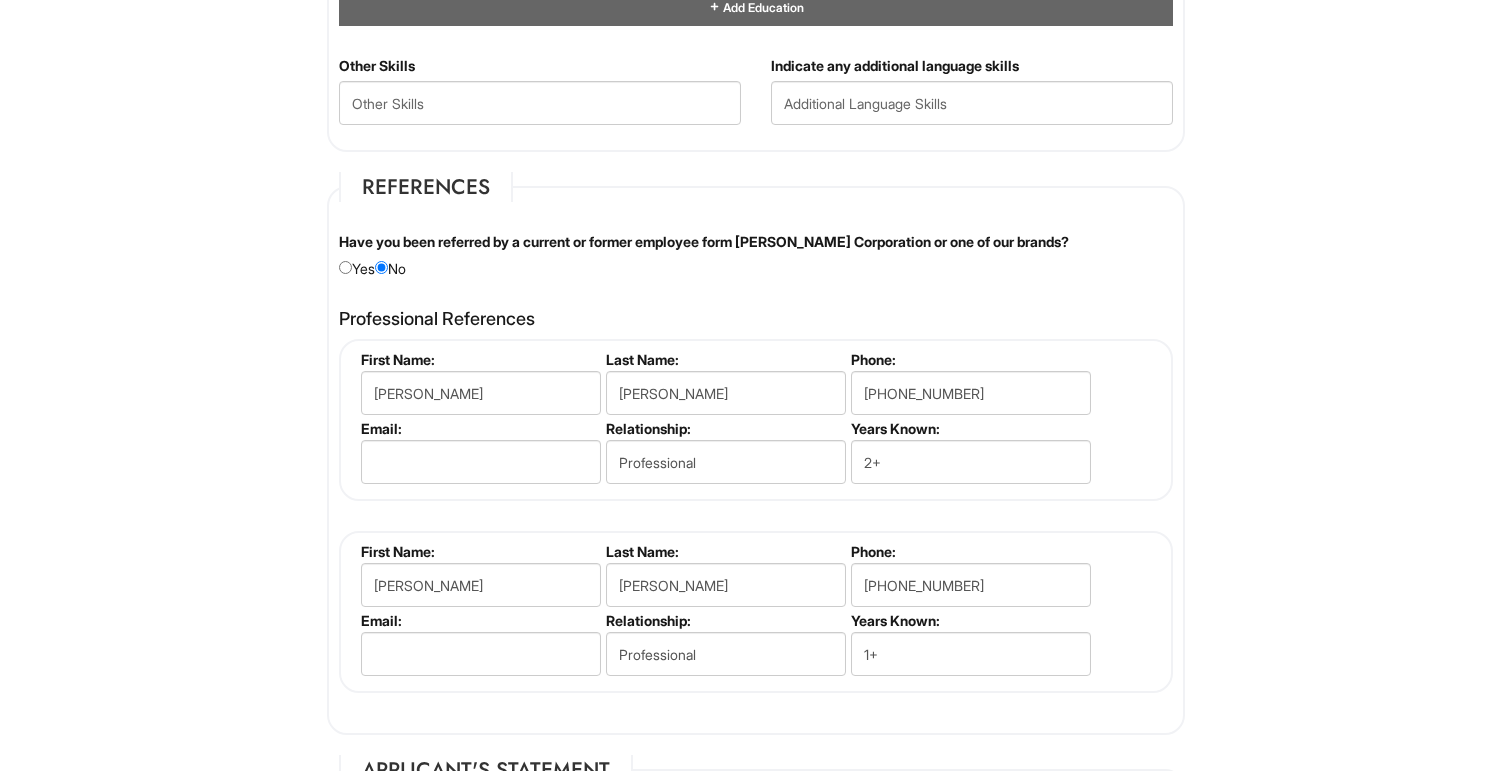 click on "Please Complete This Form 1 2 3 Operations Associate, [PERSON_NAME] PLEASE COMPLETE ALL REQUIRED FIELDS
We are an Equal Opportunity Employer. All persons shall have the opportunity to be considered for employment without regard to their race, color, creed, religion, national origin, ancestry, citizenship status, age, disability, gender, sex, sexual orientation, veteran status, genetic information or any other characteristic protected by applicable federal, state or local laws. We will endeavor to make a reasonable accommodation to the known physical or mental limitations of a qualified applicant with a disability unless the accommodation would impose an undue hardship on the operation of our business. If you believe you require such assistance to complete this form or to participate in an interview, please let us know.
Personal Information
Last Name  *   [PERSON_NAME]
First Name  *   [PERSON_NAME]
Middle Name   [PERSON_NAME]
E-mail Address  *   [PERSON_NAME][EMAIL_ADDRESS][DOMAIN_NAME]
Phone  *   [PHONE_NUMBER]" at bounding box center [756, -258] 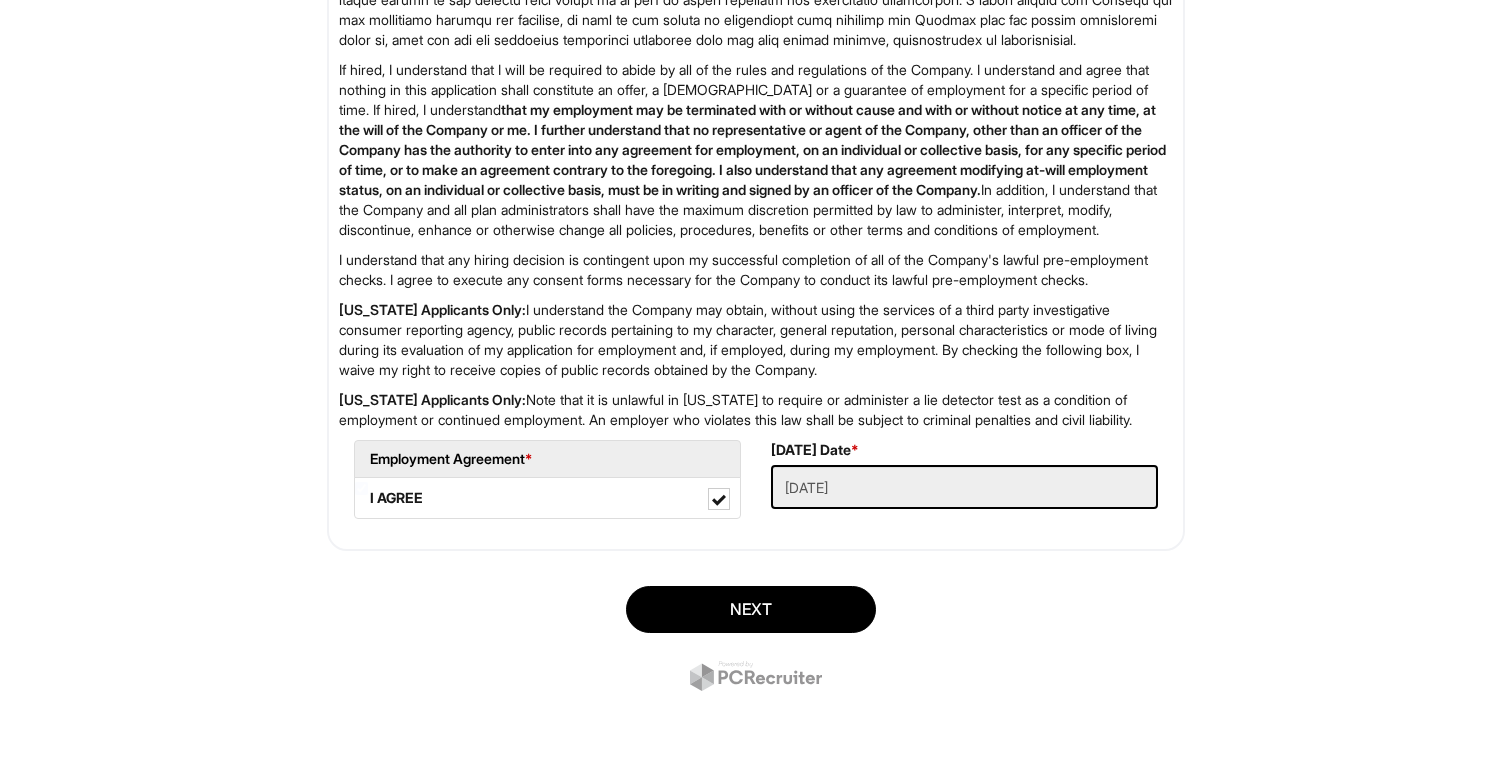 scroll, scrollTop: 3215, scrollLeft: 0, axis: vertical 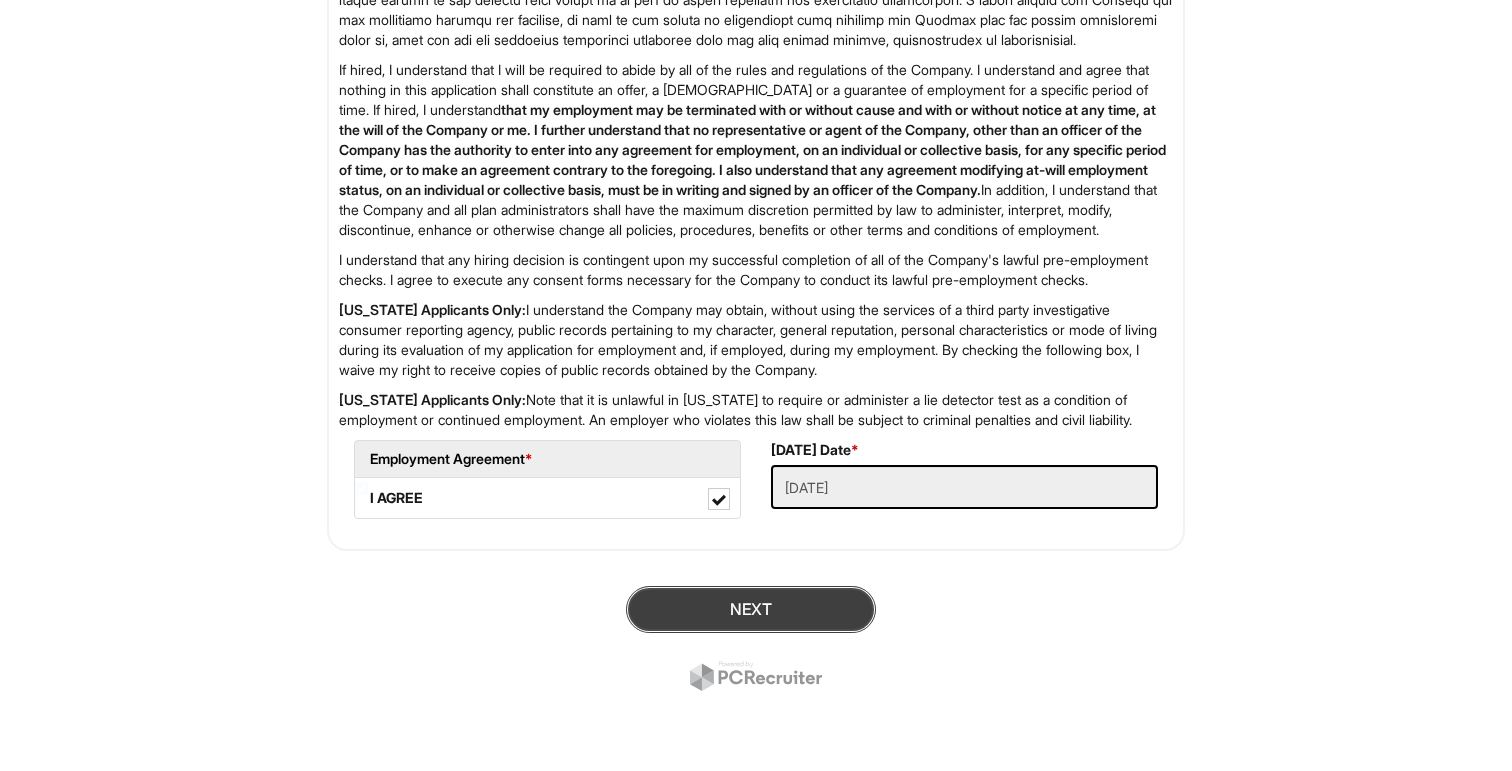 click on "Next" at bounding box center (751, 609) 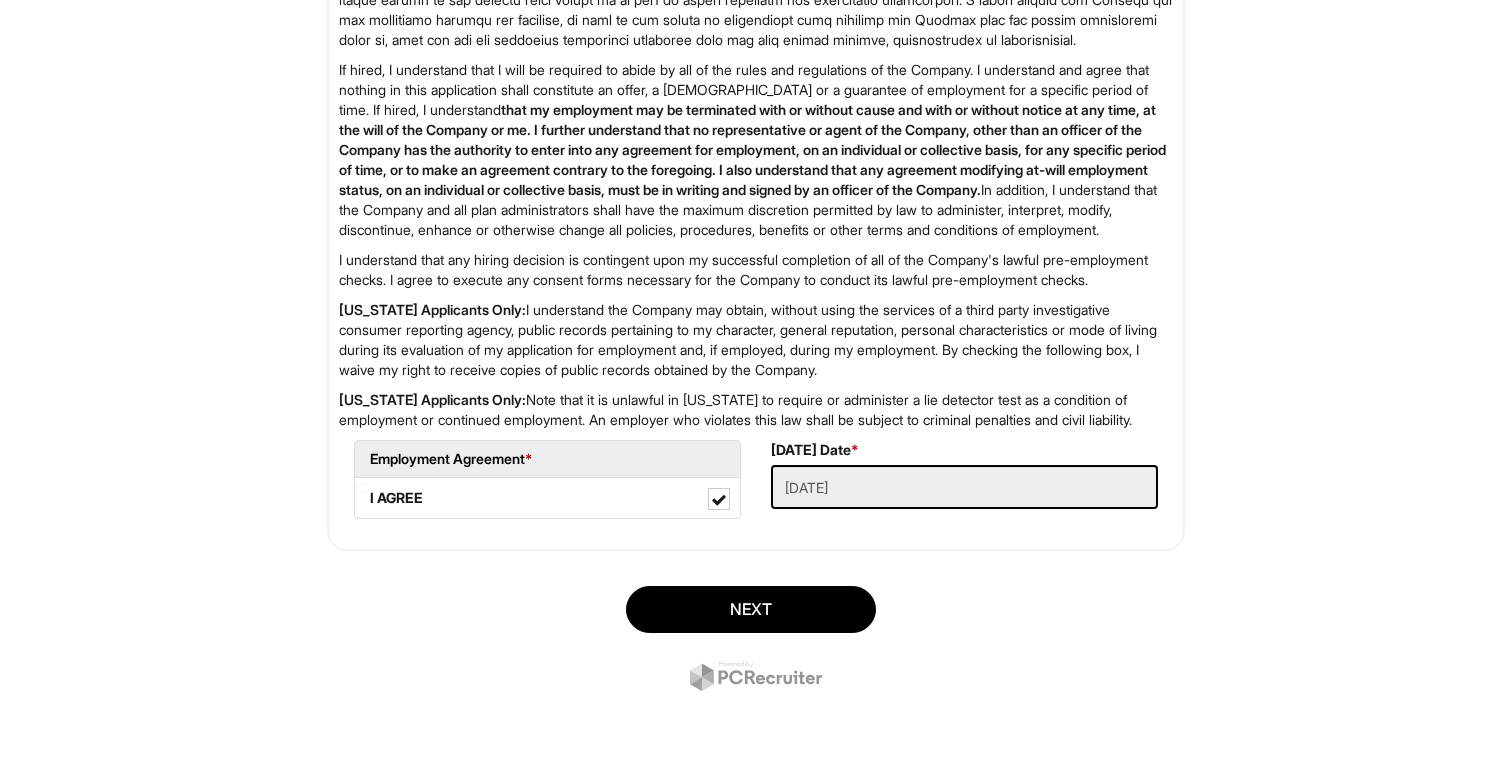 scroll, scrollTop: 122, scrollLeft: 0, axis: vertical 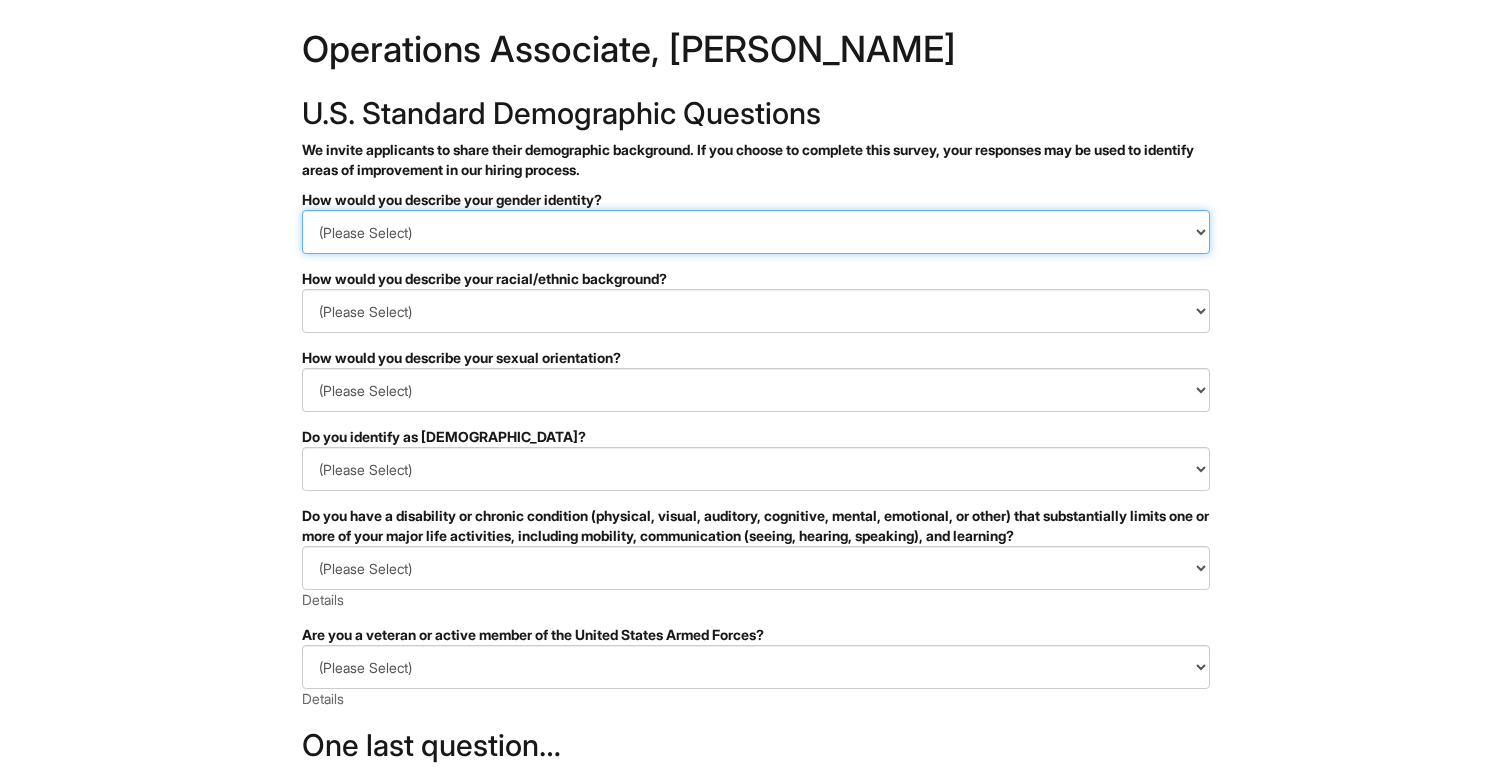 click on "(Please Select) Man Woman Non-binary I prefer to self-describe I don't wish to answer" at bounding box center (756, 232) 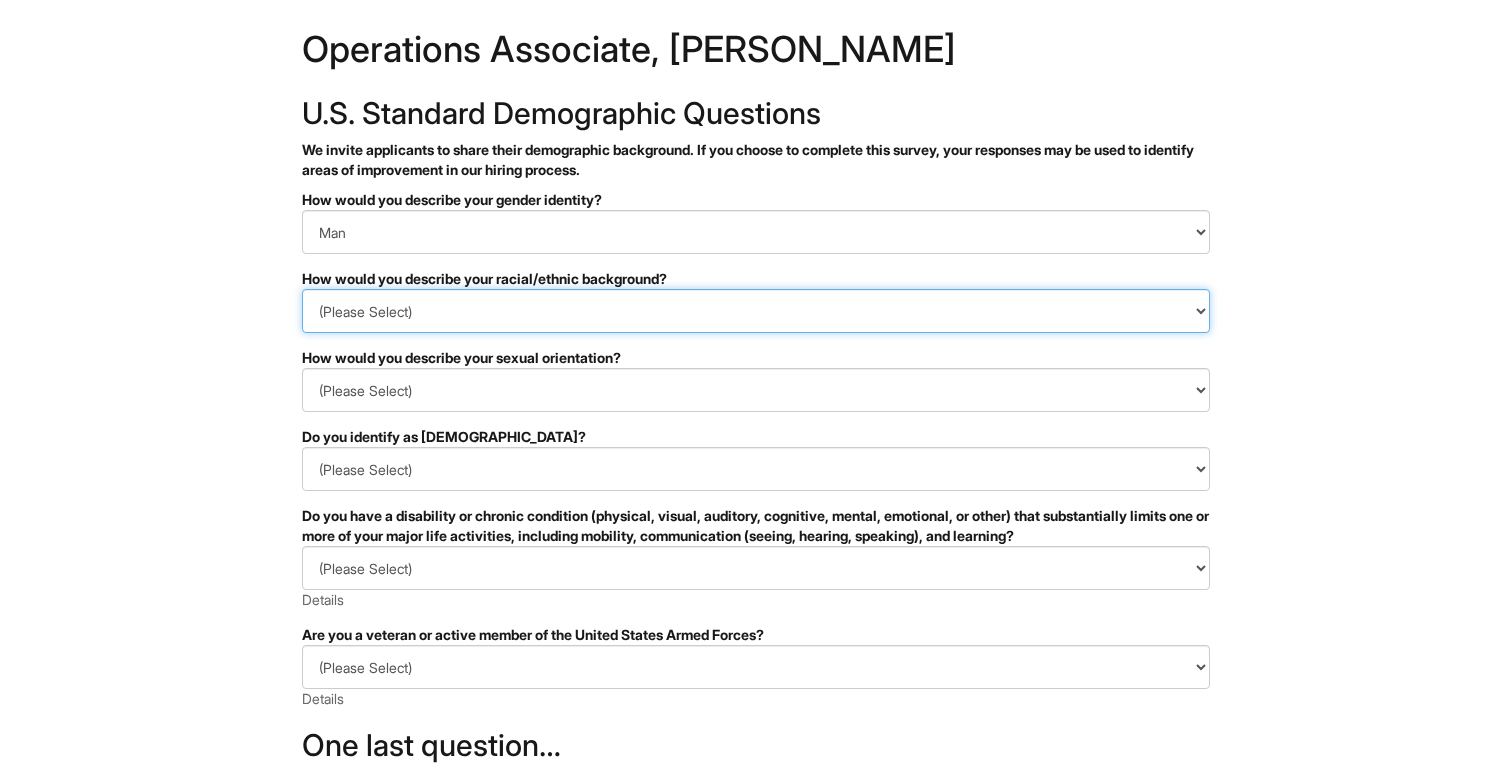 click on "(Please Select) Black or of African descent    East Asian    Hispanic, Latinx or of Spanish Origin    Indigenous, American Indian or Alaska Native    Middle Eastern or North African    Native Hawaiian or Pacific Islander    South Asian    Southeast Asian    White or European    I prefer to self-describe    I don't wish to answer" at bounding box center (756, 311) 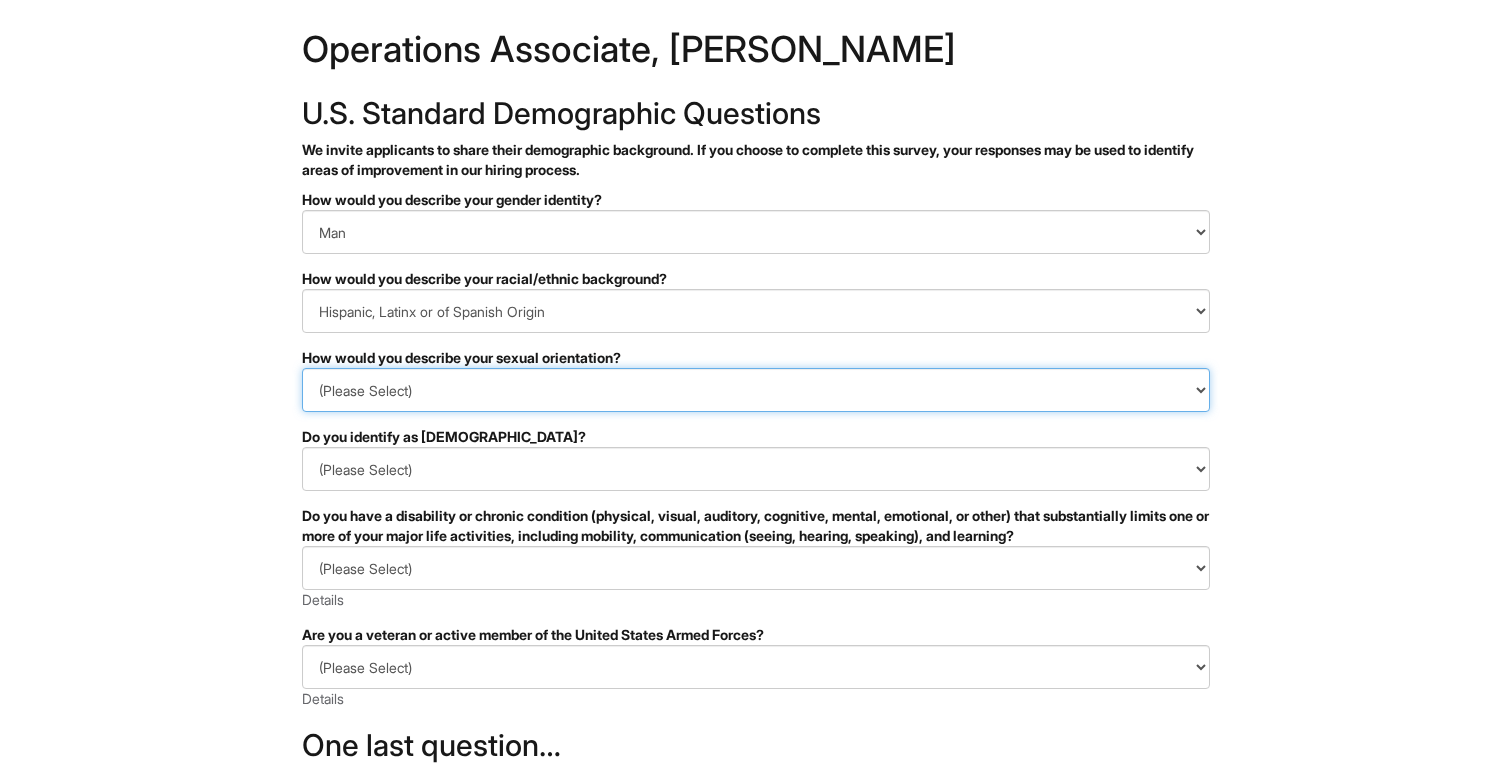 click on "(Please Select) Asexual Bisexual and/or pansexual Gay Heterosexual Lesbian Queer I prefer to self-describe I don't wish to answer" at bounding box center (756, 390) 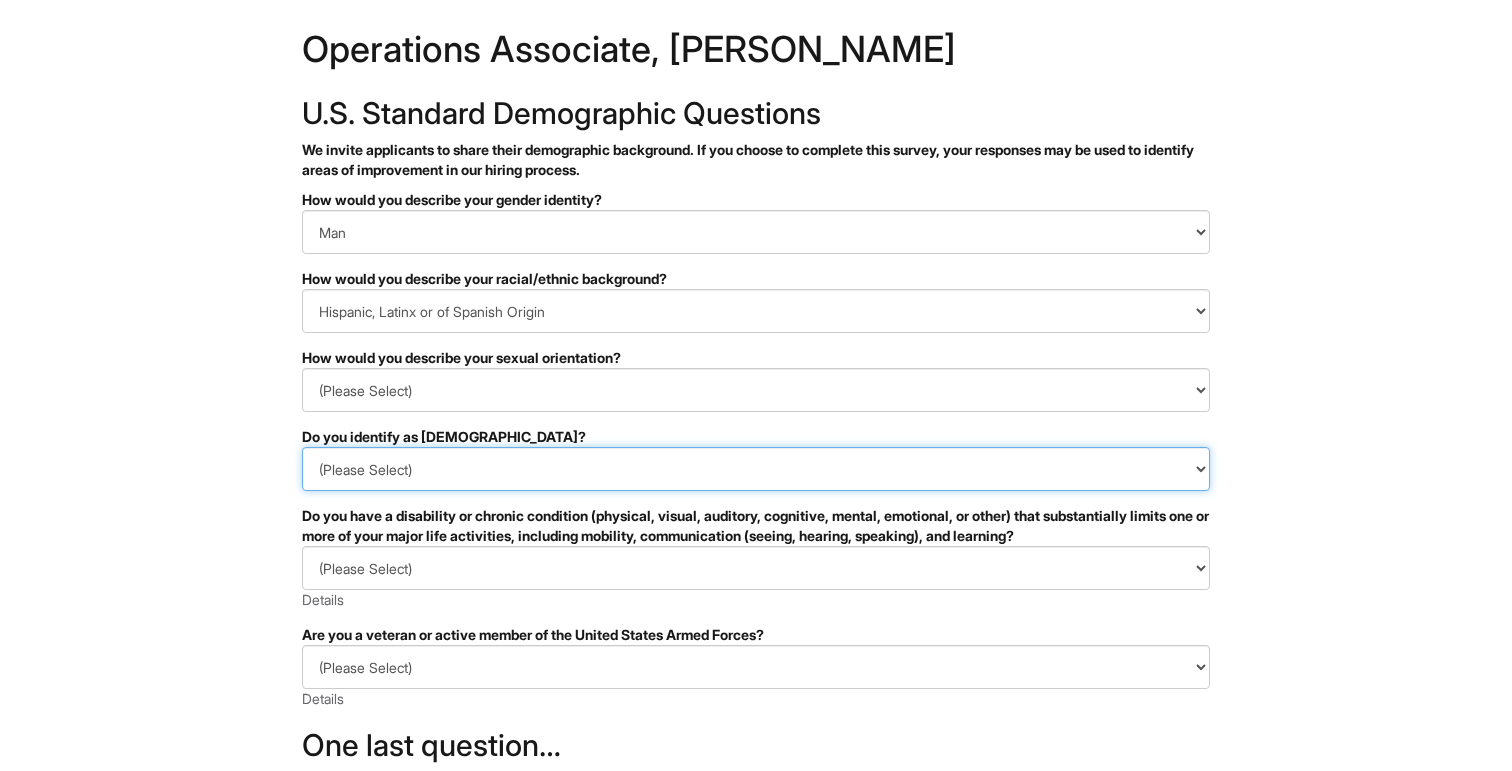 click on "(Please Select) Yes No I prefer to self-describe I don't wish to answer" at bounding box center (756, 469) 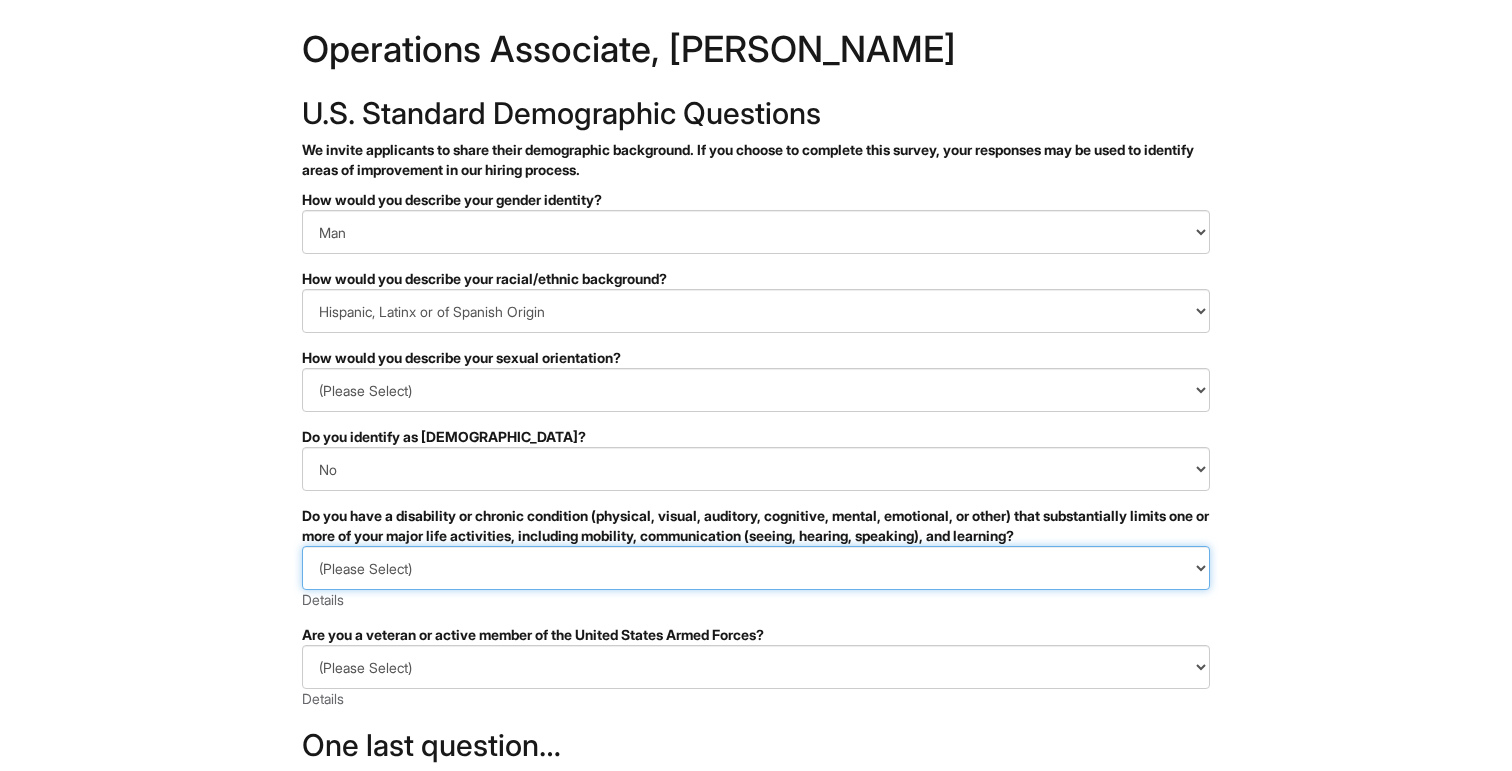 click on "(Please Select) YES, I HAVE A DISABILITY (or previously had a disability) NO, I DON'T HAVE A DISABILITY I DON'T WISH TO ANSWER" at bounding box center (756, 568) 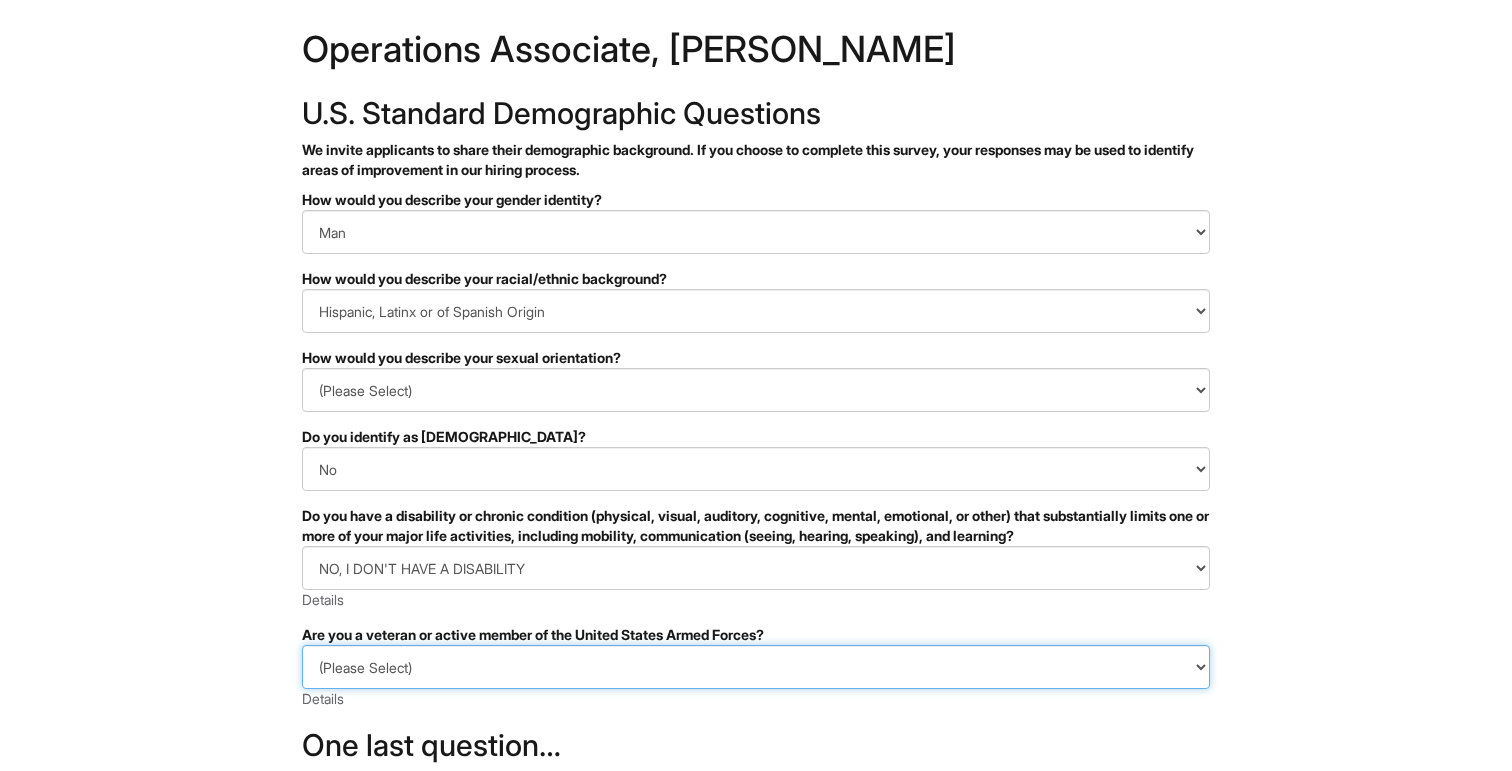 click on "(Please Select) I IDENTIFY AS ONE OR MORE OF THE CLASSIFICATIONS OF PROTECTED VETERANS LISTED I AM NOT A PROTECTED VETERAN I PREFER NOT TO ANSWER" at bounding box center [756, 667] 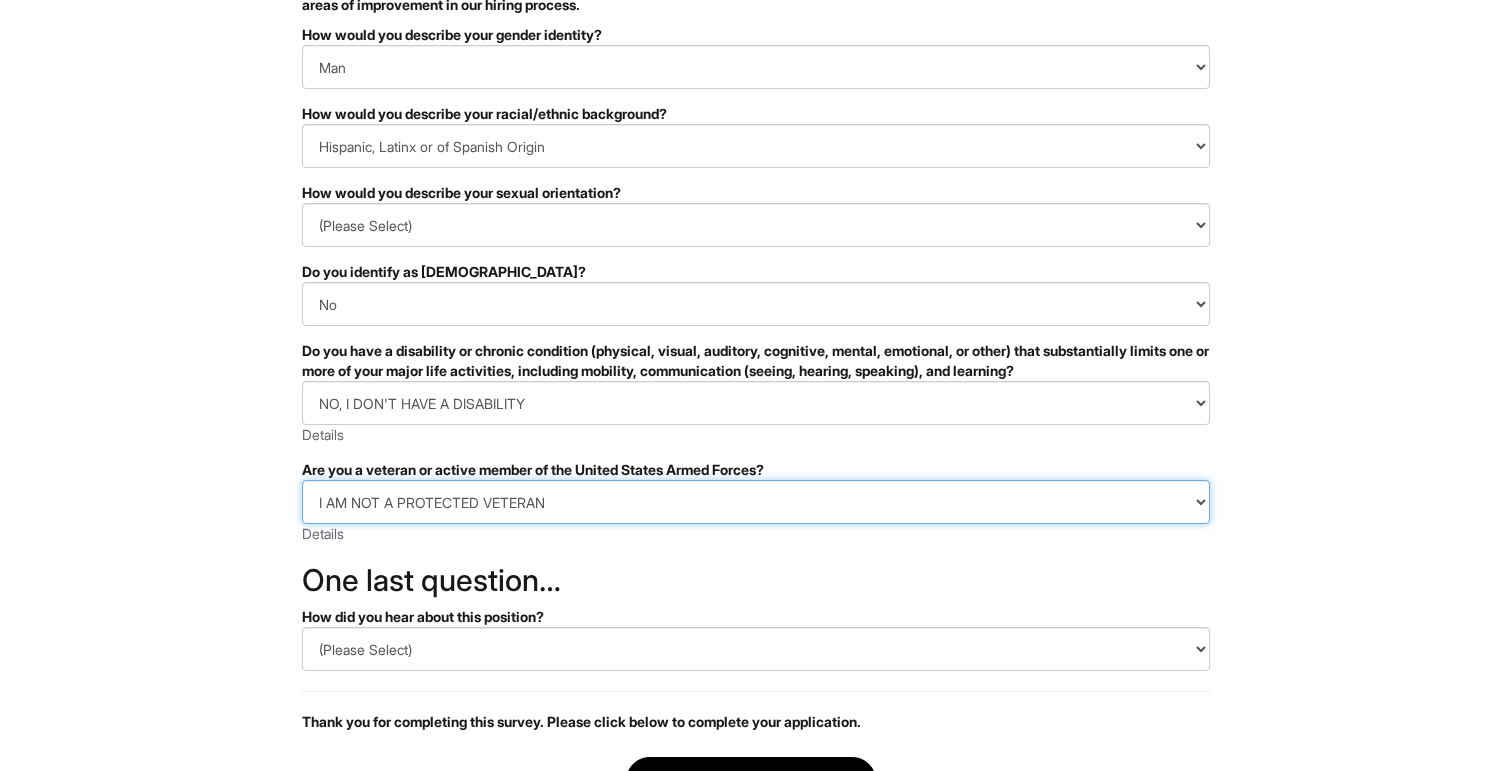 scroll, scrollTop: 355, scrollLeft: 0, axis: vertical 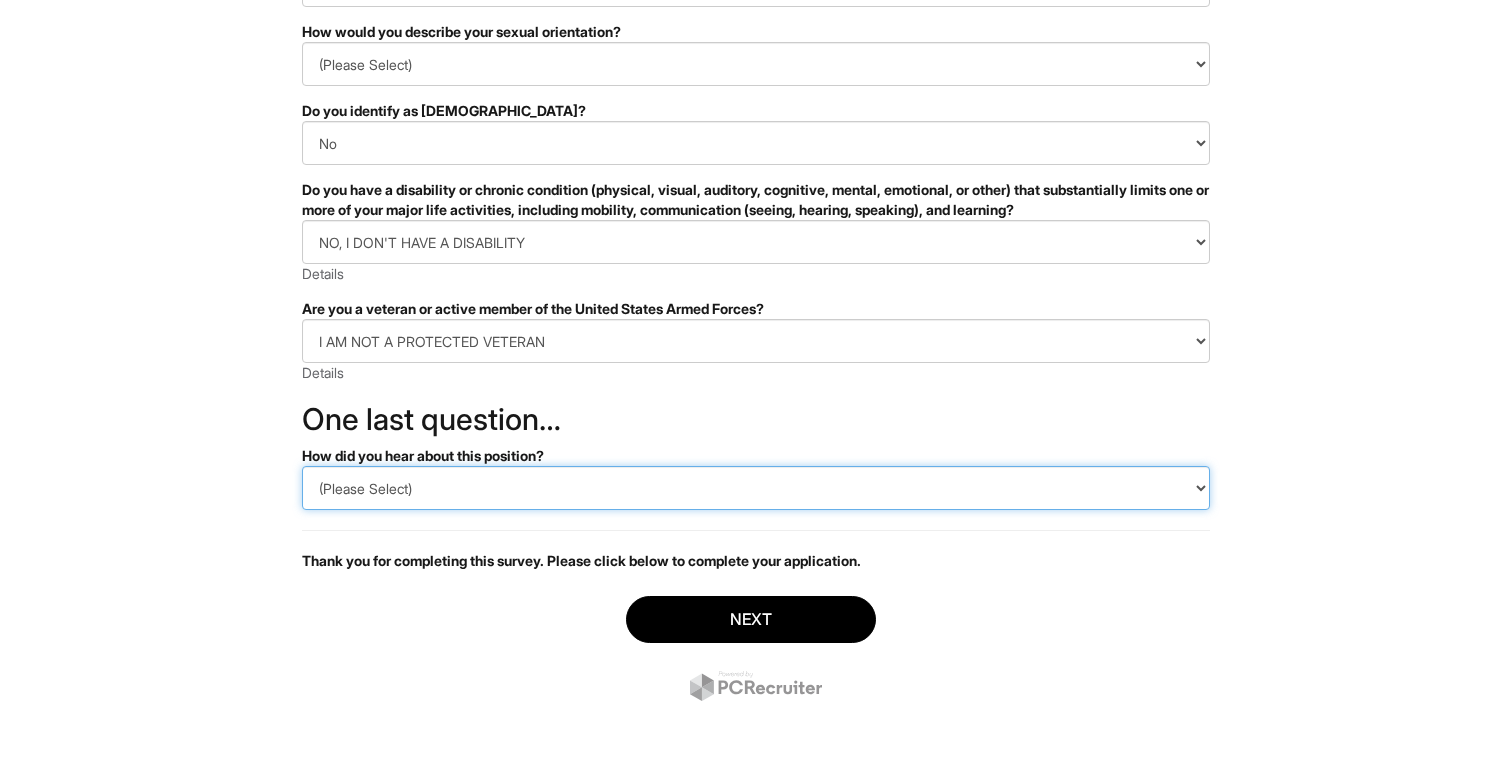 click on "(Please Select) CareerBuilder Indeed LinkedIn Monster Referral Other" at bounding box center (756, 488) 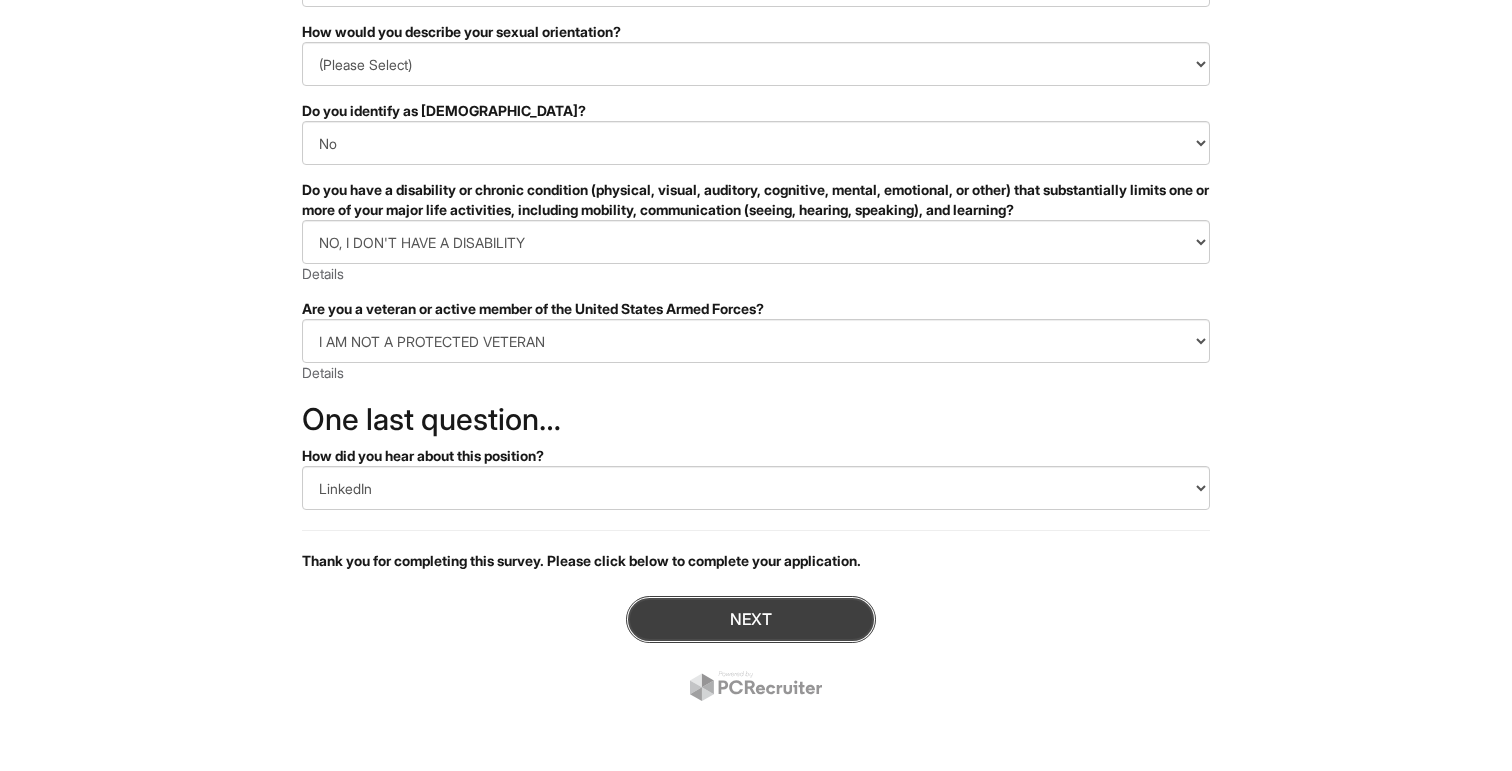 click on "Next" at bounding box center [751, 619] 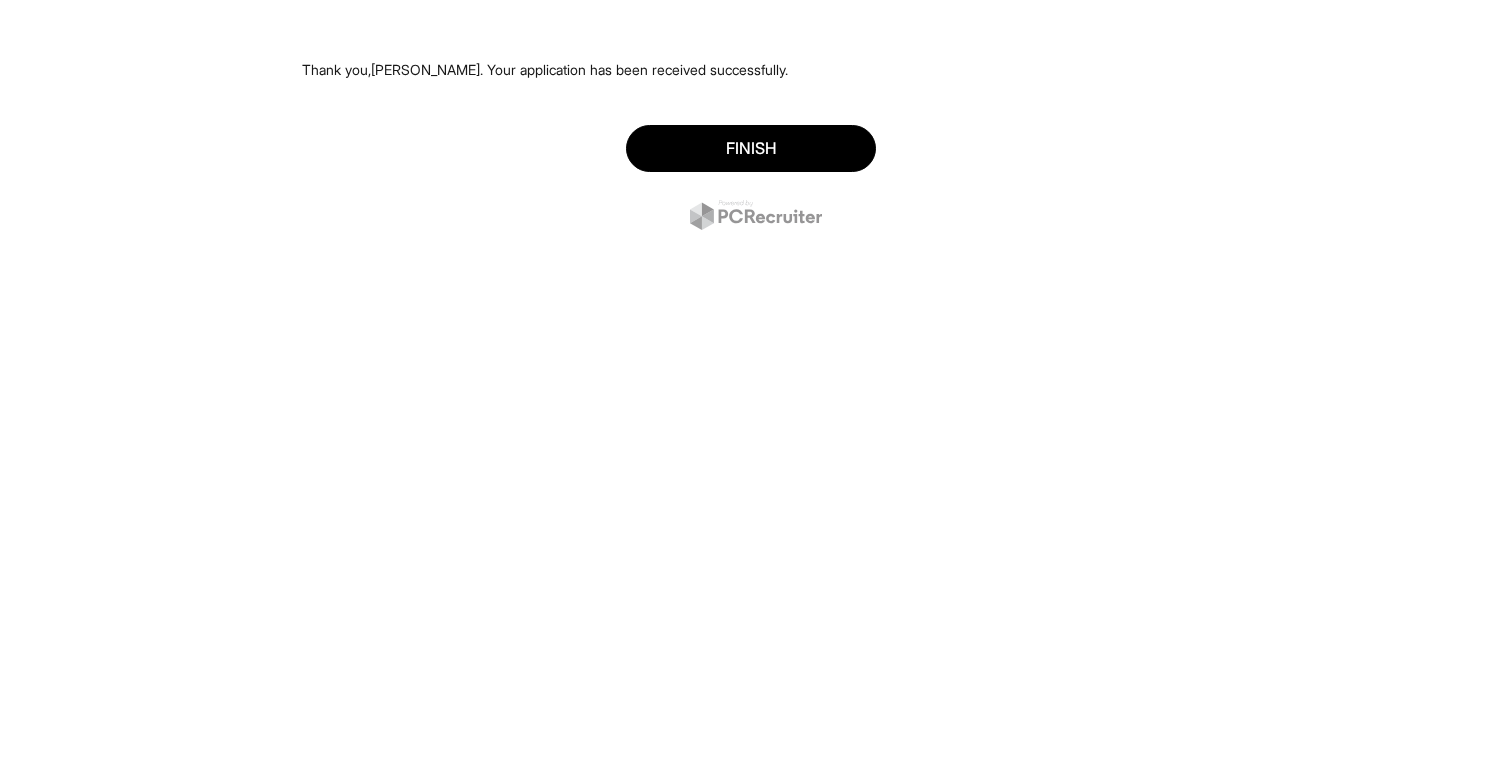 scroll, scrollTop: 0, scrollLeft: 0, axis: both 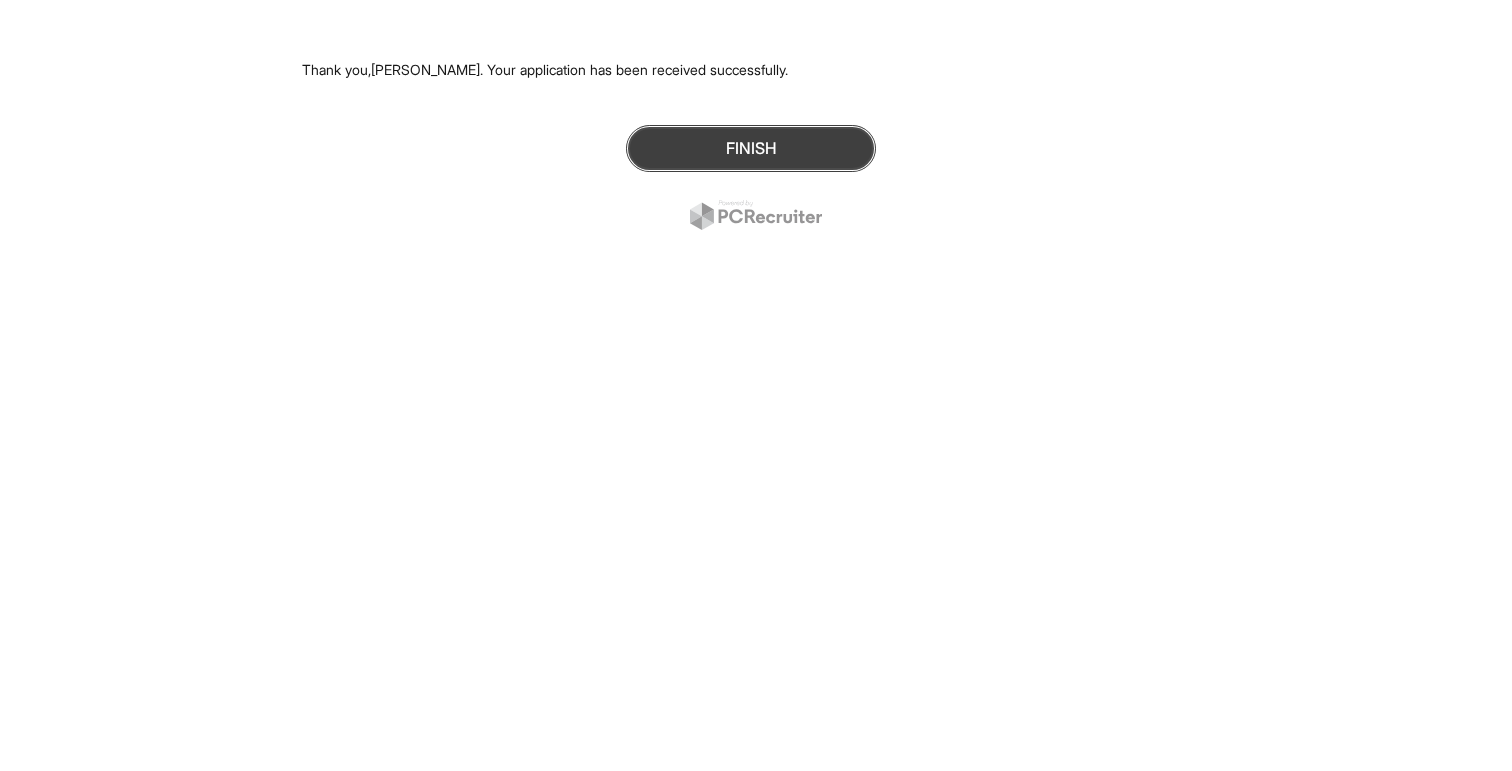 click on "Finish" at bounding box center (751, 148) 